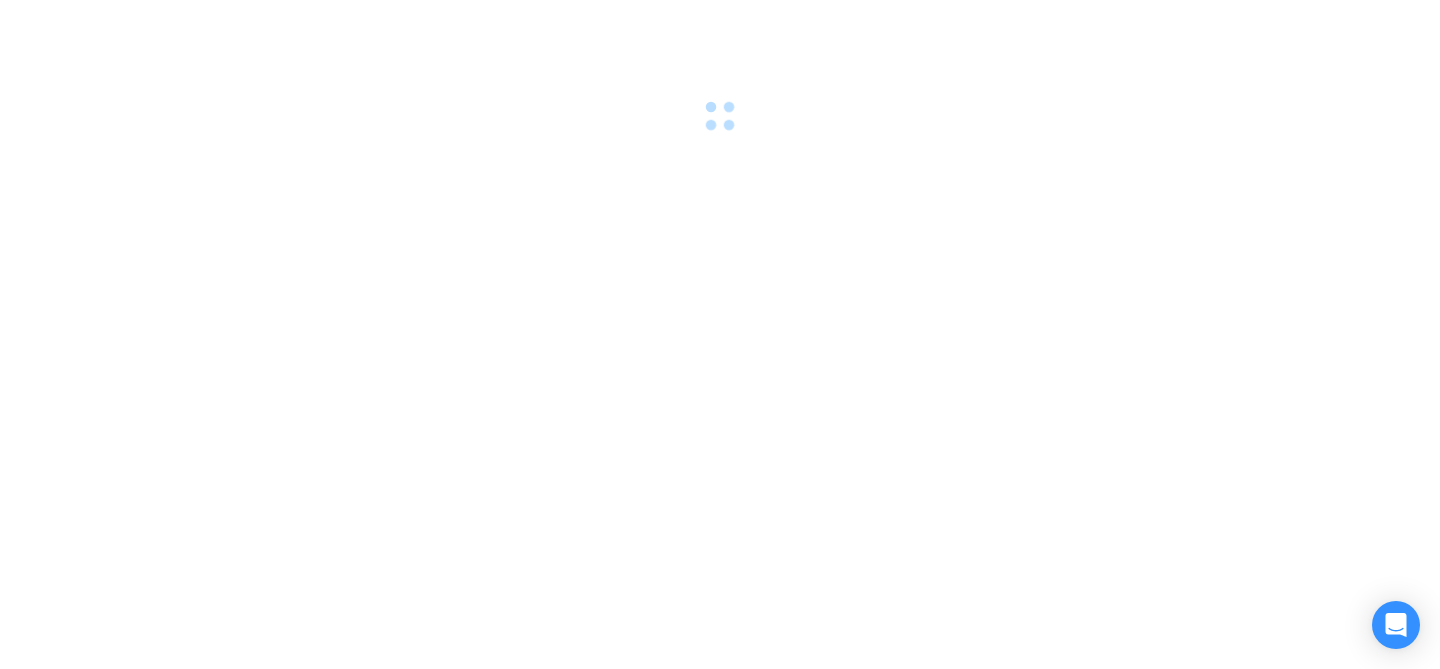 scroll, scrollTop: 0, scrollLeft: 0, axis: both 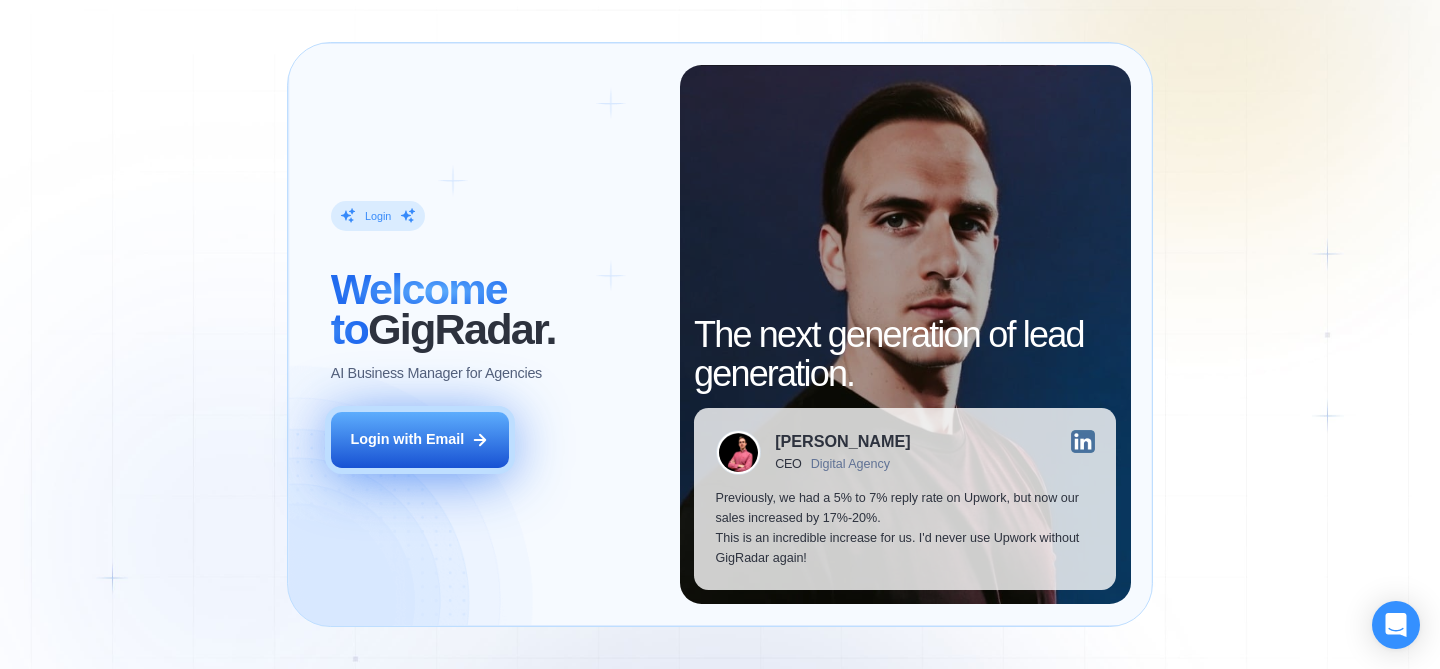 click on "Login with Email" at bounding box center (407, 440) 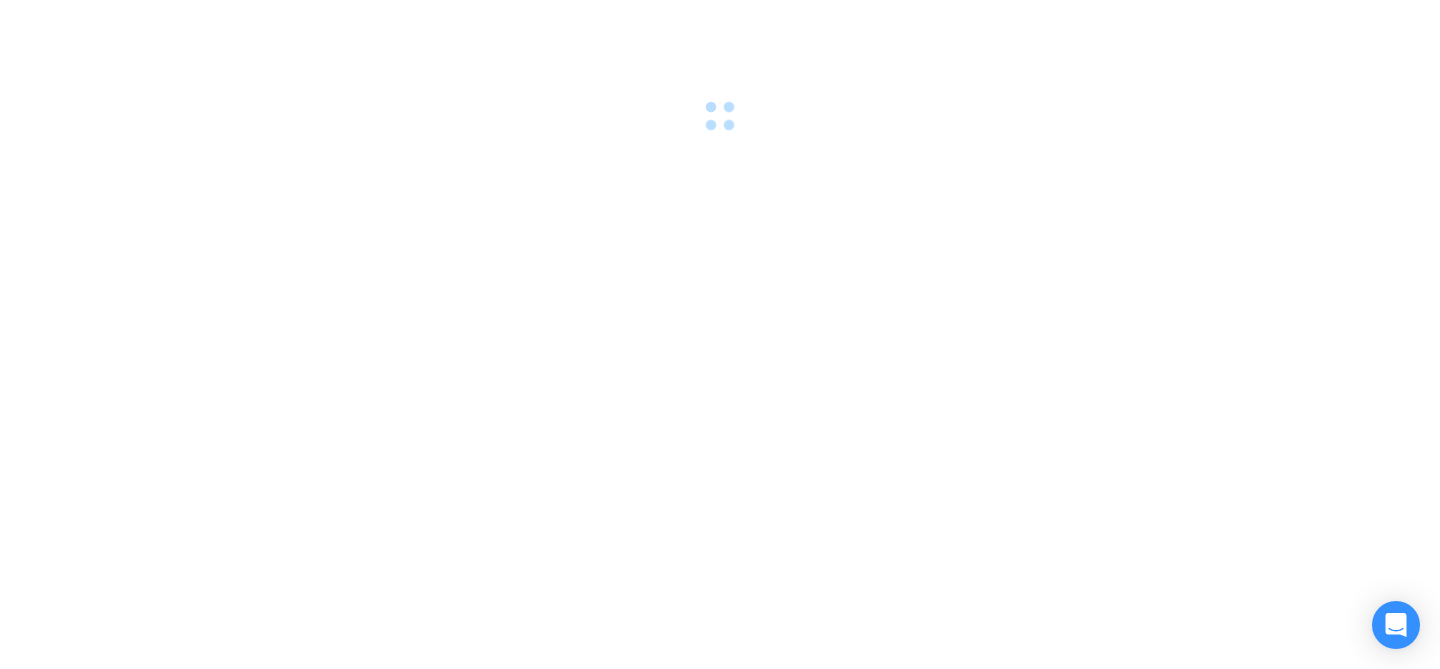 scroll, scrollTop: 0, scrollLeft: 0, axis: both 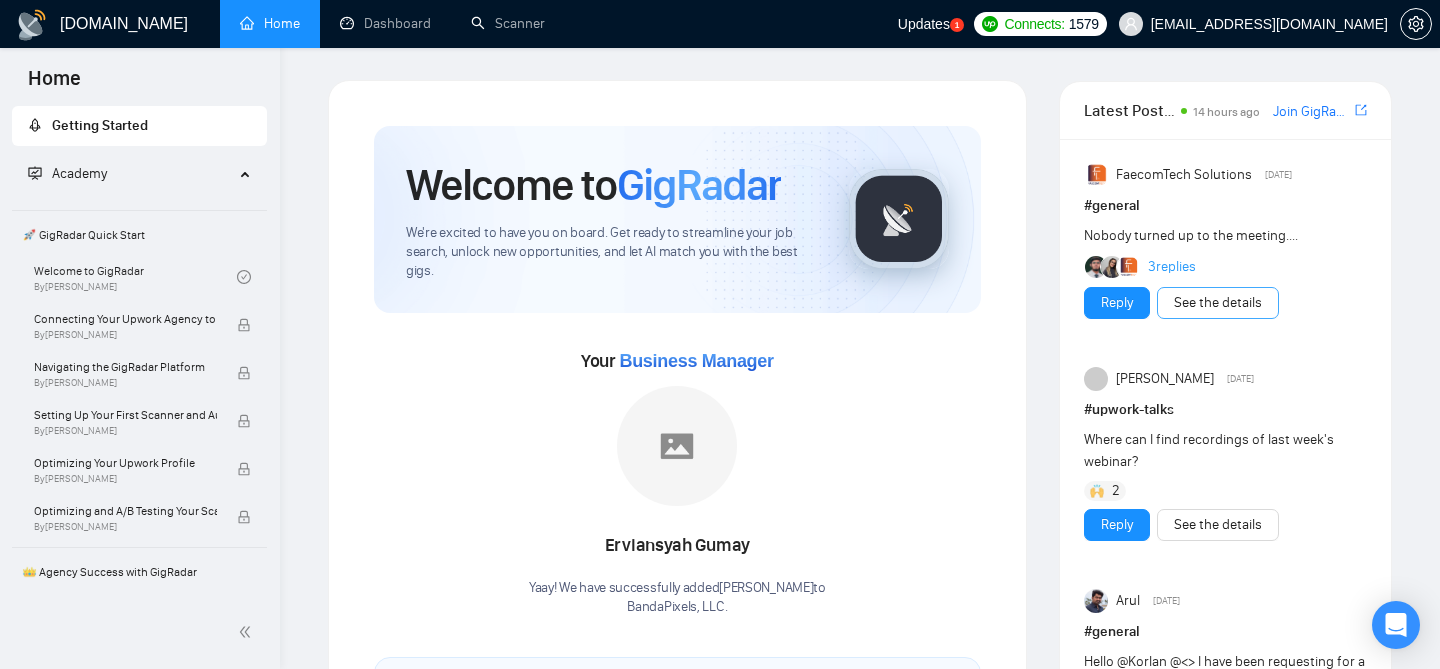click on "See the details" at bounding box center (1218, 303) 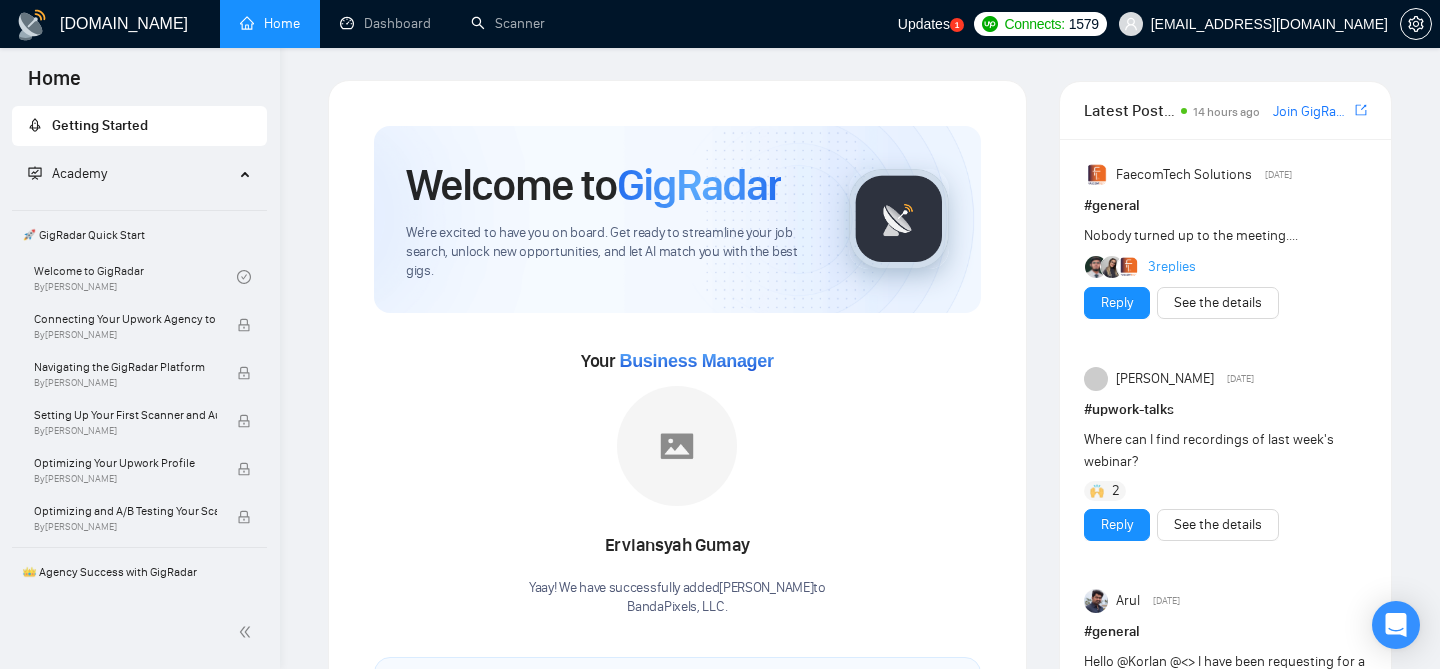 click on "3  replies" at bounding box center (1172, 267) 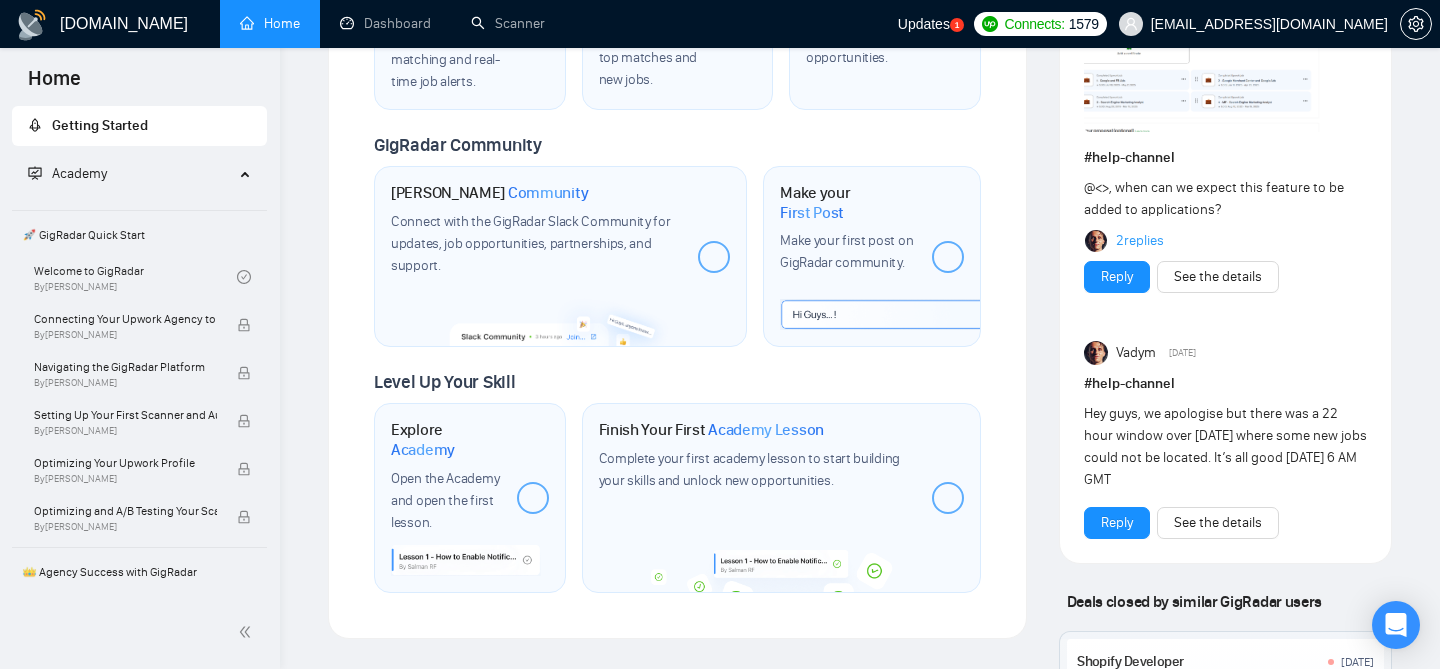 scroll, scrollTop: 0, scrollLeft: 0, axis: both 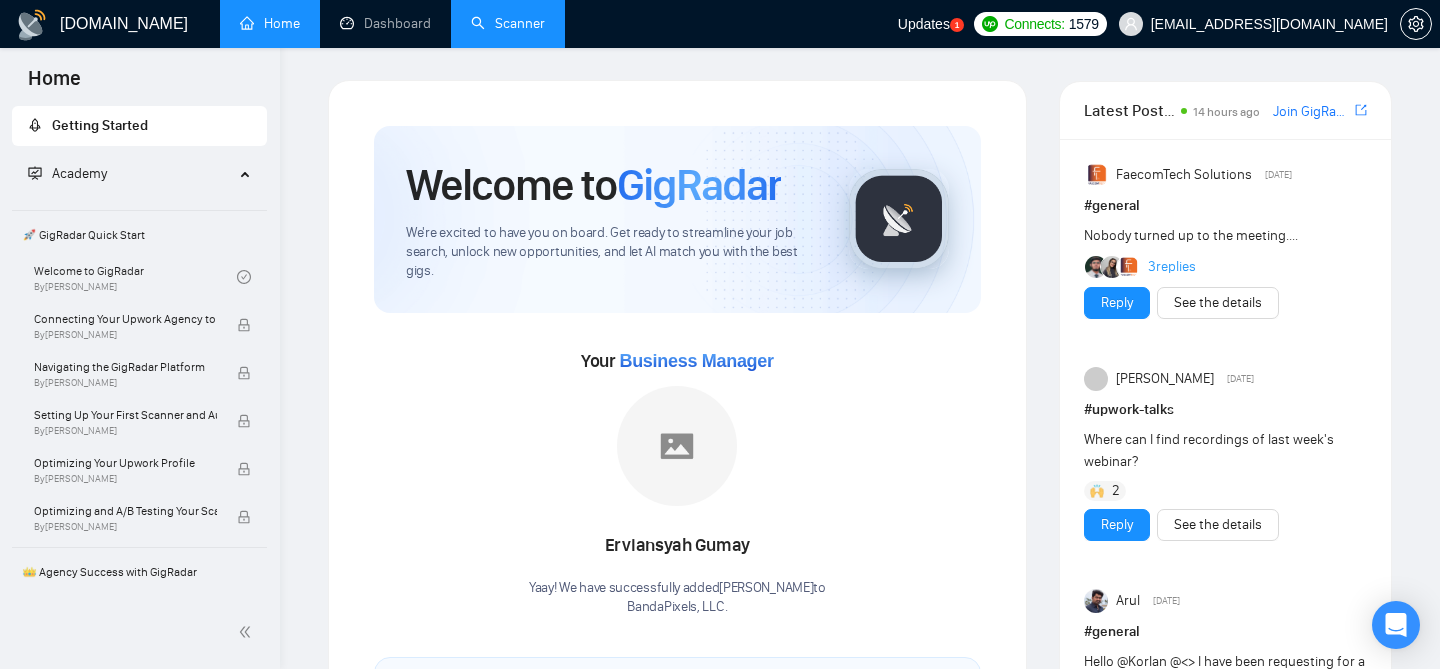 click on "Scanner" at bounding box center [508, 23] 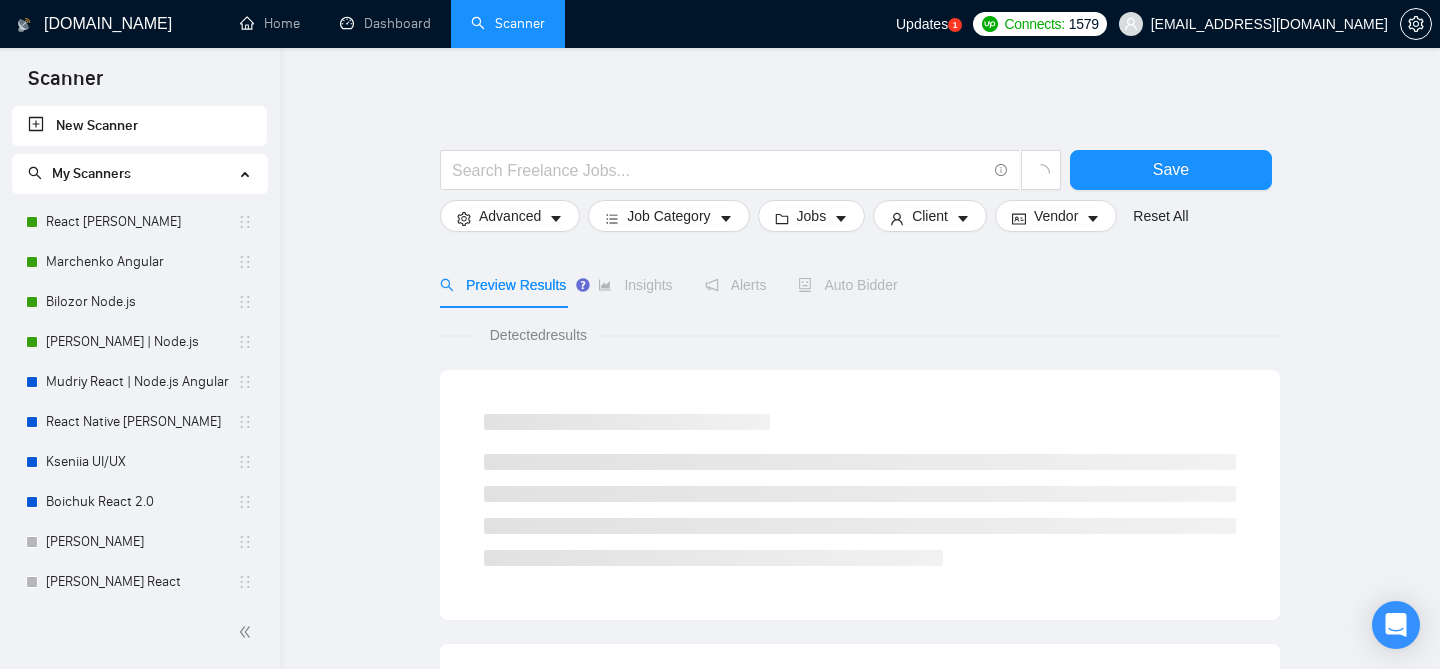 click on "Updates" at bounding box center [922, 24] 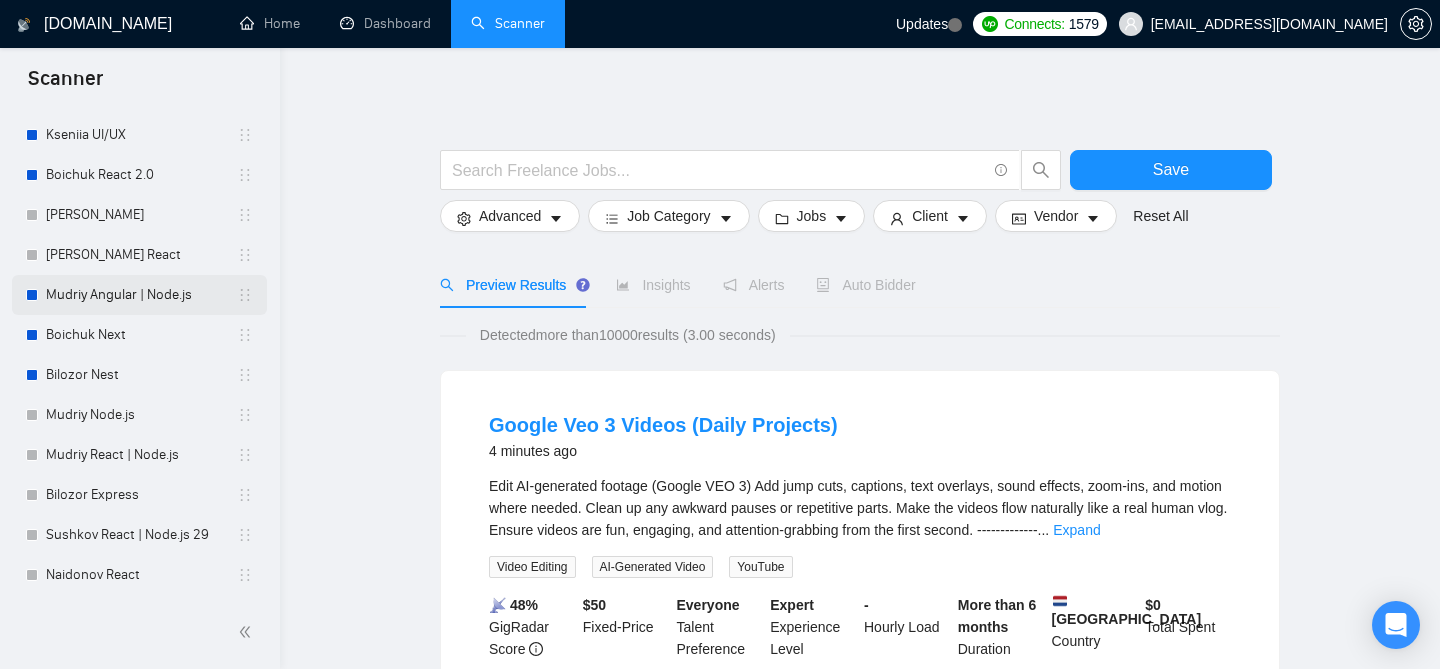 scroll, scrollTop: 329, scrollLeft: 0, axis: vertical 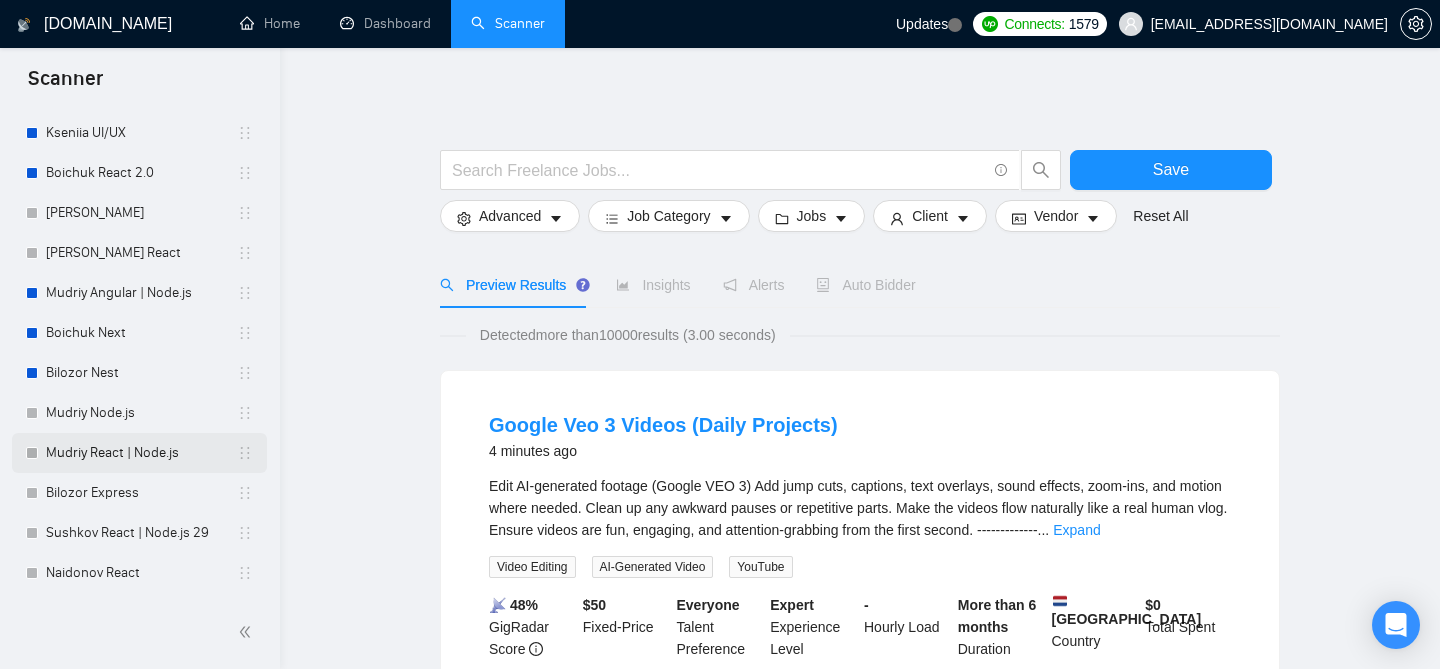 click on "Mudriy React | Node.js" at bounding box center (141, 453) 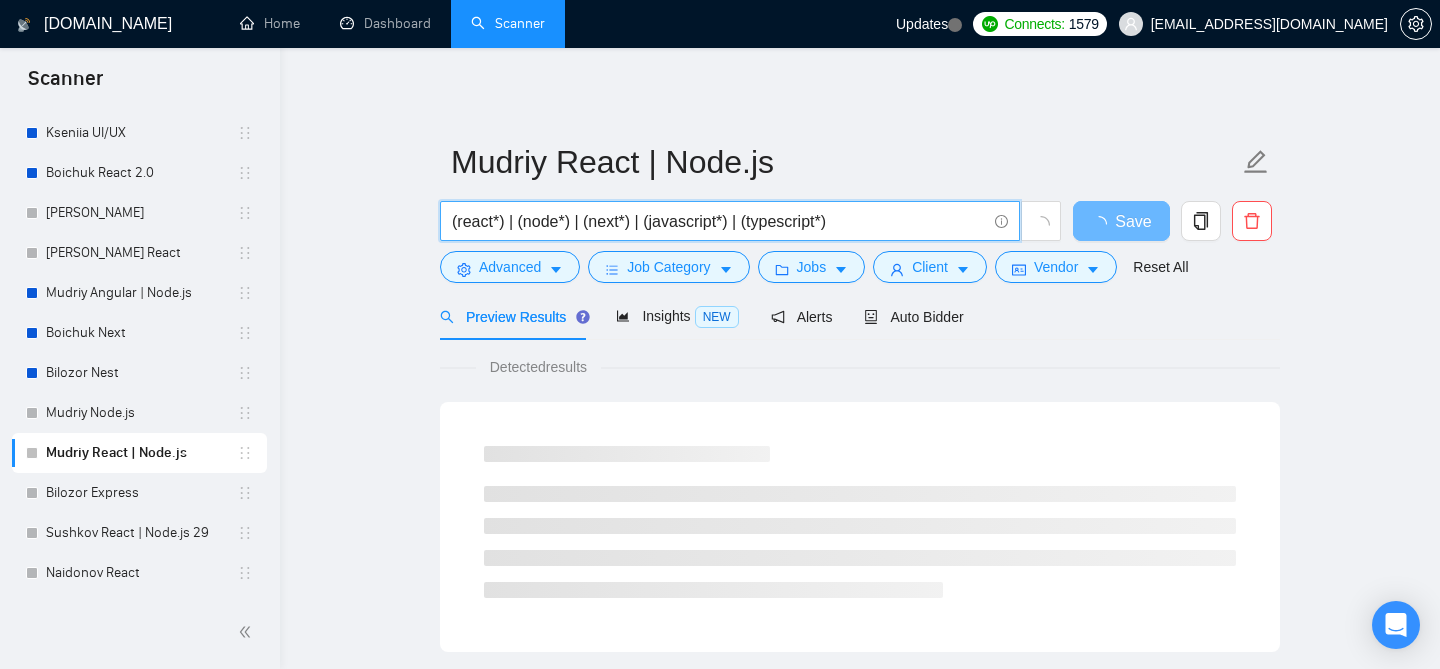 click on "(react*) | (node*) | (next*) | (javascript*) | (typescript*)" at bounding box center (719, 221) 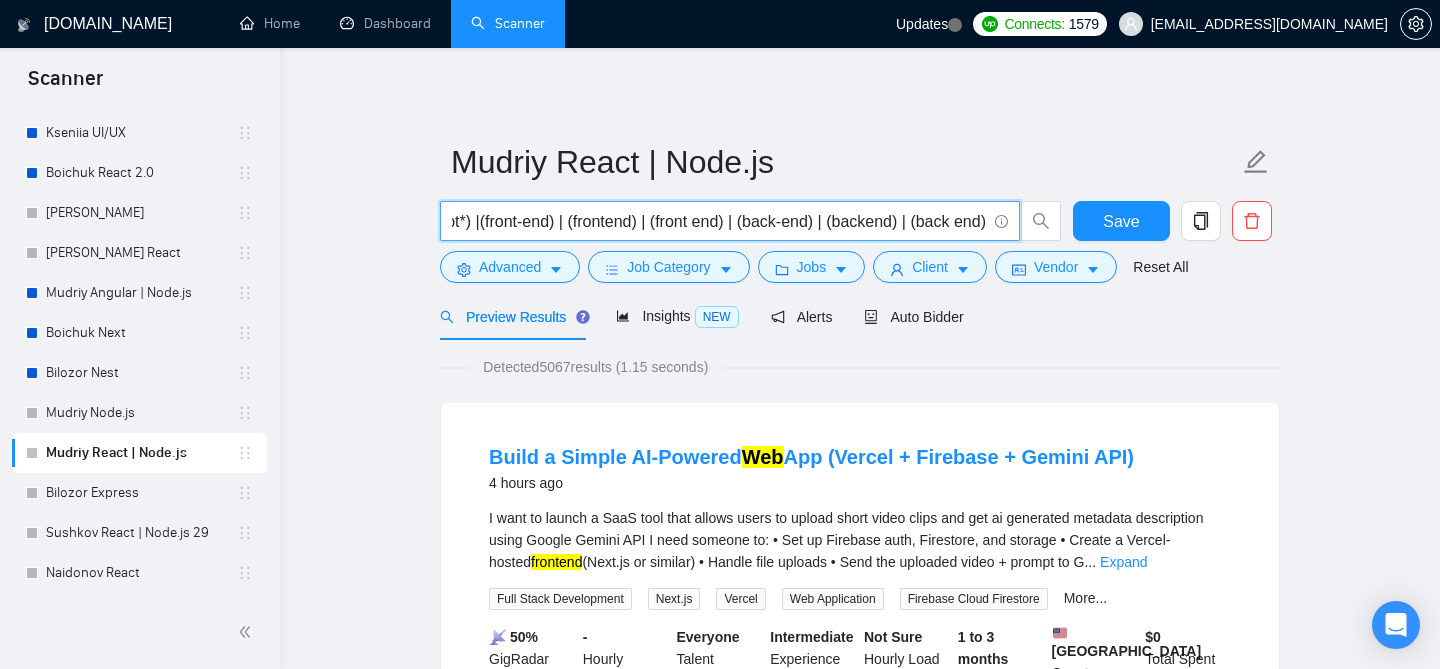 scroll, scrollTop: 0, scrollLeft: 390, axis: horizontal 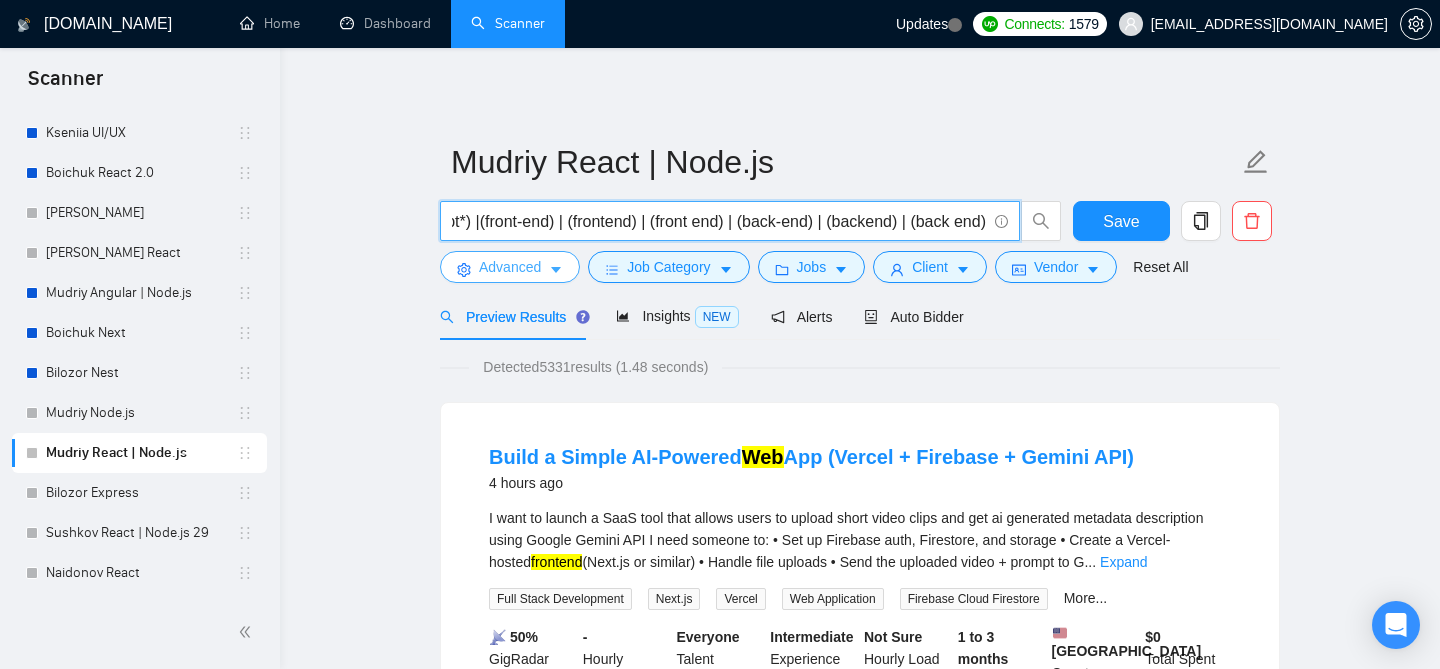 type on "(react*) | (node*) | (next*) | (javascript*) | (typescript*) |(front-end) | (frontend) | (front end) | (back-end) | (backend) | (back end)" 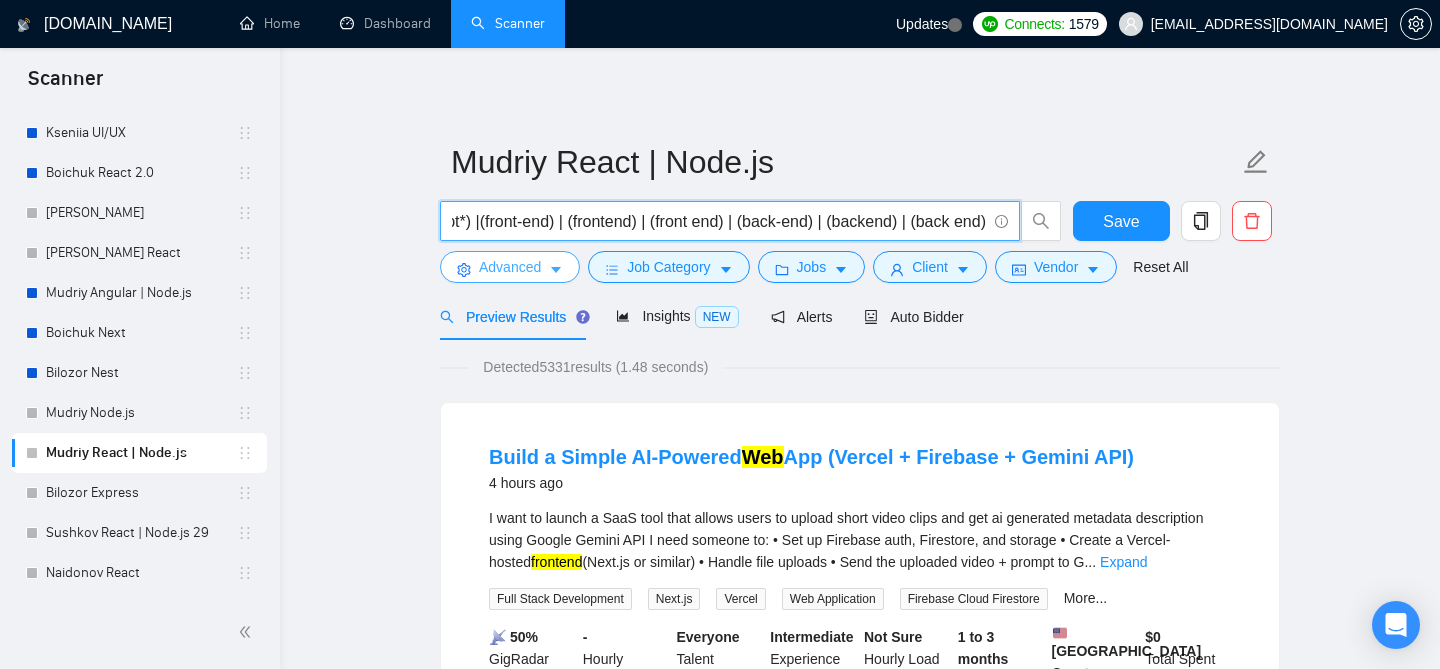 scroll, scrollTop: 0, scrollLeft: 0, axis: both 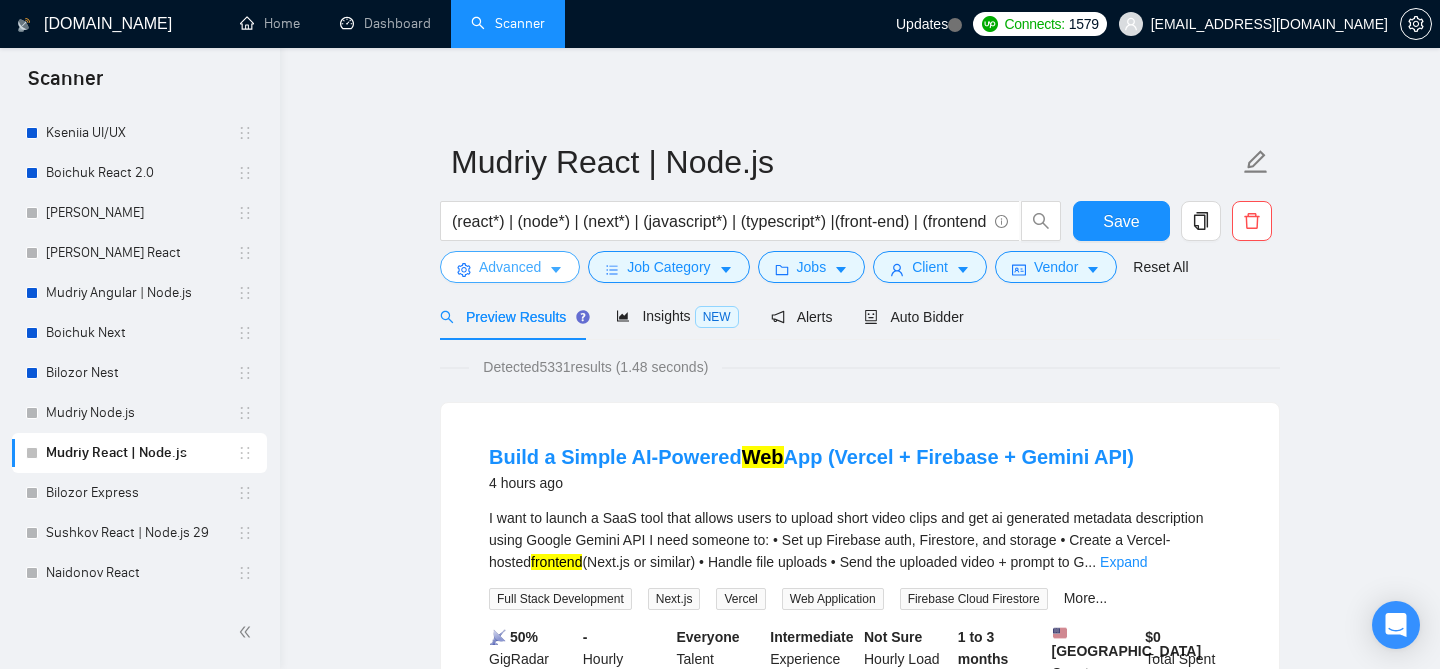 click on "Advanced" at bounding box center (510, 267) 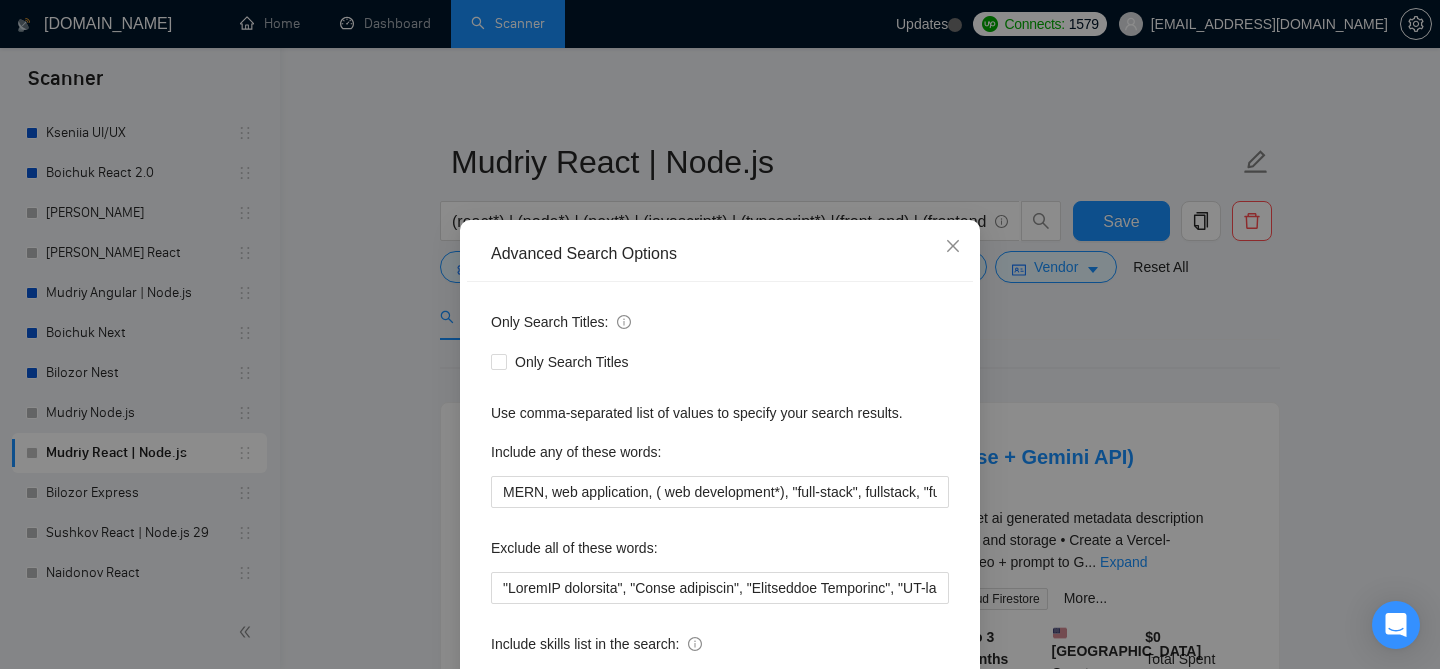 click on "Advanced Search Options Only Search Titles:   Only Search Titles Use comma-separated list of values to specify your search results. Include any of these words: MERN, web application, ( web development*), "full-stack", fullstack, "full stack", "full - stack", ((react*) (node*)), fullstack* Exclude all of these words: Include skills list in the search:   Also  search  on Skills Reset OK" at bounding box center (720, 334) 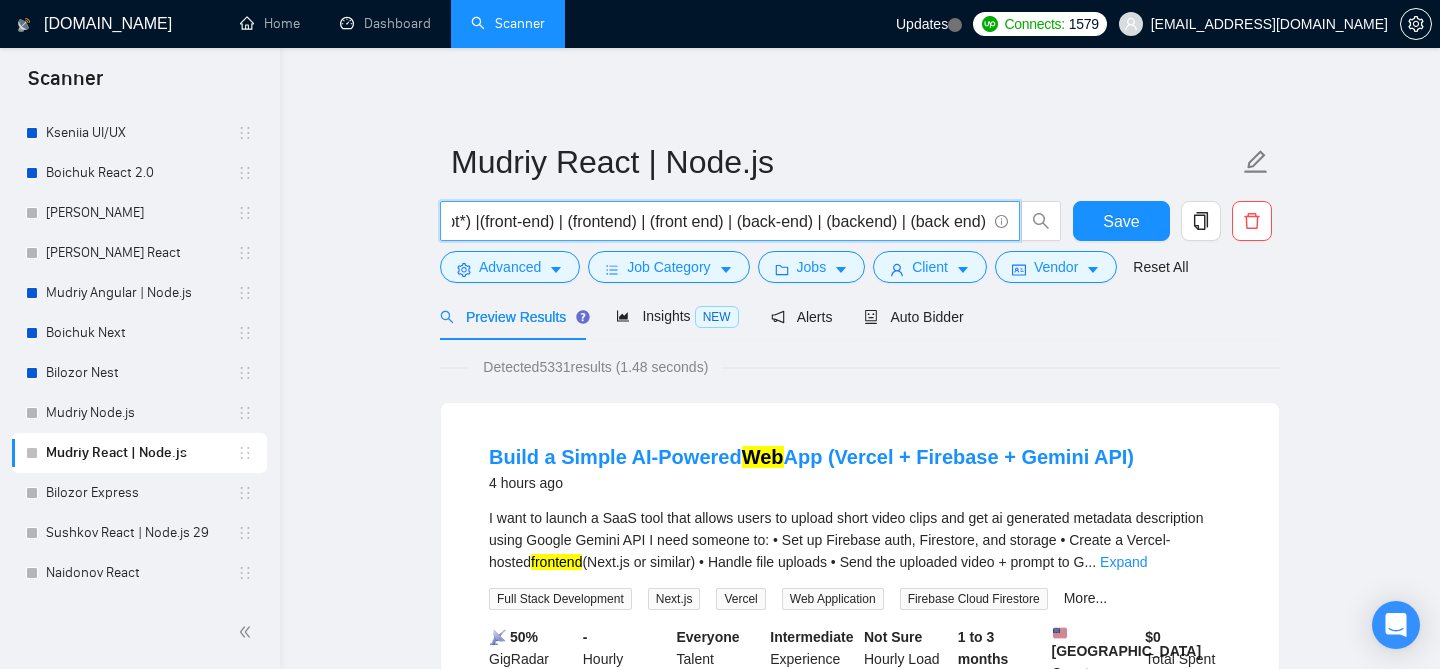 scroll, scrollTop: 0, scrollLeft: 390, axis: horizontal 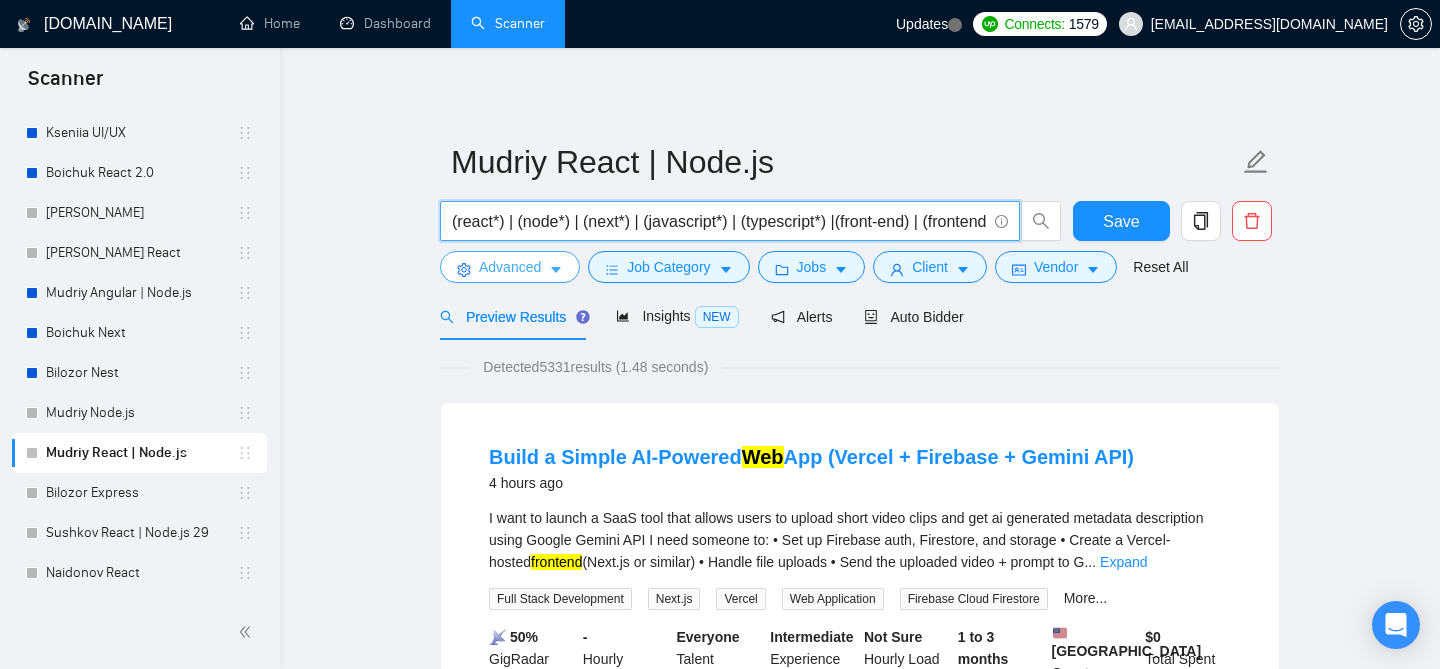 click on "Advanced" at bounding box center [510, 267] 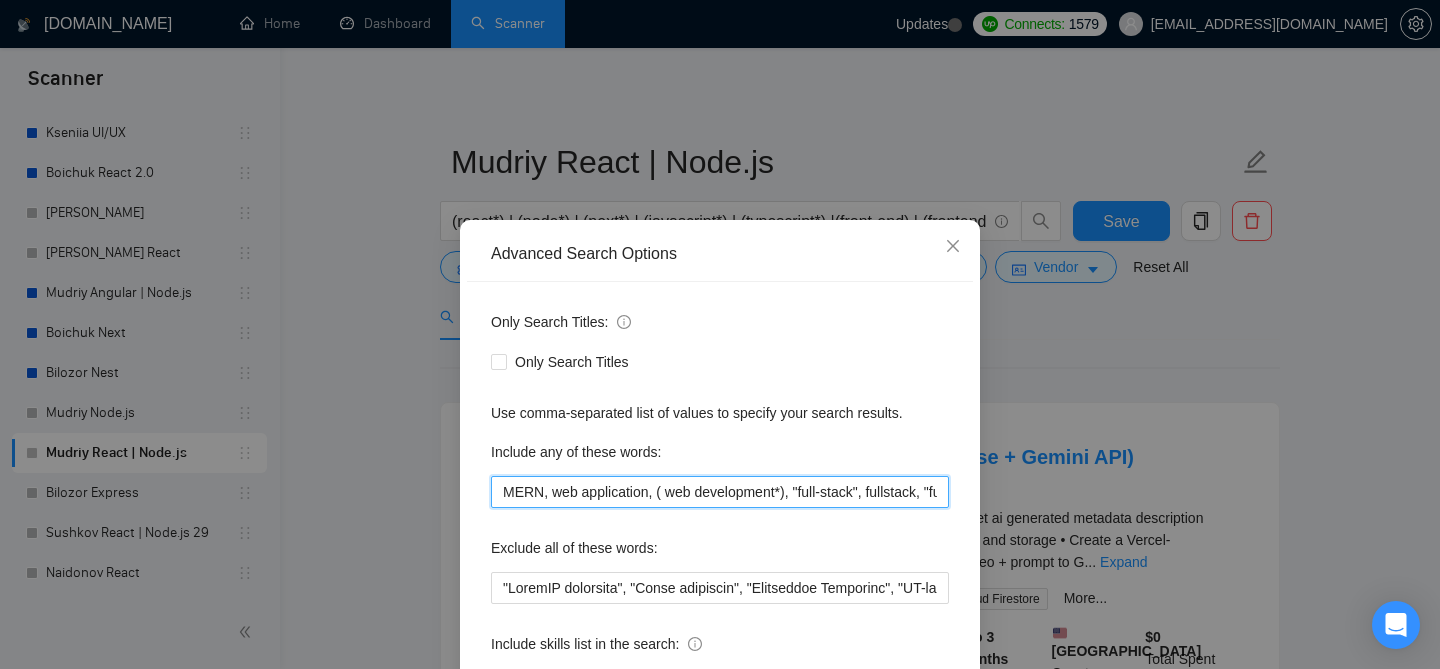 click on "MERN, web application, ( web development*), "full-stack", fullstack, "full stack", "full - stack", ((react*) (node*)), fullstack*" at bounding box center (720, 492) 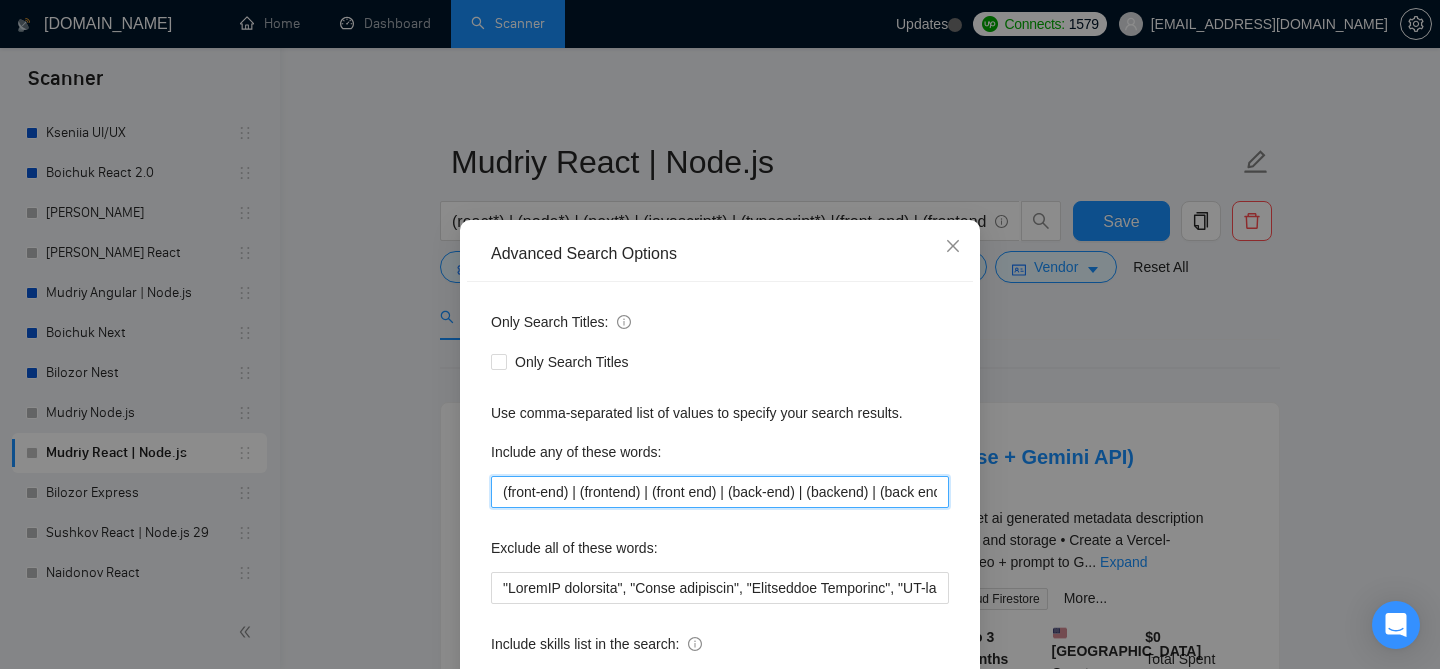 scroll, scrollTop: 0, scrollLeft: 35, axis: horizontal 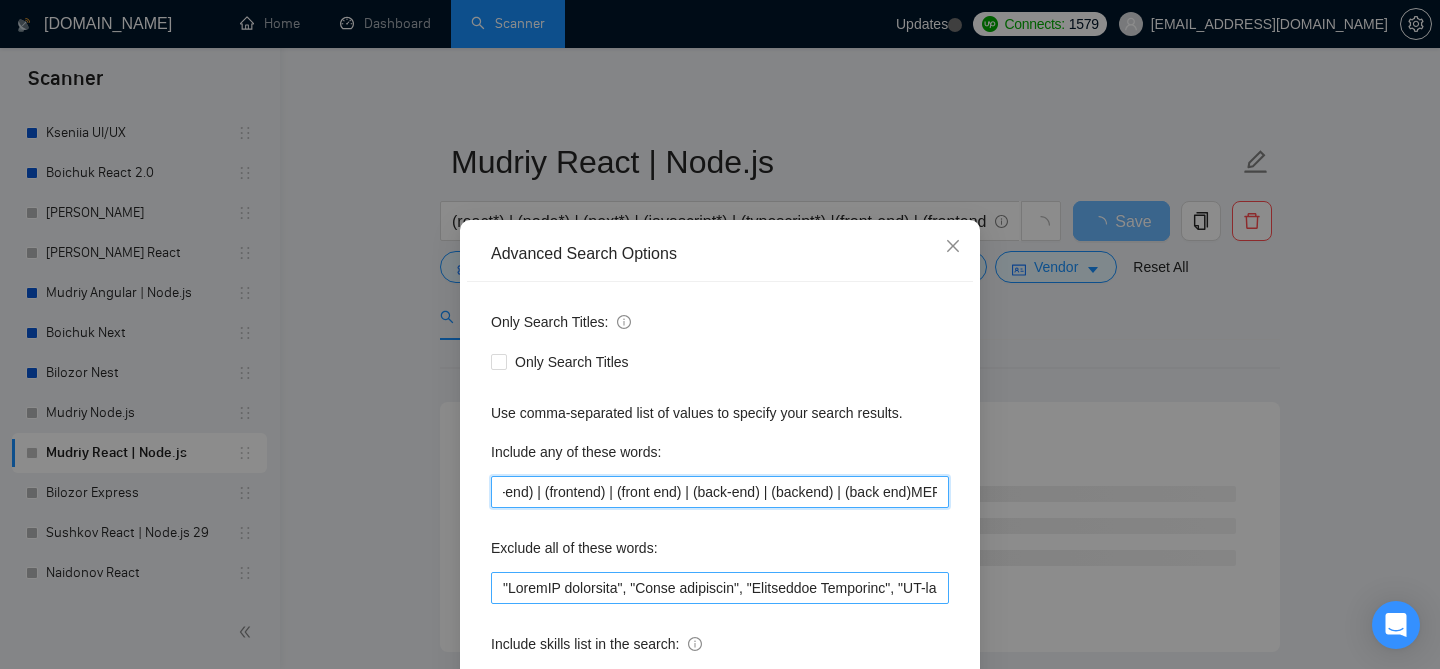 type on "(front-end) | (frontend) | (front end) | (back-end) | (backend) | (back end)MERN, web application, ( web development*), "full-stack", fullstack, "full stack", "full - stack", ((react*) (node*)), fullstack*" 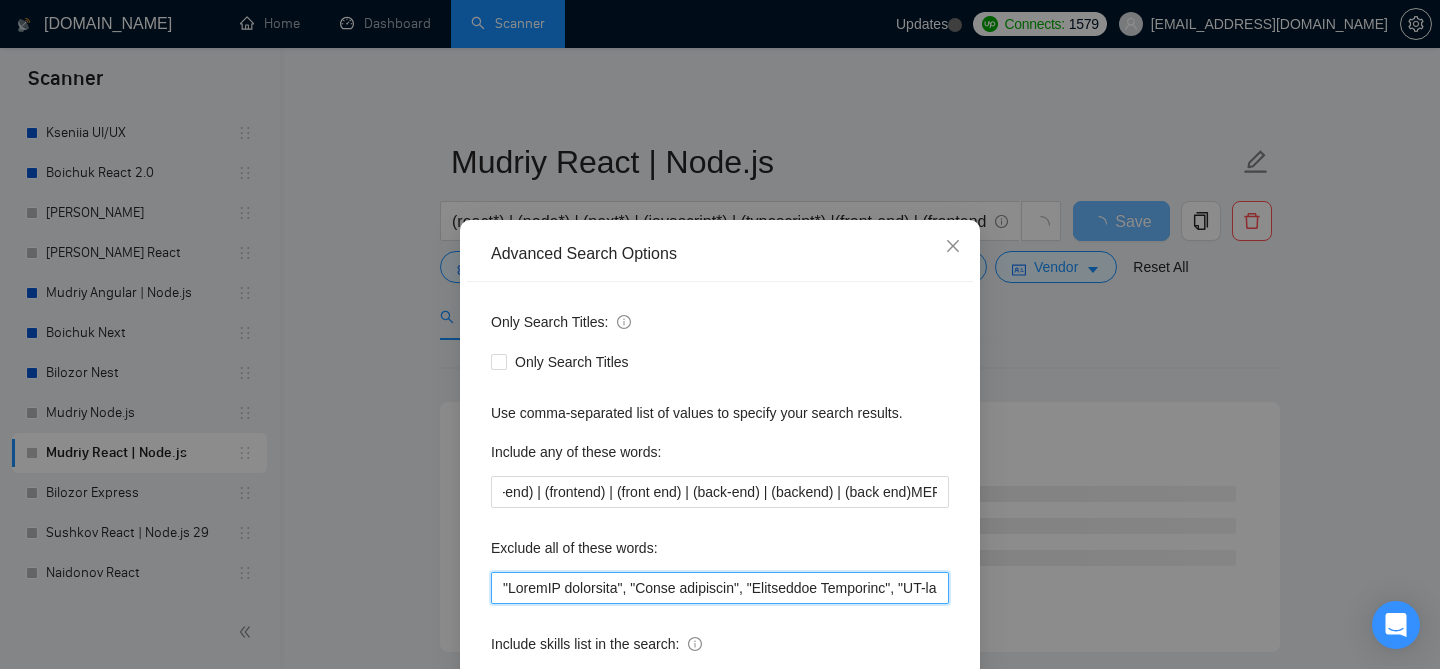 scroll, scrollTop: 0, scrollLeft: 0, axis: both 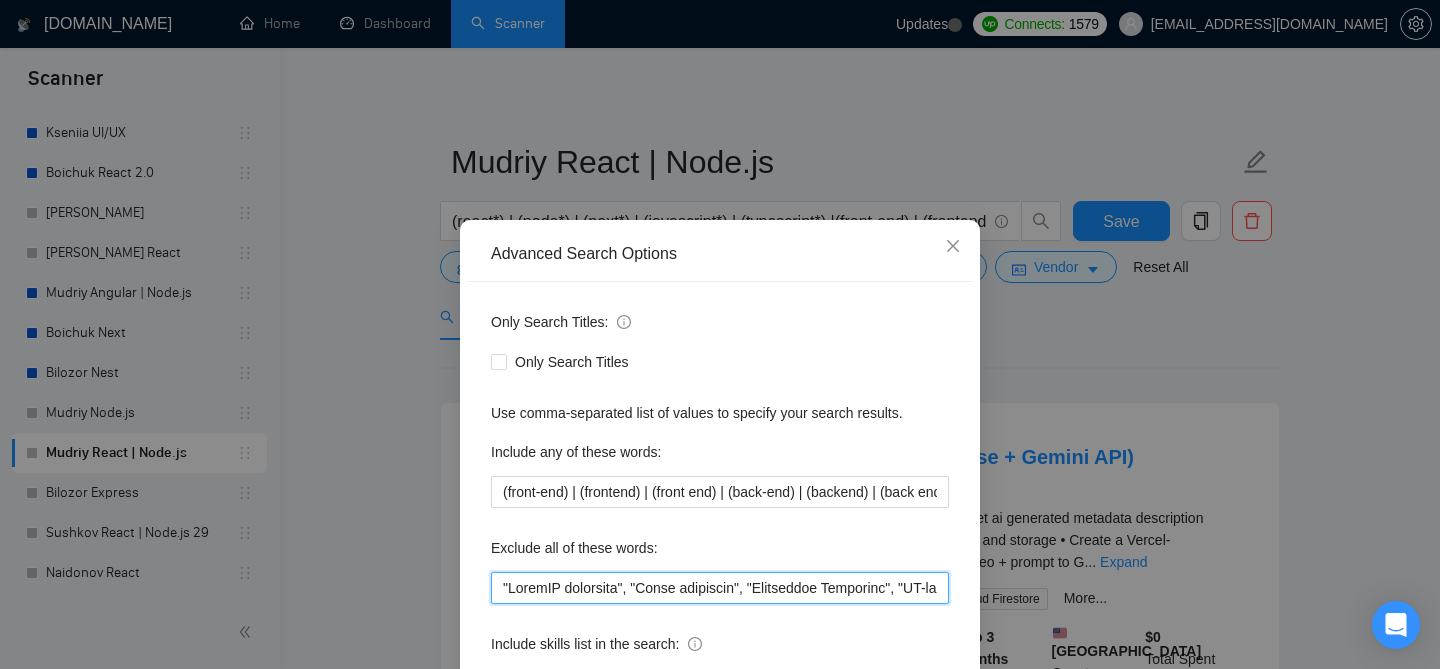 drag, startPoint x: 762, startPoint y: 589, endPoint x: 500, endPoint y: 586, distance: 262.01718 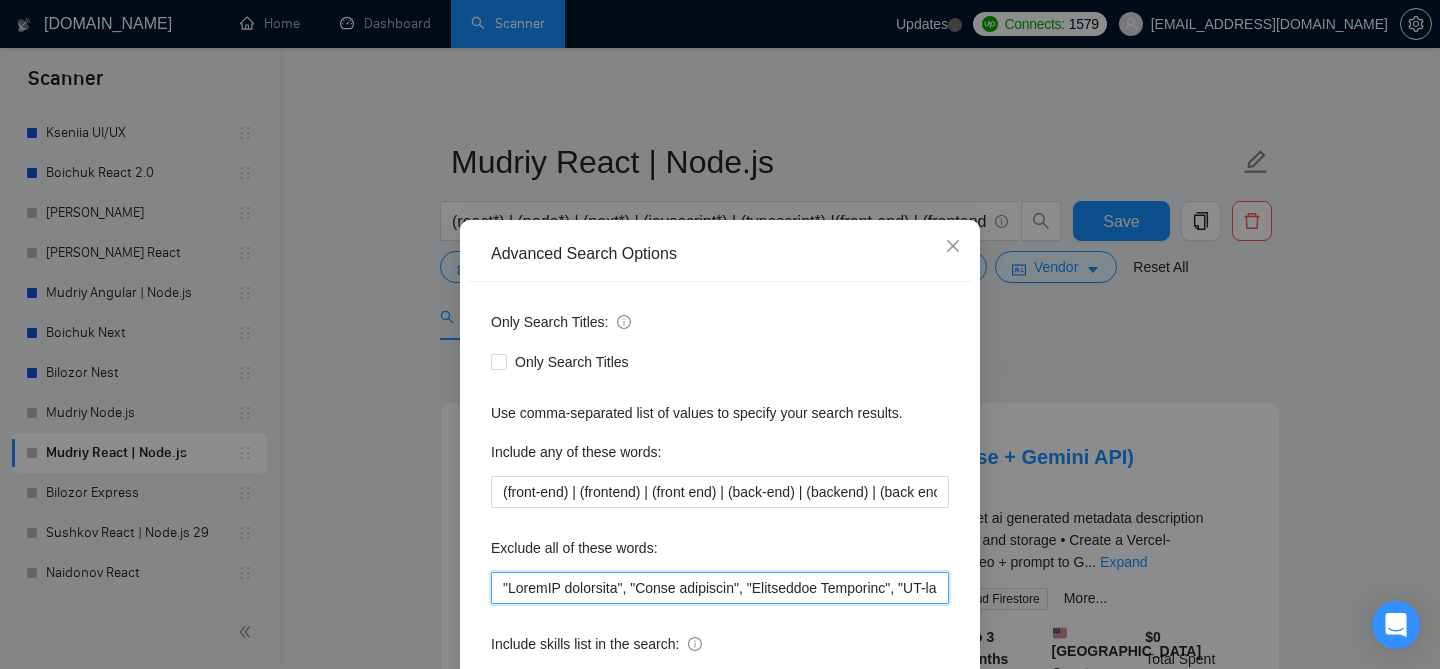 click at bounding box center [720, 588] 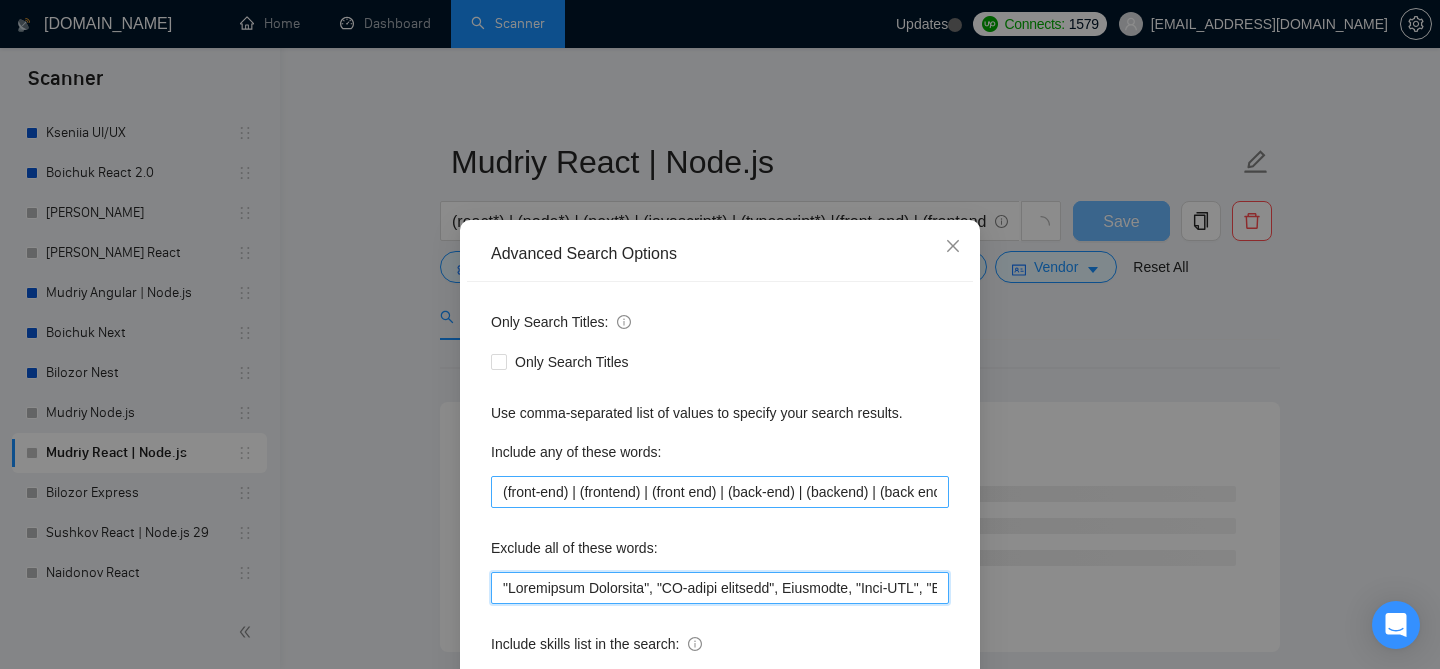 type on ""Salesforce Developer", "AI-model training", Agentflow, "Node-RED", "QLC", "Polis", VR, "Replit AI", "Elixir", "Langchain", "Chrome extension", C#, "Unity", (Electron*), Widget, Astro, Rust, Tauri, ".NET/C#", Telegram, "[DOMAIN_NAME]", Consultant, teach, "QA Expert", "[DOMAIN_NAME]", Directus, "No-Code", Meteor, Convex, Svelte, Golang, vue*, Java, Angular*, "Three.js", Laravel, "Phillipine-based", "Word Press", WP, RoR, game*, "No agency", "Individuals only", crypto*, "Help", "Testing Experience", "spanish", "test*", web3, blockchain, "Virtual Assistance", Arabic, ionic, WordPress, PHP, "Ruby On Rails", "smart contract", "Pair-Programming", Kotlin, "Spring Boot", "React Native", Flutter, "not with agencies", "Tech Lead", ".net", python, django, php, "Join our team", bot, urgent, consulting, consult, tutor, teacher, mentor, trading, parser, parsing, "no agency", sex, casino, "no agencies", php, wordpress, shopify, small, little, tweaks, tweak, squarespace, wix, webflow, woocommerce, magento, mentorship, browser exte..." 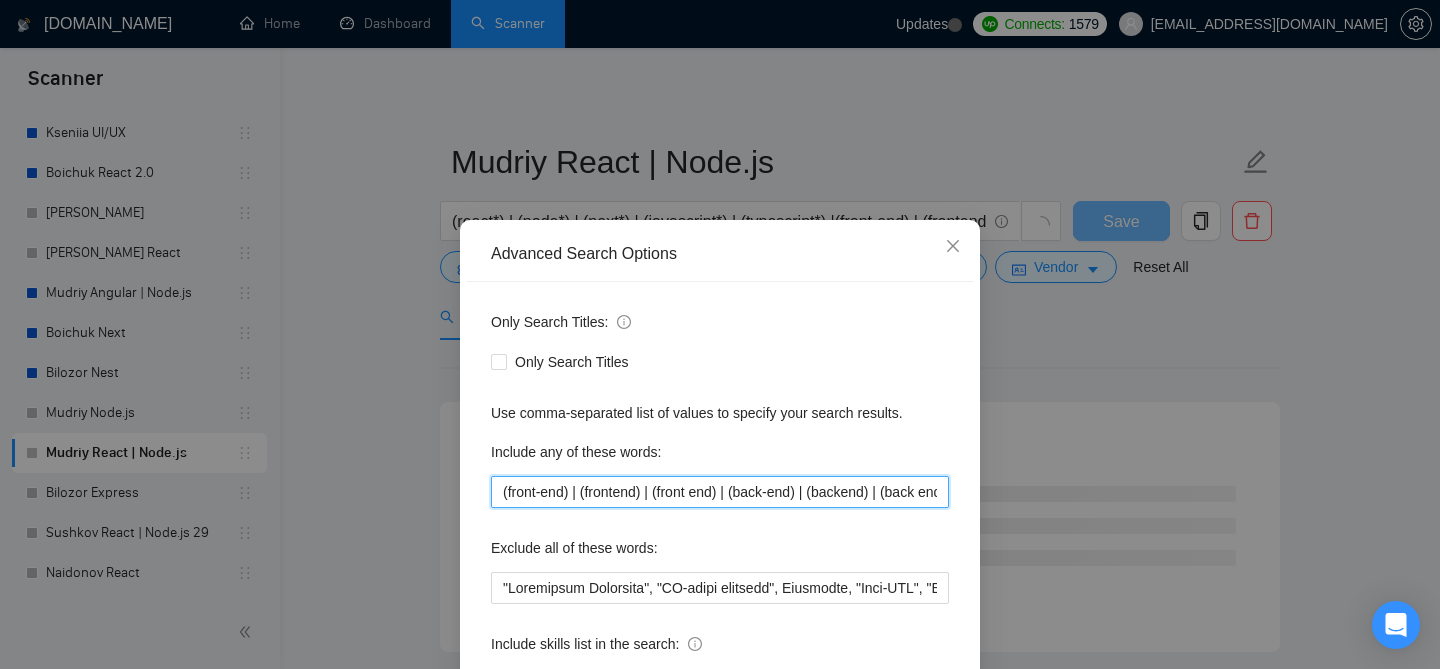 click on "(front-end) | (frontend) | (front end) | (back-end) | (backend) | (back end)MERN, web application, ( web development*), "full-stack", fullstack, "full stack", "full - stack", ((react*) (node*)), fullstack*" at bounding box center (720, 492) 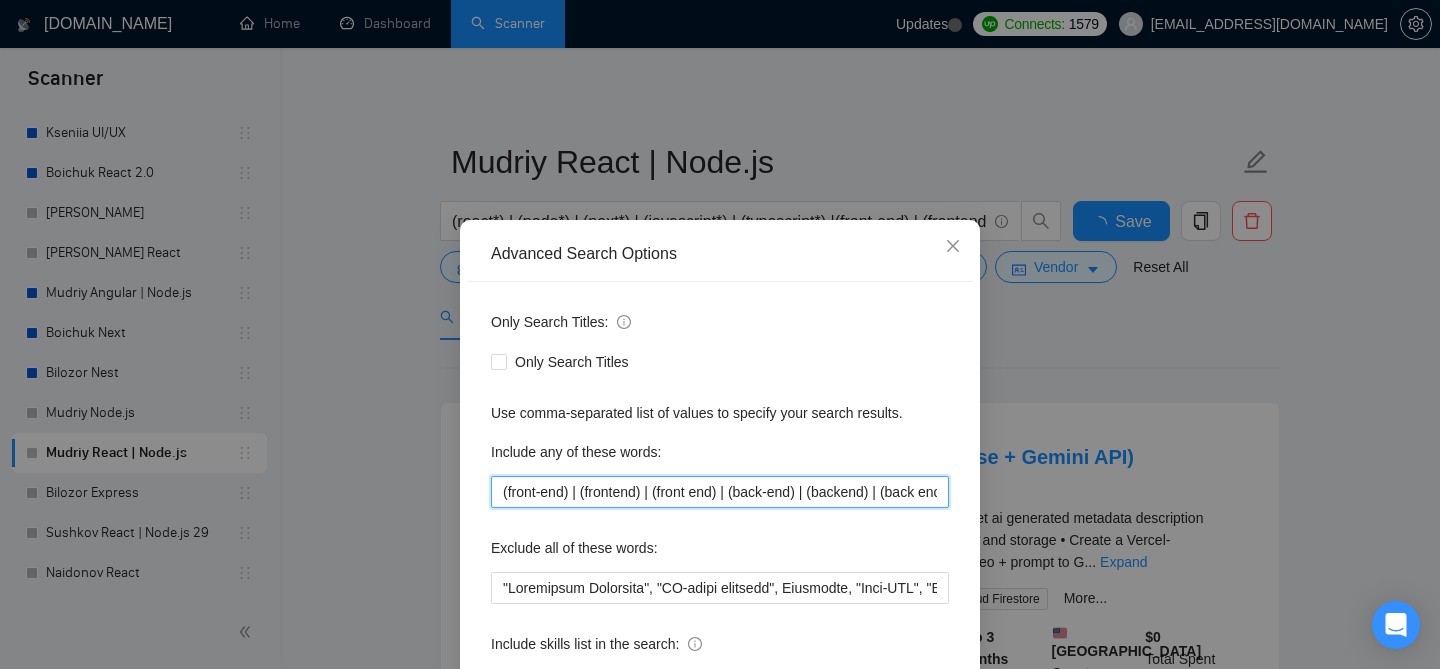 scroll, scrollTop: 0, scrollLeft: 218, axis: horizontal 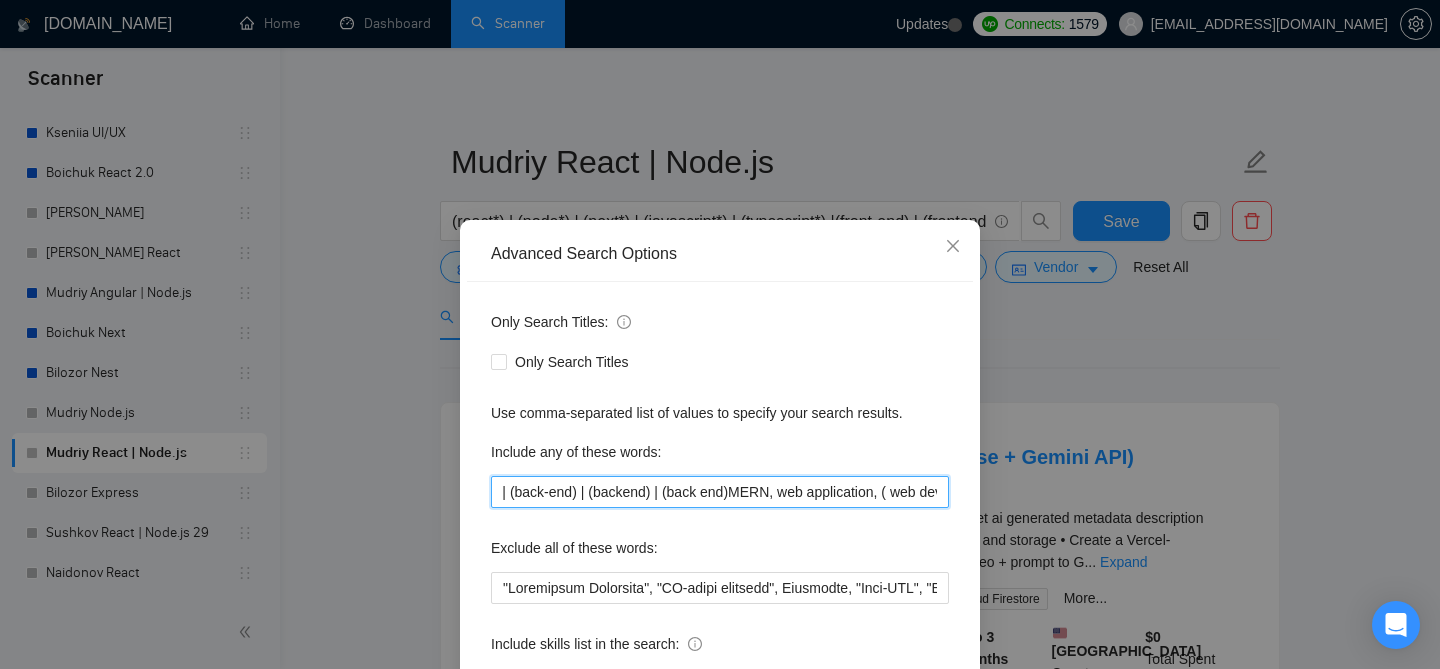 click on "(front-end) | (frontend) | (front end) | (back-end) | (backend) | (back end)MERN, web application, ( web development*), "full-stack", fullstack, "full stack", "full - stack", ((react*) (node*)), fullstack*" at bounding box center [720, 492] 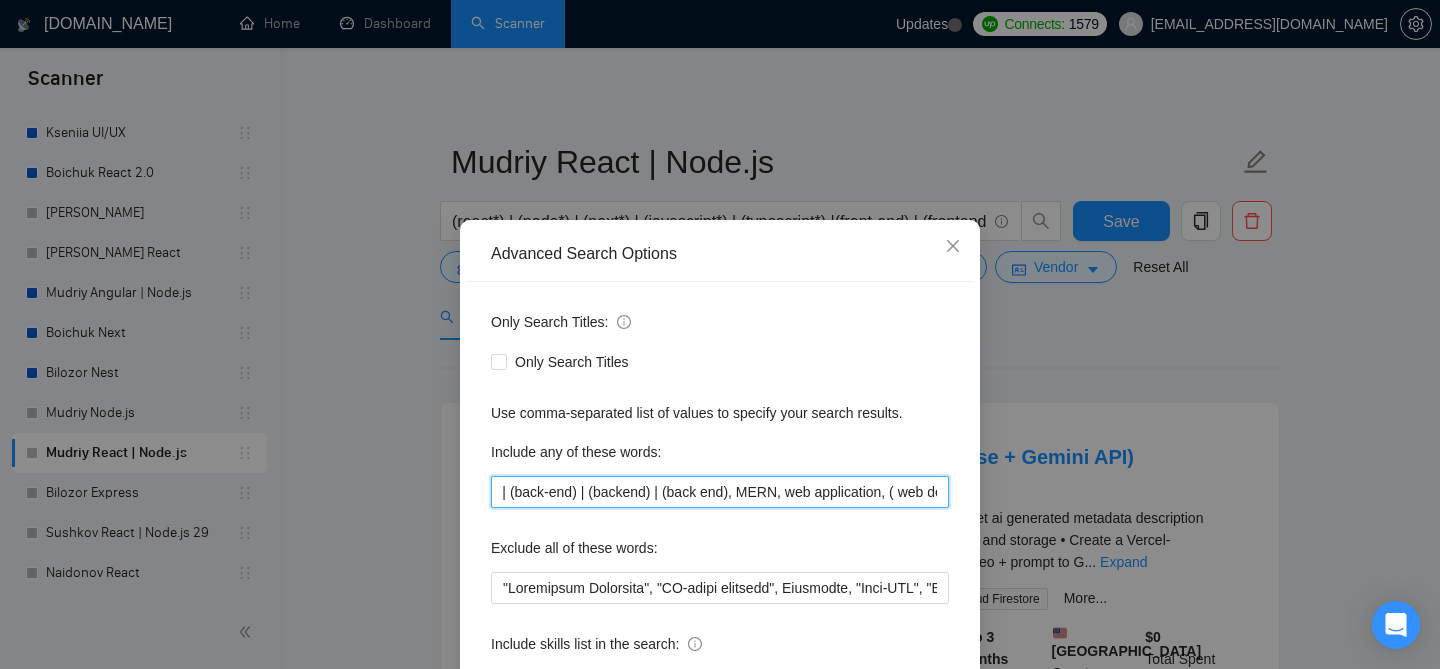 click on "(front-end) | (frontend) | (front end) | (back-end) | (backend) | (back end), MERN, web application, ( web development*), "full-stack", fullstack, "full stack", "full - stack", ((react*) (node*)), fullstack*" at bounding box center (720, 492) 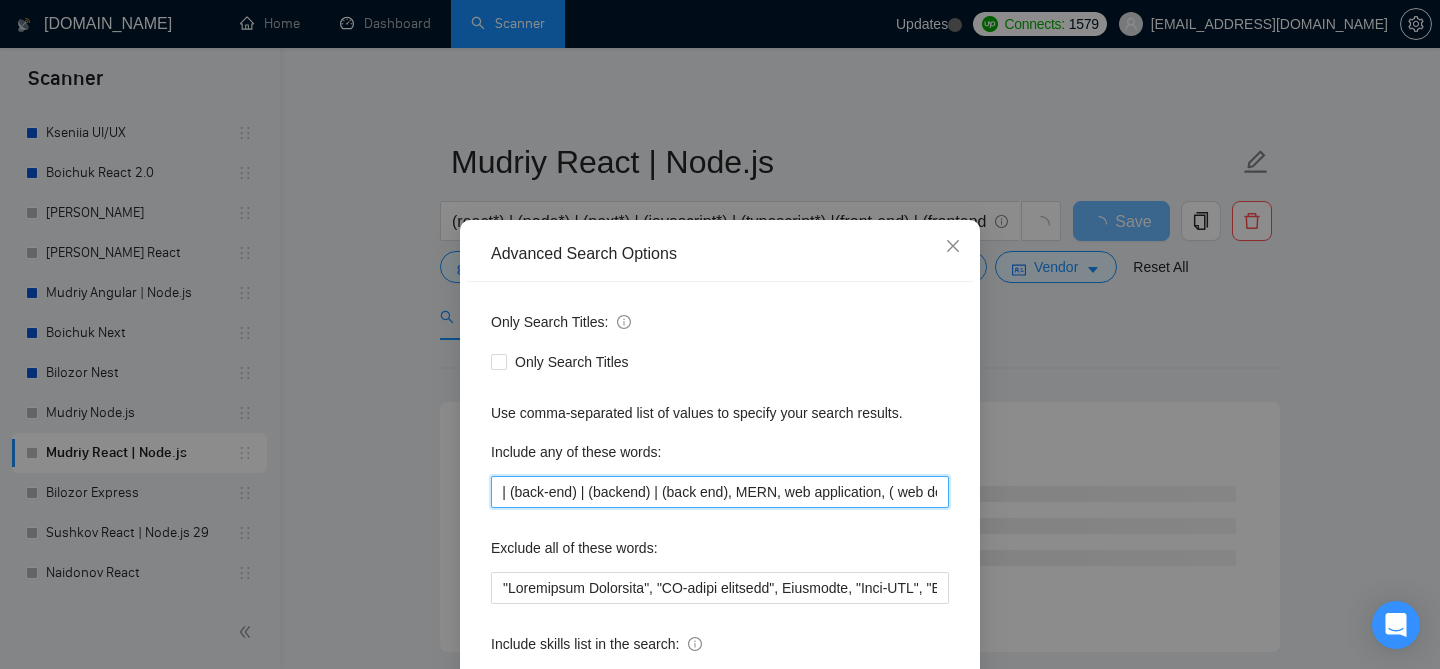click on "(front-end) | (frontend) | (front end) | (back-end) | (backend) | (back end), MERN, web application, ( web development*), "full-stack", fullstack, "full stack", "full - stack", ((react*) (node*)), fullstack*" at bounding box center [720, 492] 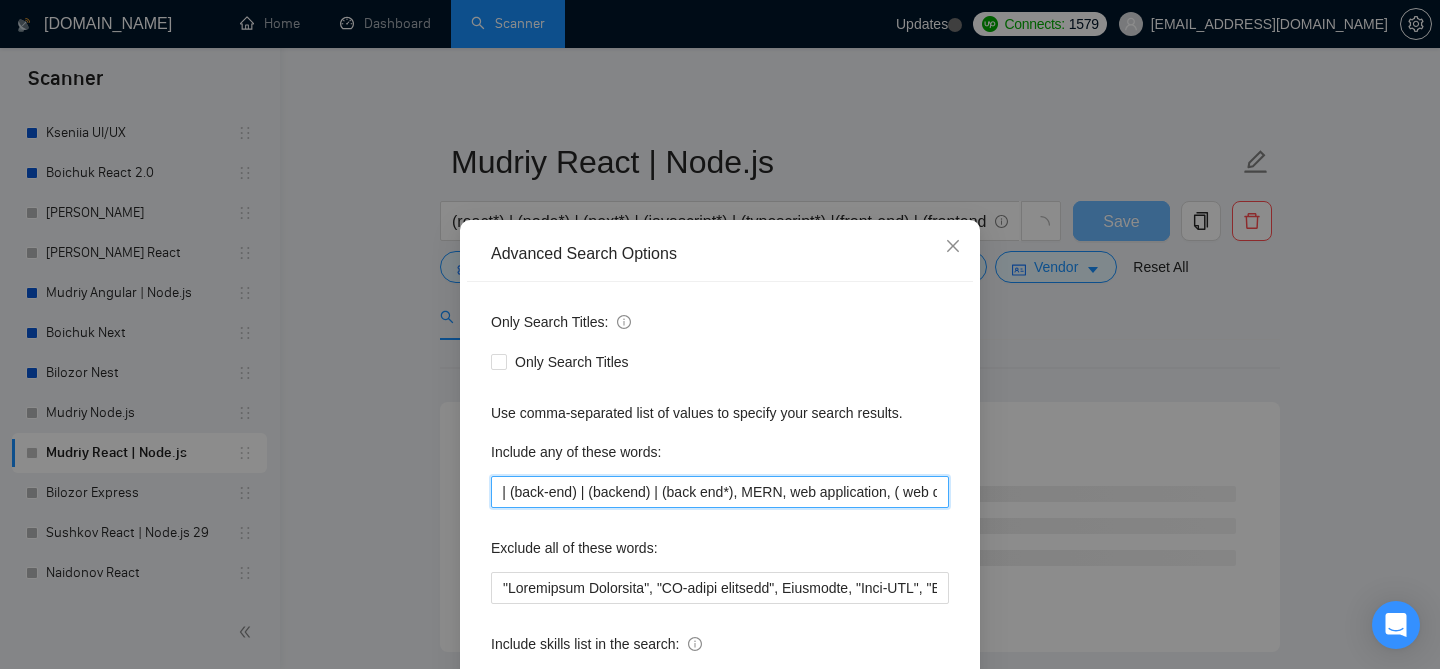 click on "(front-end) | (frontend) | (front end) | (back-end) | (backend) | (back end*), MERN, web application, ( web development*), "full-stack", fullstack, "full stack", "full - stack", ((react*) (node*)), fullstack*" at bounding box center (720, 492) 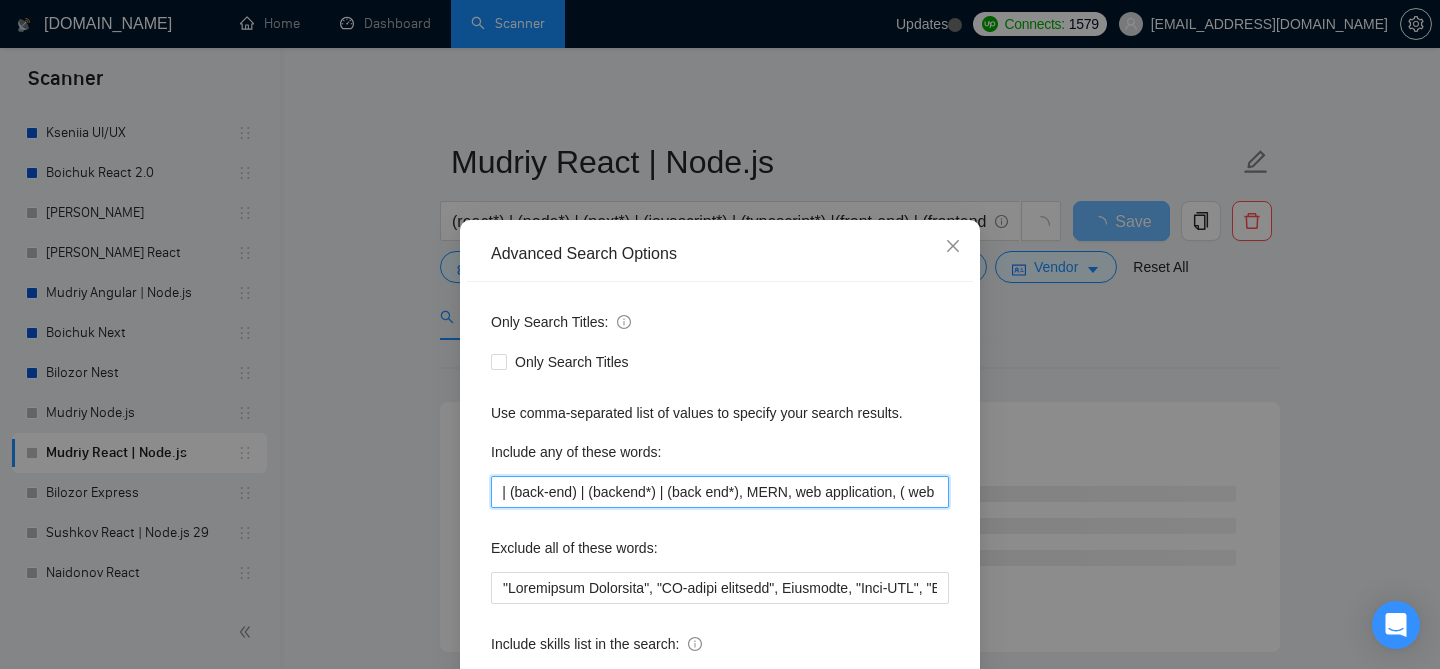 click on "(front-end) | (frontend) | (front end) | (back-end) | (backend*) | (back end*), MERN, web application, ( web development*), "full-stack", fullstack, "full stack", "full - stack", ((react*) (node*)), fullstack*" at bounding box center [720, 492] 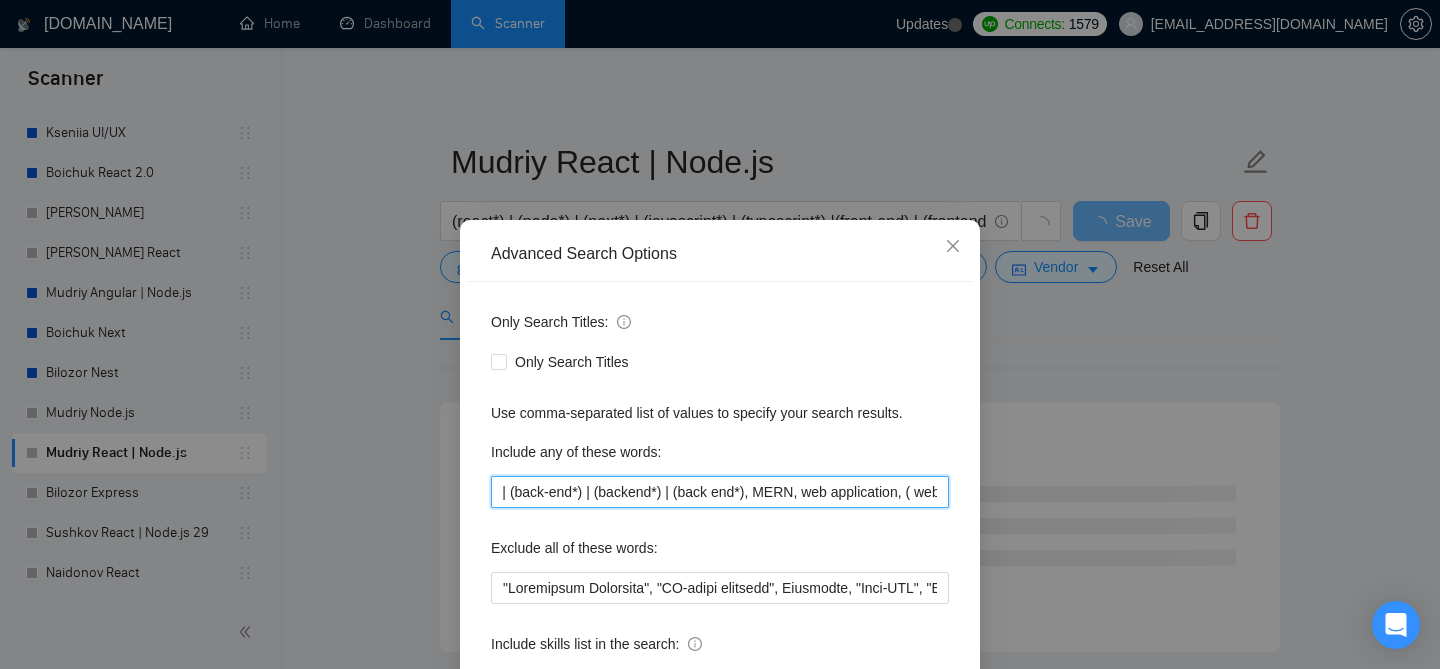 click on "(front-end) | (frontend) | (front end) | (back-end*) | (backend*) | (back end*), MERN, web application, ( web development*), "full-stack", fullstack, "full stack", "full - stack", ((react*) (node*)), fullstack*" at bounding box center [720, 492] 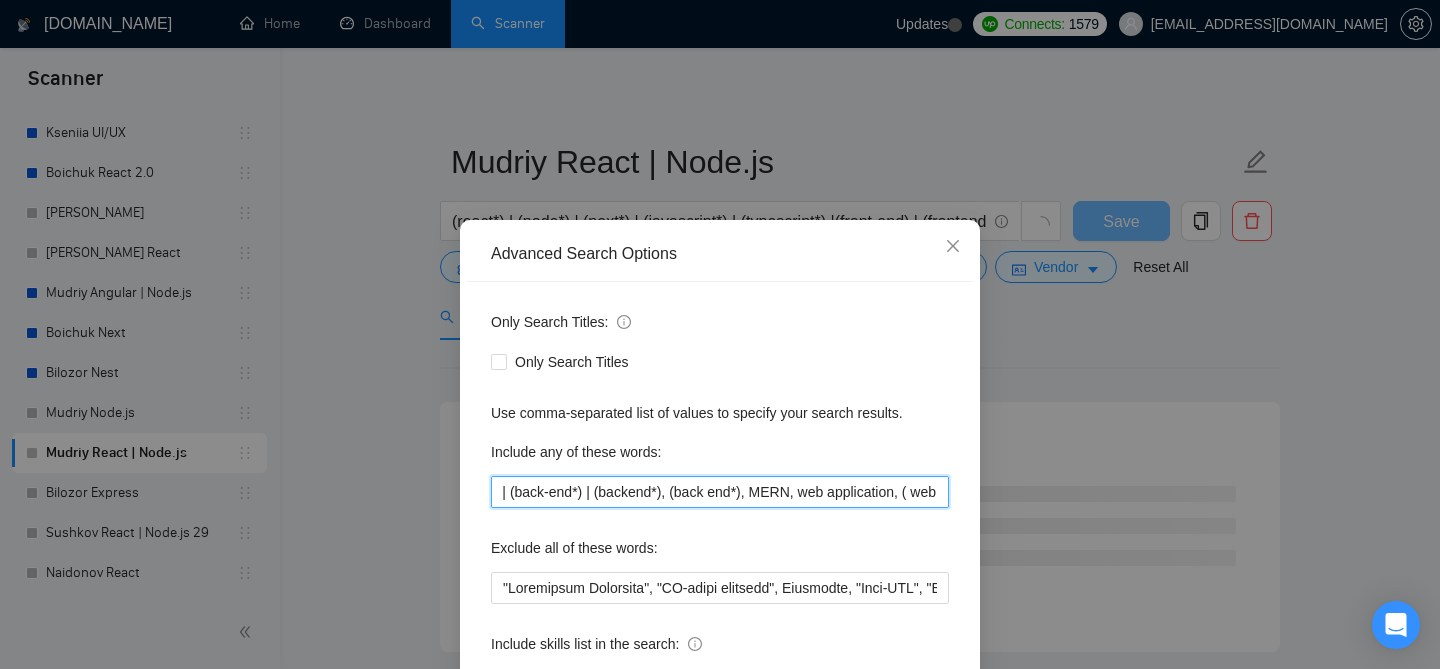 click on "(front-end) | (frontend) | (front end) | (back-end*) | (backend*), (back end*), MERN, web application, ( web development*), "full-stack", fullstack, "full stack", "full - stack", ((react*) (node*)), fullstack*" at bounding box center [720, 492] 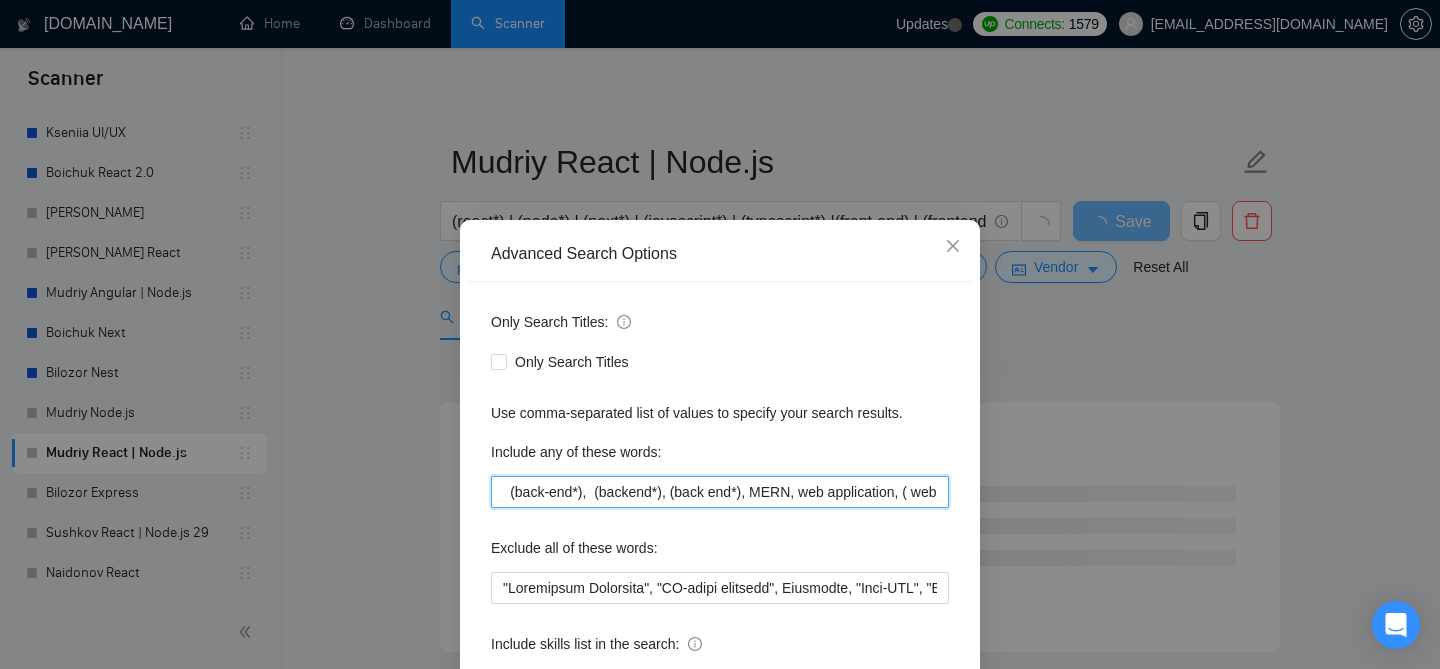 scroll, scrollTop: 0, scrollLeft: 0, axis: both 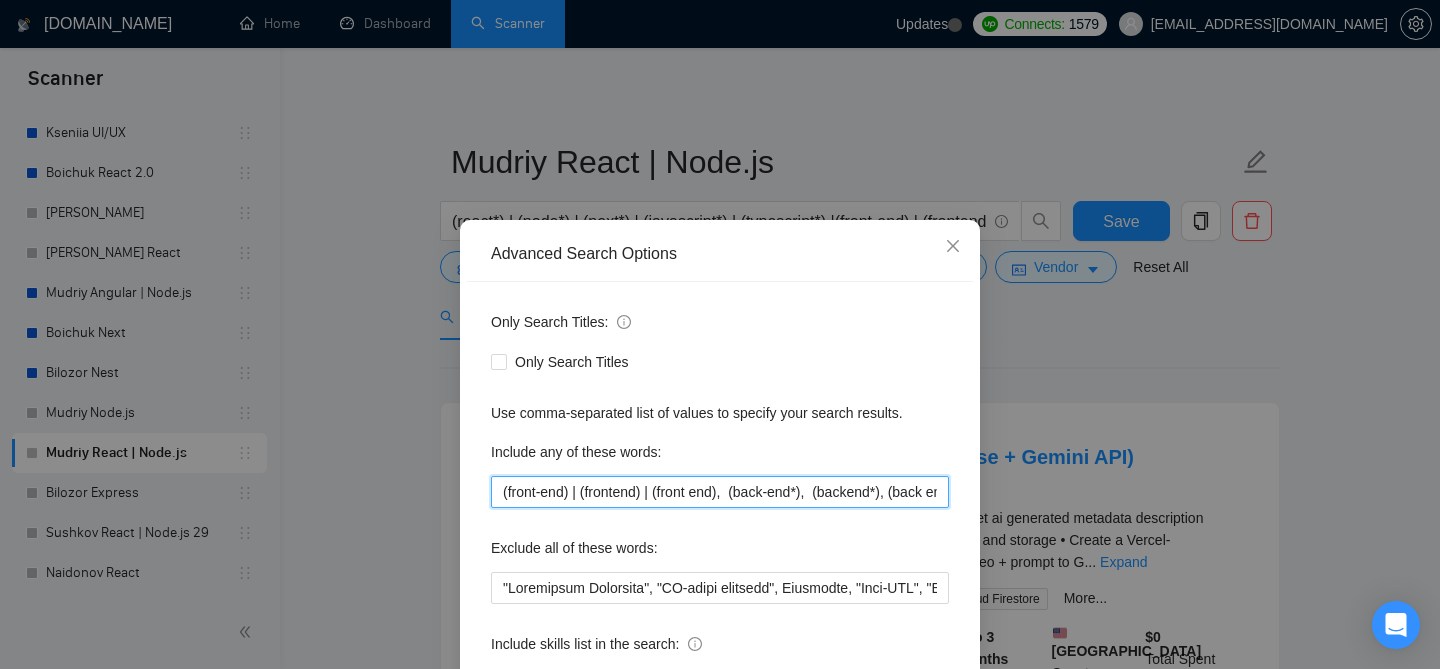click on "(front-end) | (frontend) | (front end),  (back-end*),  (backend*), (back end*), MERN, web application, ( web development*), "full-stack", fullstack, "full stack", "full - stack", ((react*) (node*)), fullstack*" at bounding box center (720, 492) 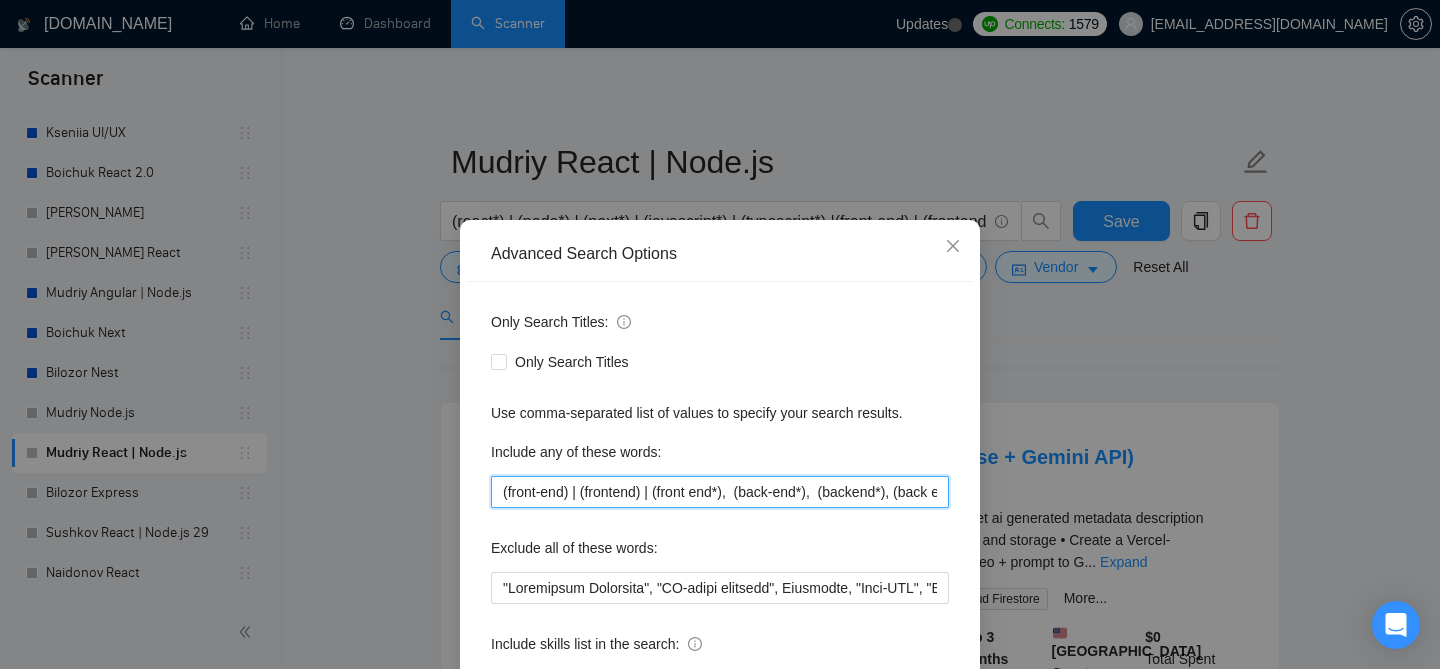 click on "(front-end) | (frontend) | (front end*),  (back-end*),  (backend*), (back end*), MERN, web application, ( web development*), "full-stack", fullstack, "full stack", "full - stack", ((react*) (node*)), fullstack*" at bounding box center (720, 492) 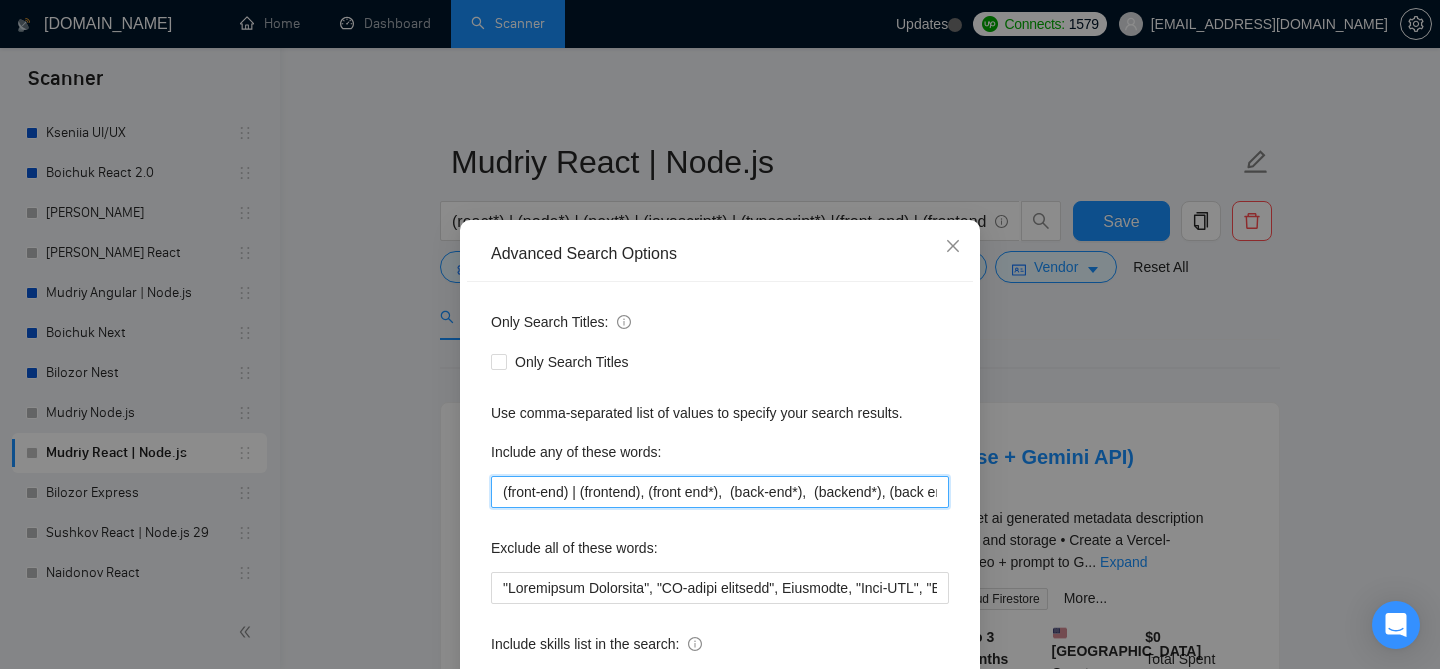 click on "(front-end) | (frontend), (front end*),  (back-end*),  (backend*), (back end*), MERN, web application, ( web development*), "full-stack", fullstack, "full stack", "full - stack", ((react*) (node*)), fullstack*" at bounding box center (720, 492) 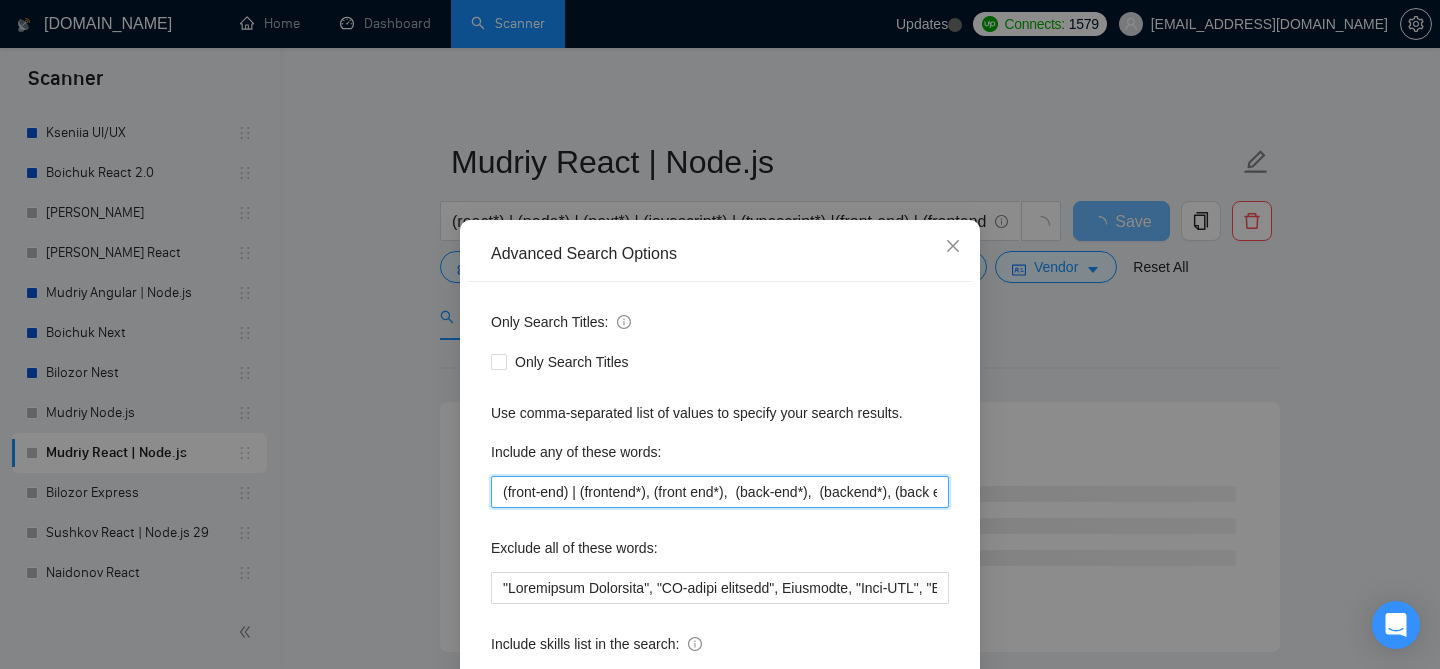 click on "(front-end) | (frontend*), (front end*),  (back-end*),  (backend*), (back end*), MERN, web application, ( web development*), "full-stack", fullstack, "full stack", "full - stack", ((react*) (node*)), fullstack*" at bounding box center [720, 492] 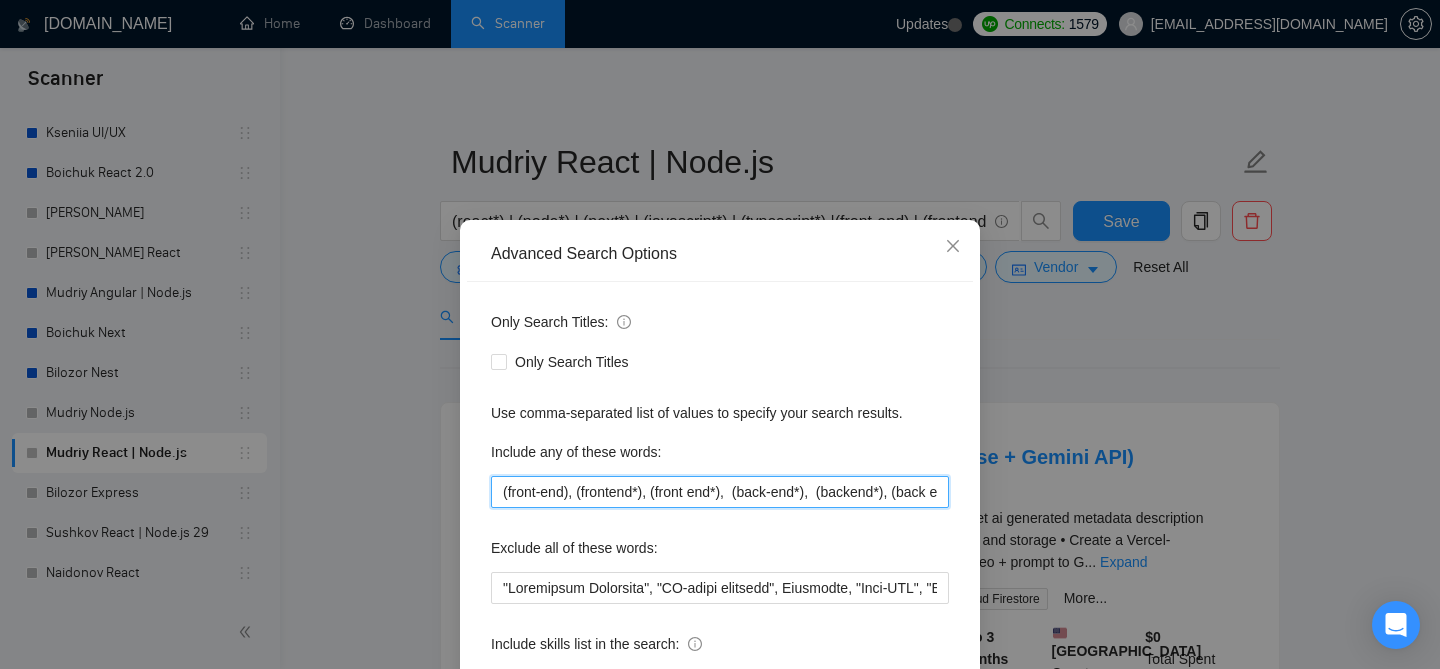 click on "(front-end), (frontend*), (front end*),  (back-end*),  (backend*), (back end*), MERN, web application, ( web development*), "full-stack", fullstack, "full stack", "full - stack", ((react*) (node*)), fullstack*" at bounding box center (720, 492) 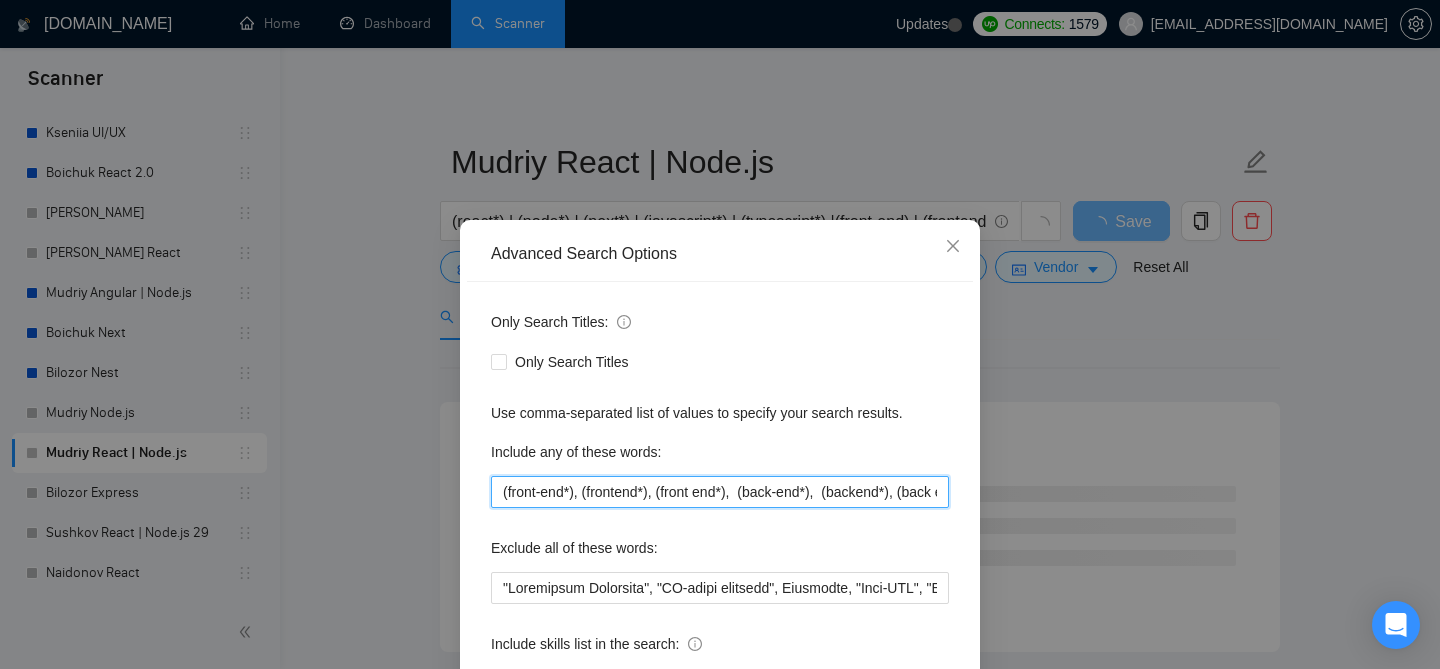 click on "(front-end*), (frontend*), (front end*),  (back-end*),  (backend*), (back end*), MERN, web application, ( web development*), "full-stack", fullstack, "full stack", "full - stack", ((react*) (node*)), fullstack*" at bounding box center (720, 492) 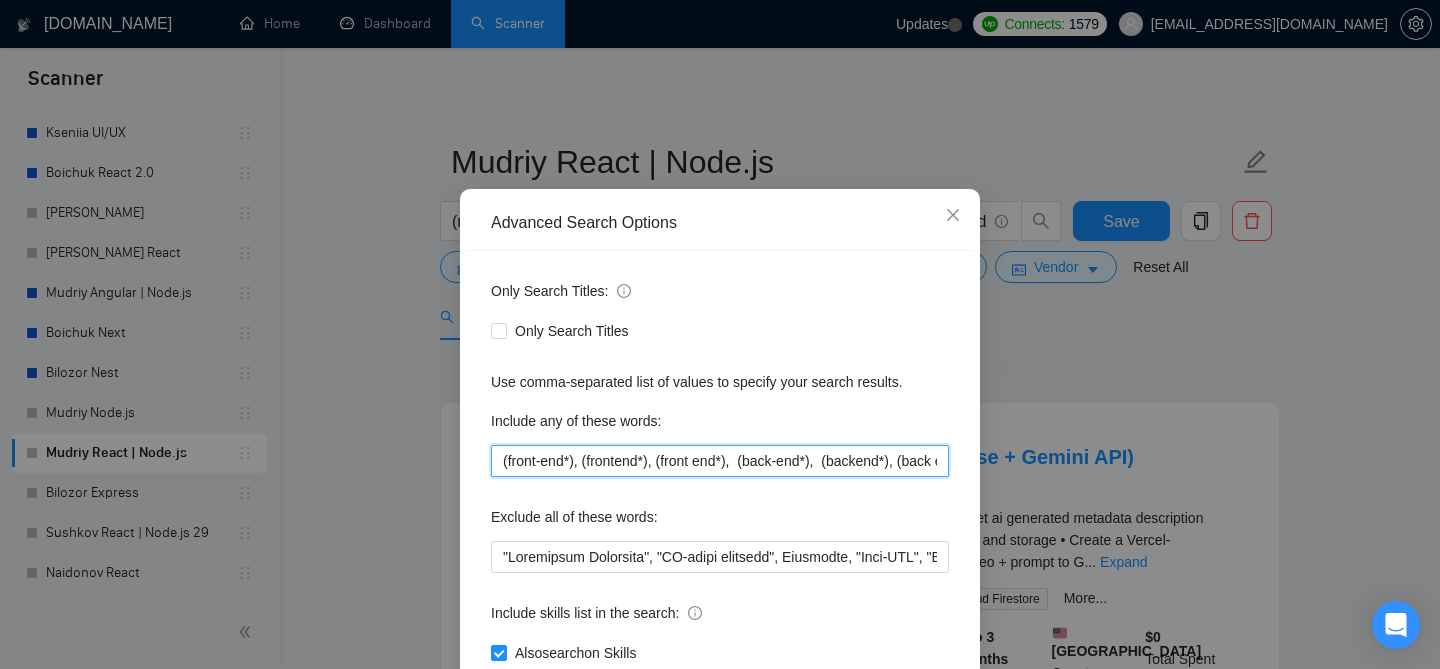 scroll, scrollTop: 37, scrollLeft: 0, axis: vertical 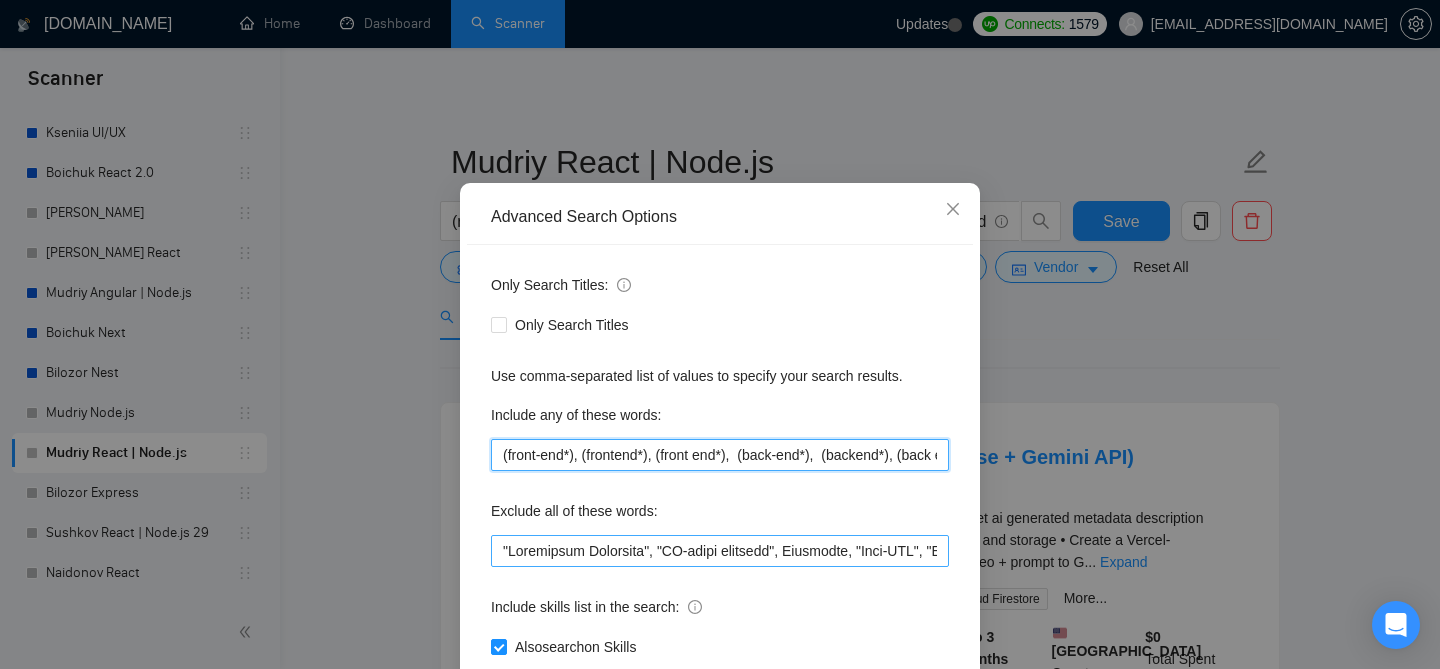 type on "(front-end*), (frontend*), (front end*),  (back-end*),  (backend*), (back end*), MERN, web application, ( web development*), "full-stack", fullstack, "full stack", "full - stack", ((react*) (node*)), fullstack*" 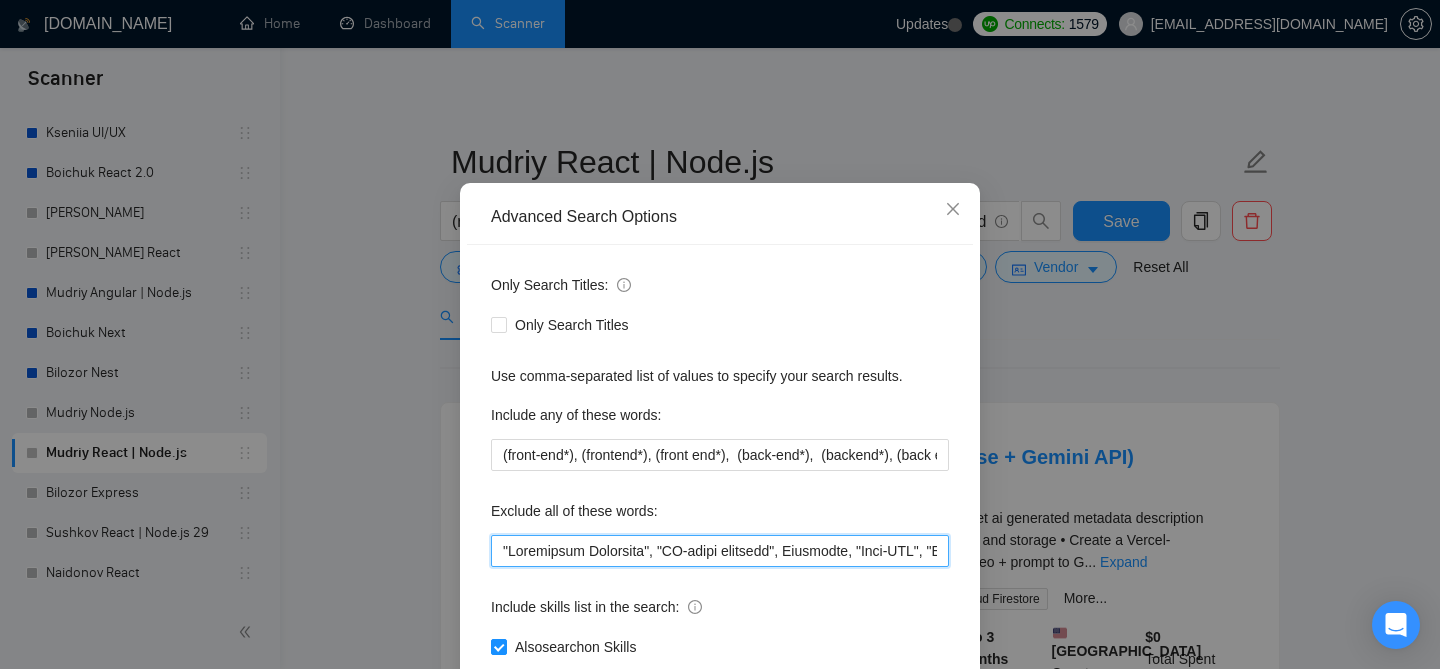 click at bounding box center (720, 551) 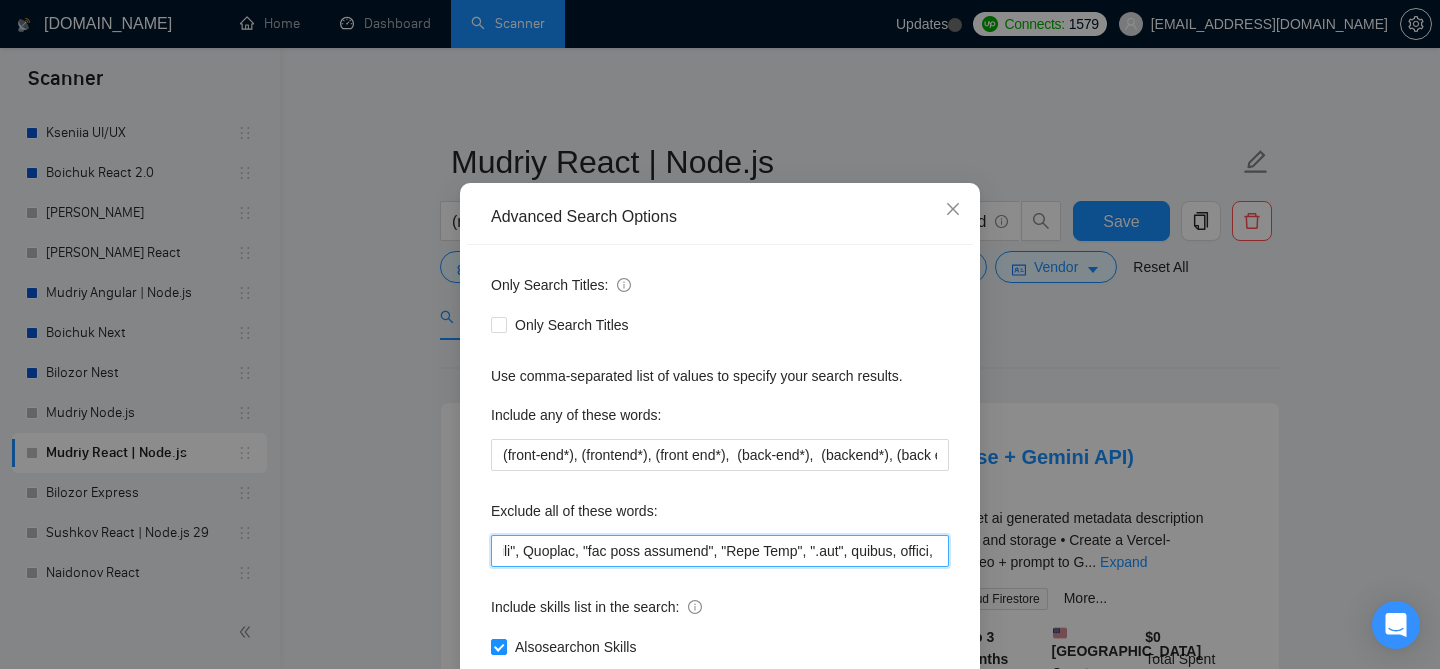 scroll, scrollTop: 0, scrollLeft: 4412, axis: horizontal 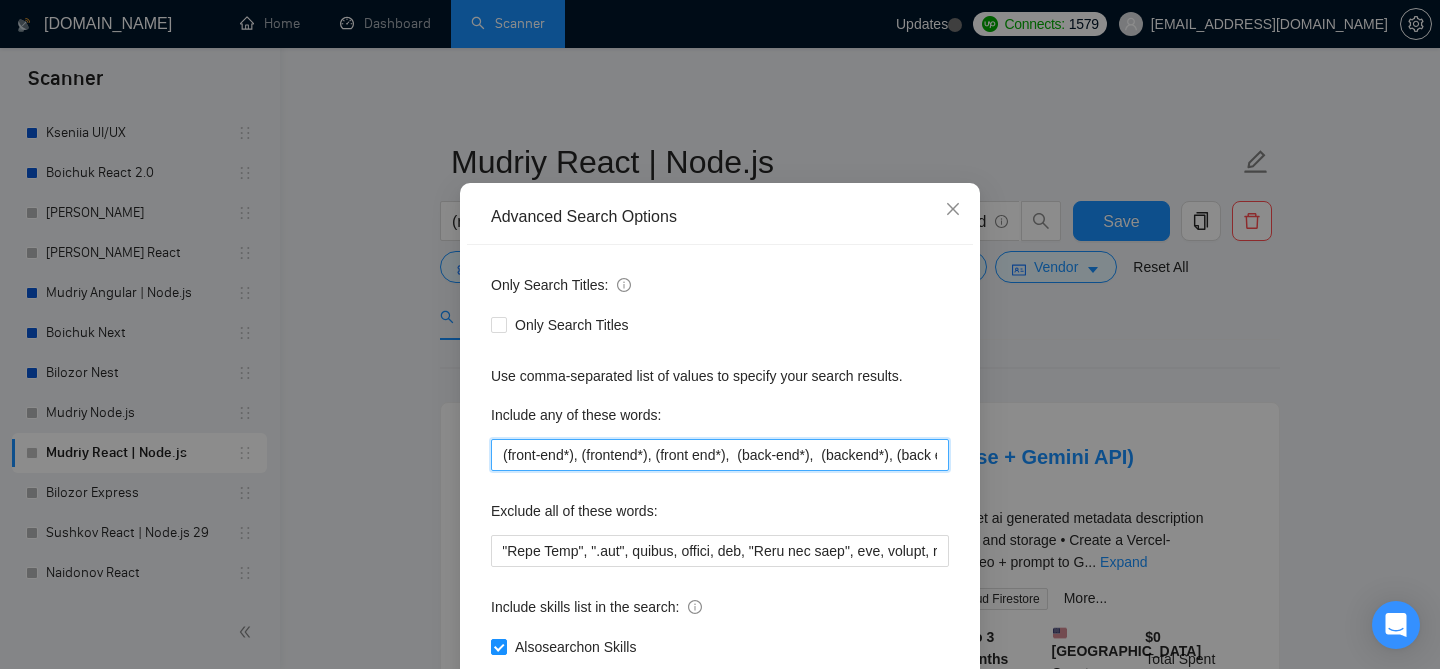 click on "(front-end*), (frontend*), (front end*),  (back-end*),  (backend*), (back end*), MERN, web application, ( web development*), "full-stack", fullstack, "full stack", "full - stack", ((react*) (node*)), fullstack*" at bounding box center [720, 455] 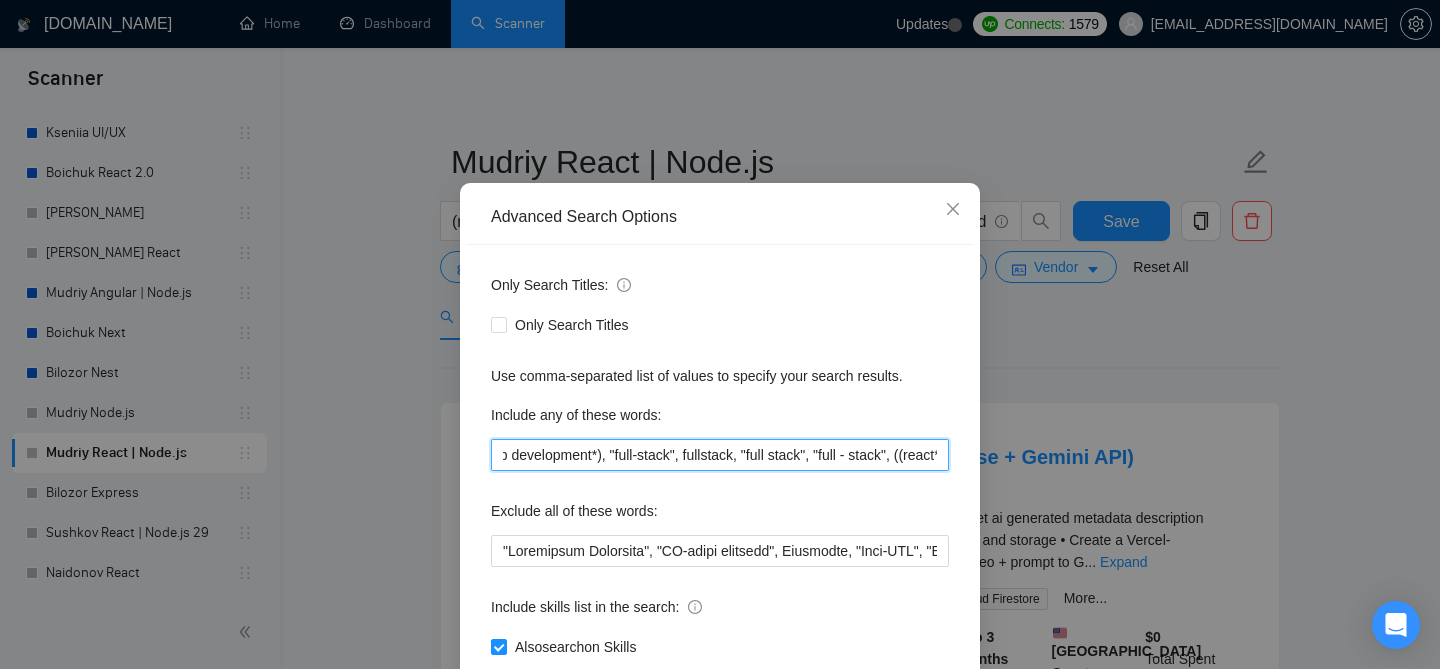 scroll, scrollTop: 0, scrollLeft: 863, axis: horizontal 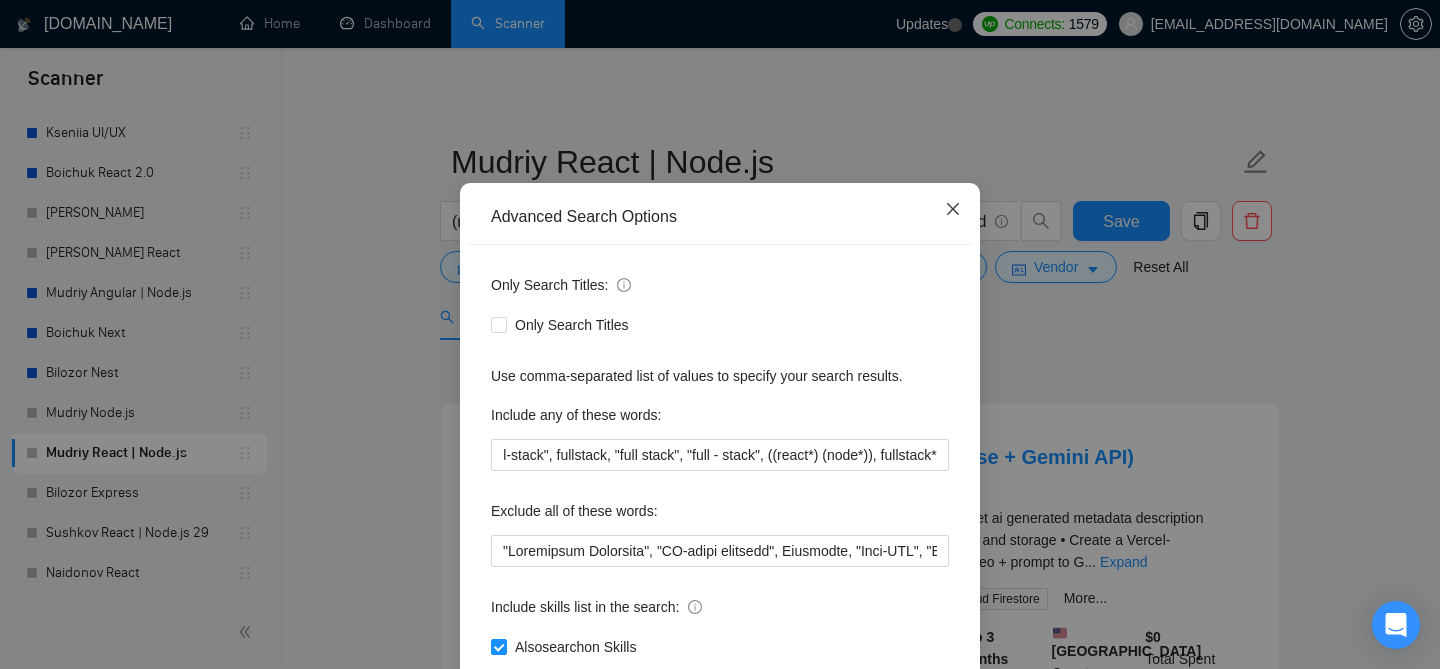 click 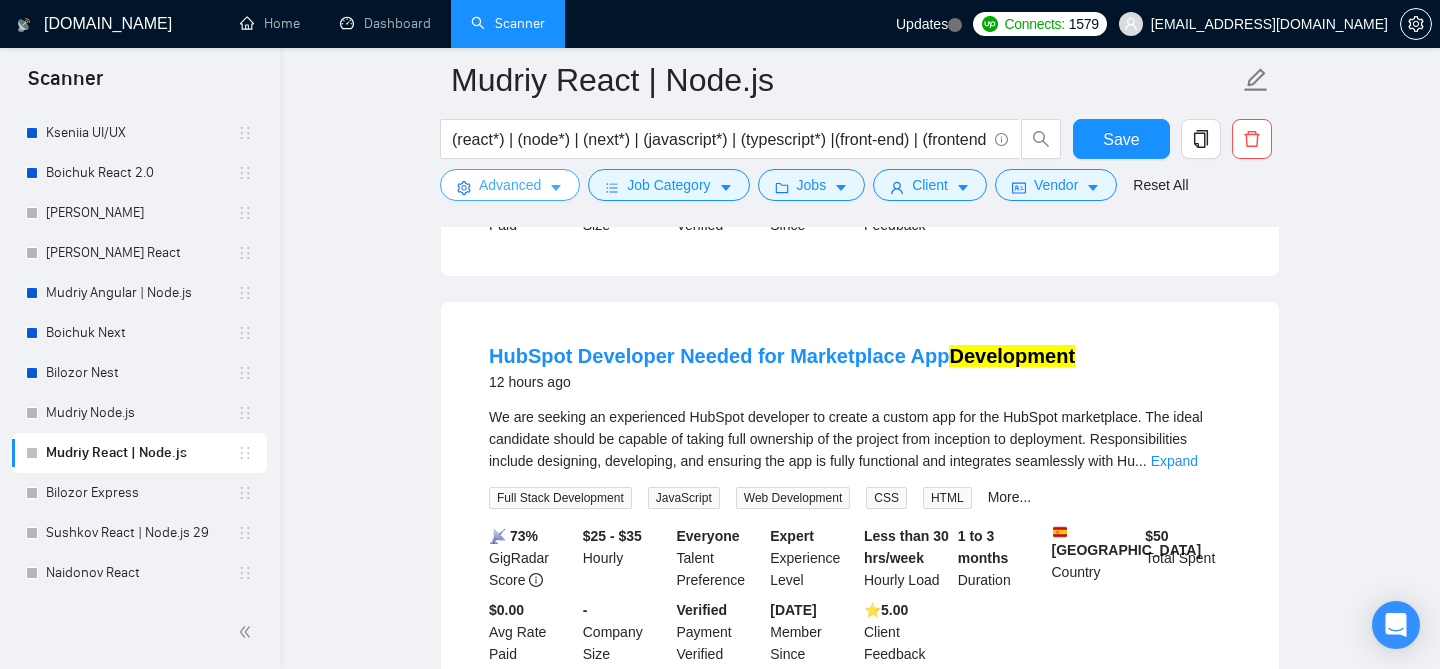 scroll, scrollTop: 1434, scrollLeft: 0, axis: vertical 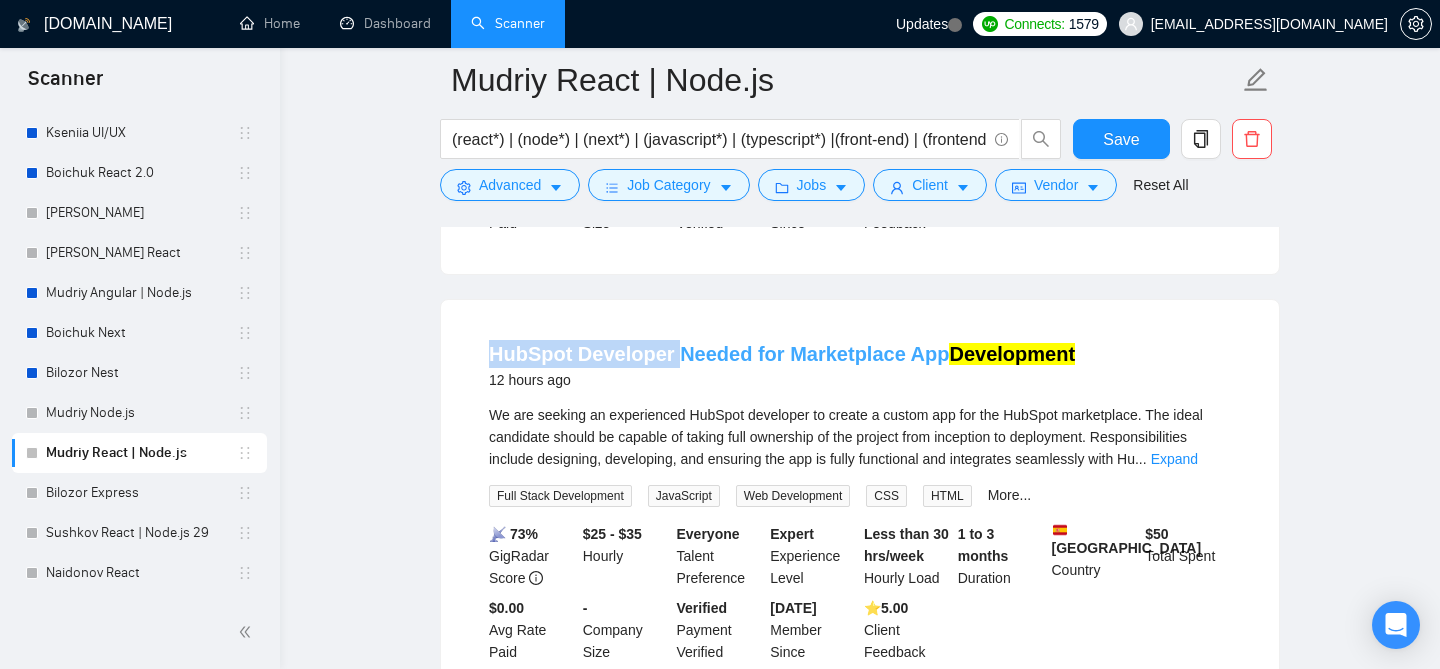 drag, startPoint x: 475, startPoint y: 397, endPoint x: 671, endPoint y: 405, distance: 196.1632 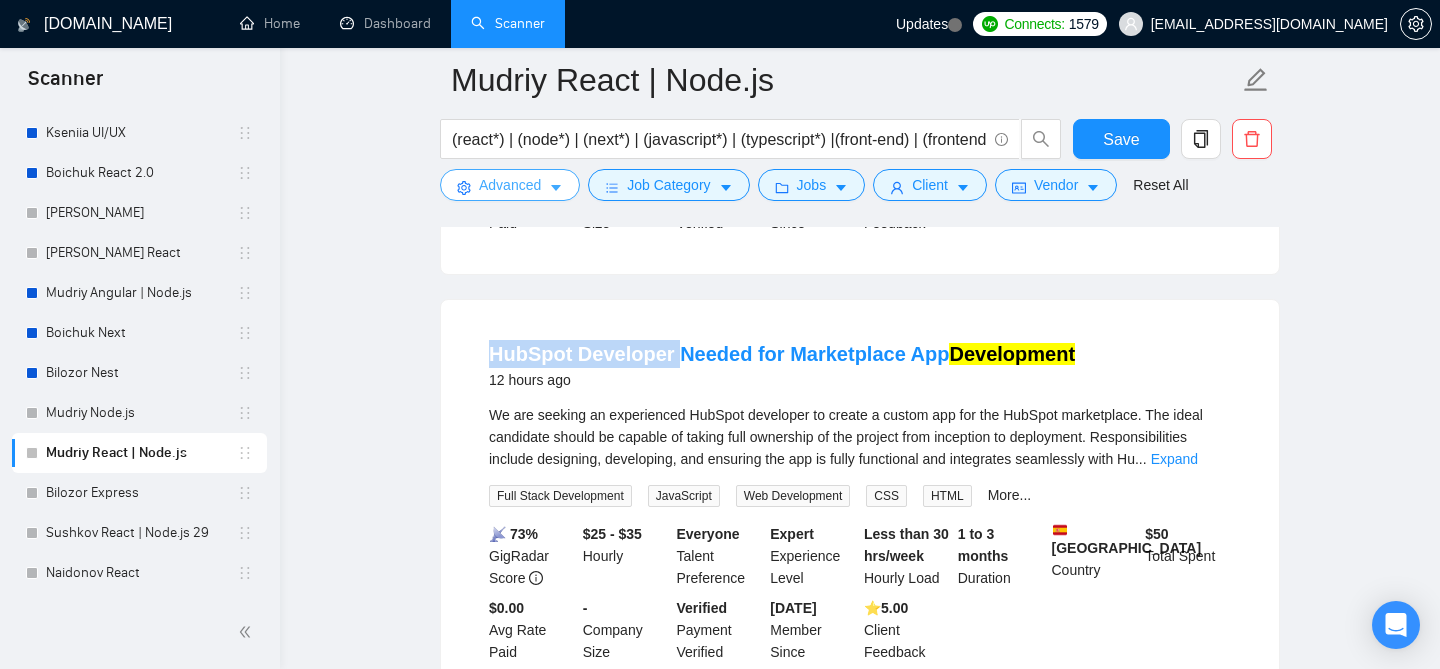 click on "Advanced" at bounding box center [510, 185] 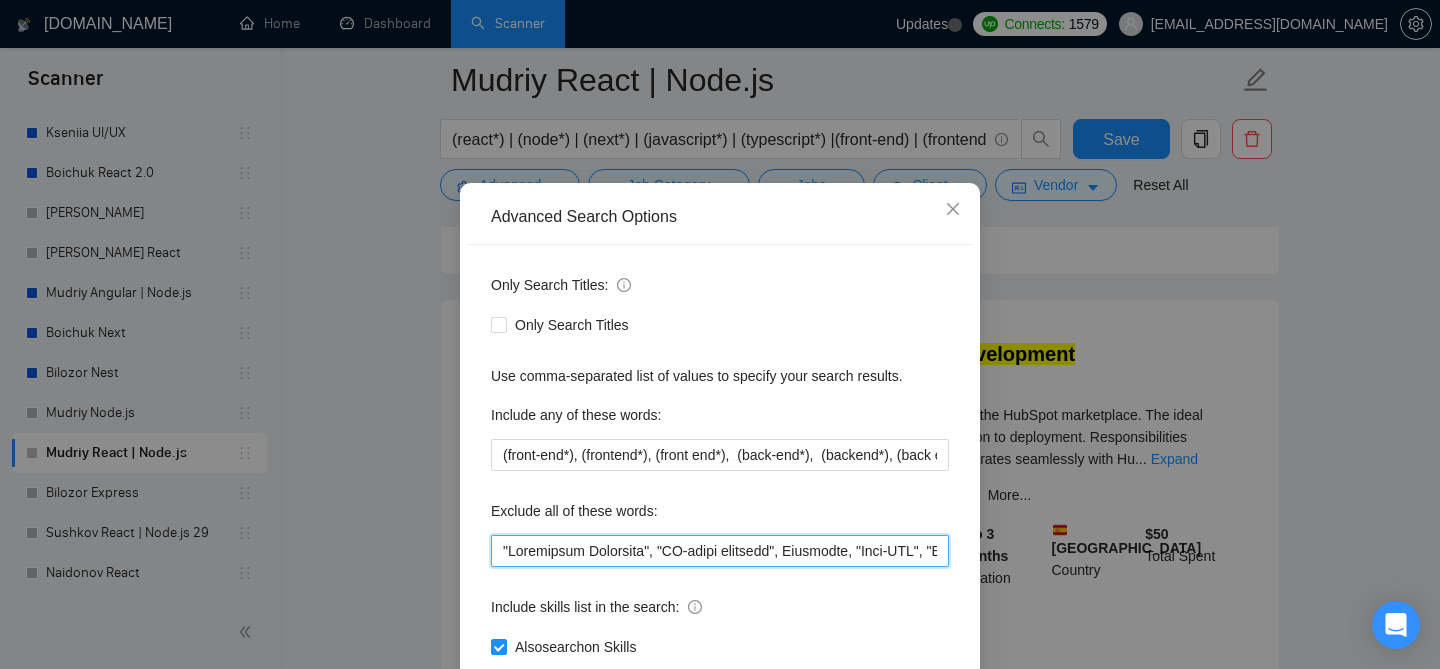 click at bounding box center (720, 551) 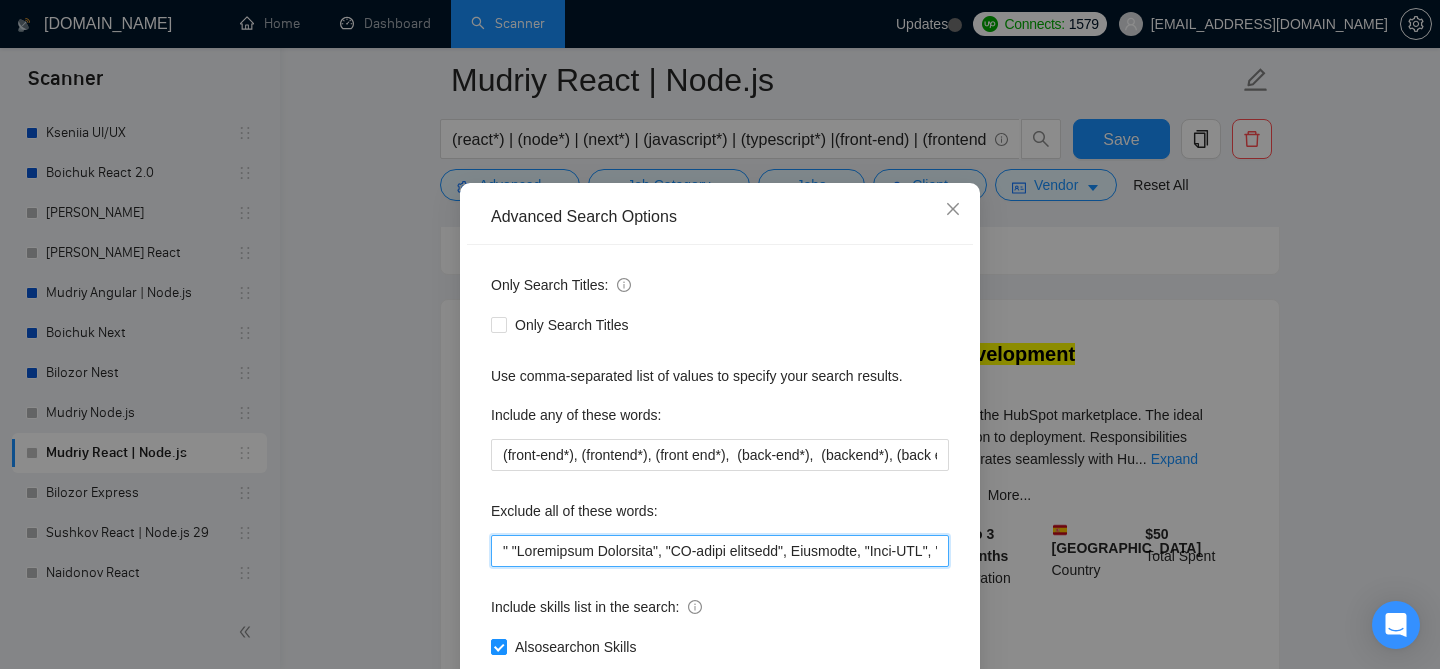 paste on "HubSpot Developer" 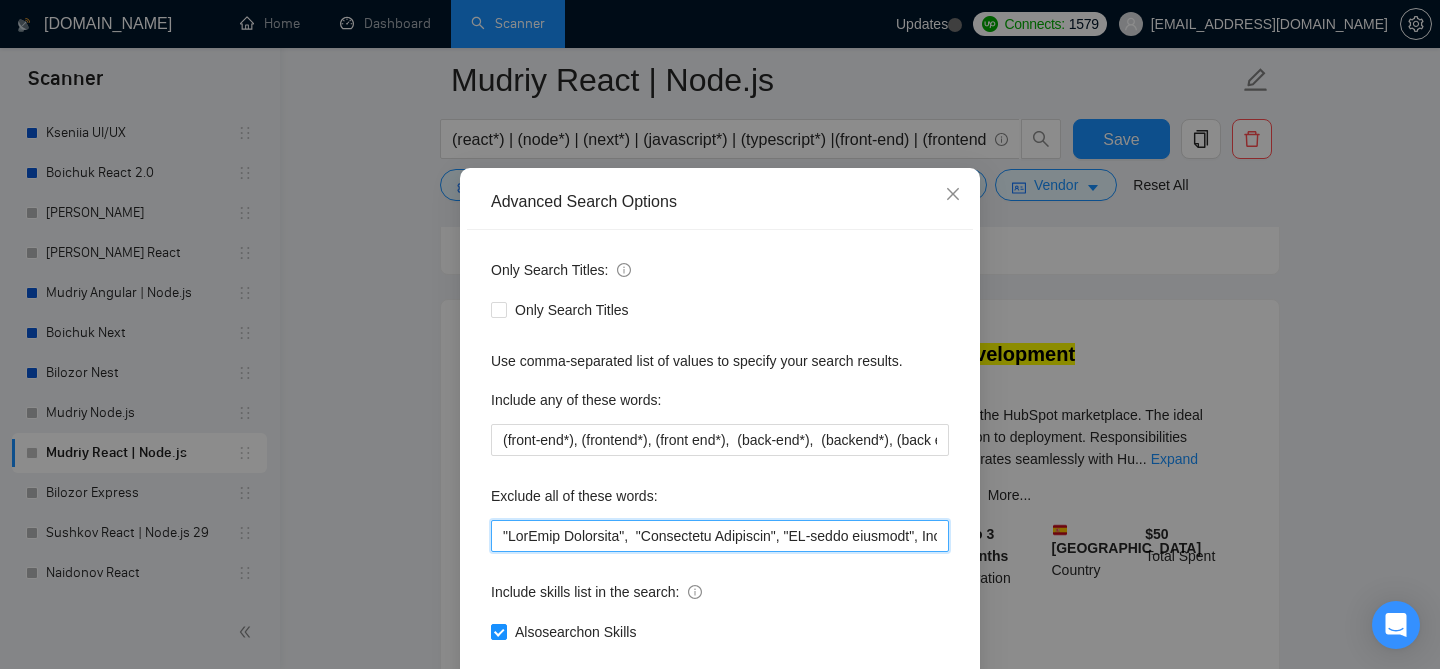 scroll, scrollTop: 163, scrollLeft: 0, axis: vertical 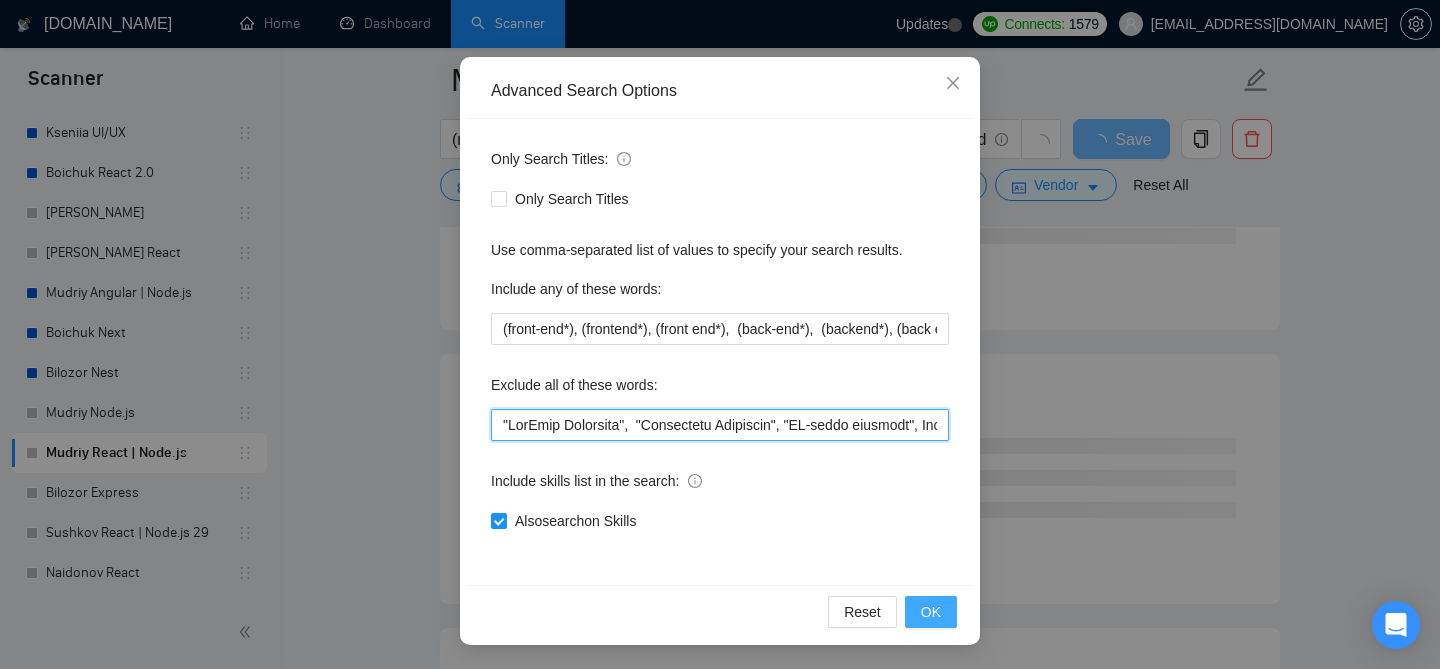 type on ""HubSpot Developer",  "Salesforce Developer", "AI-model training", Agentflow, "Node-RED", "QLC", "Polis", VR, "Replit AI", "Elixir", "Langchain", "Chrome extension", C#, "Unity", (Electron*), Widget, Astro, Rust, Tauri, ".NET/C#", Telegram, "[DOMAIN_NAME]", Consultant, teach, "QA Expert", "[DOMAIN_NAME]", Directus, "No-Code", Meteor, Convex, Svelte, Golang, vue*, Java, Angular*, "Three.js", Laravel, "Phillipine-based", "Word Press", WP, RoR, game*, "No agency", "Individuals only", crypto*, "Help", "Testing Experience", "spanish", "test*", web3, blockchain, "Virtual Assistance", Arabic, ionic, WordPress, PHP, "Ruby On Rails", "smart contract", "Pair-Programming", Kotlin, "Spring Boot", "React Native", Flutter, "not with agencies", "Tech Lead", ".net", python, django, php, "Join our team", bot, urgent, consulting, consult, tutor, teacher, mentor, trading, parser, parsing, "no agency", sex, casino, "no agencies", php, wordpress, shopify, small, little, tweaks, tweak, squarespace, wix, webflow, woocommerce, magento, men..." 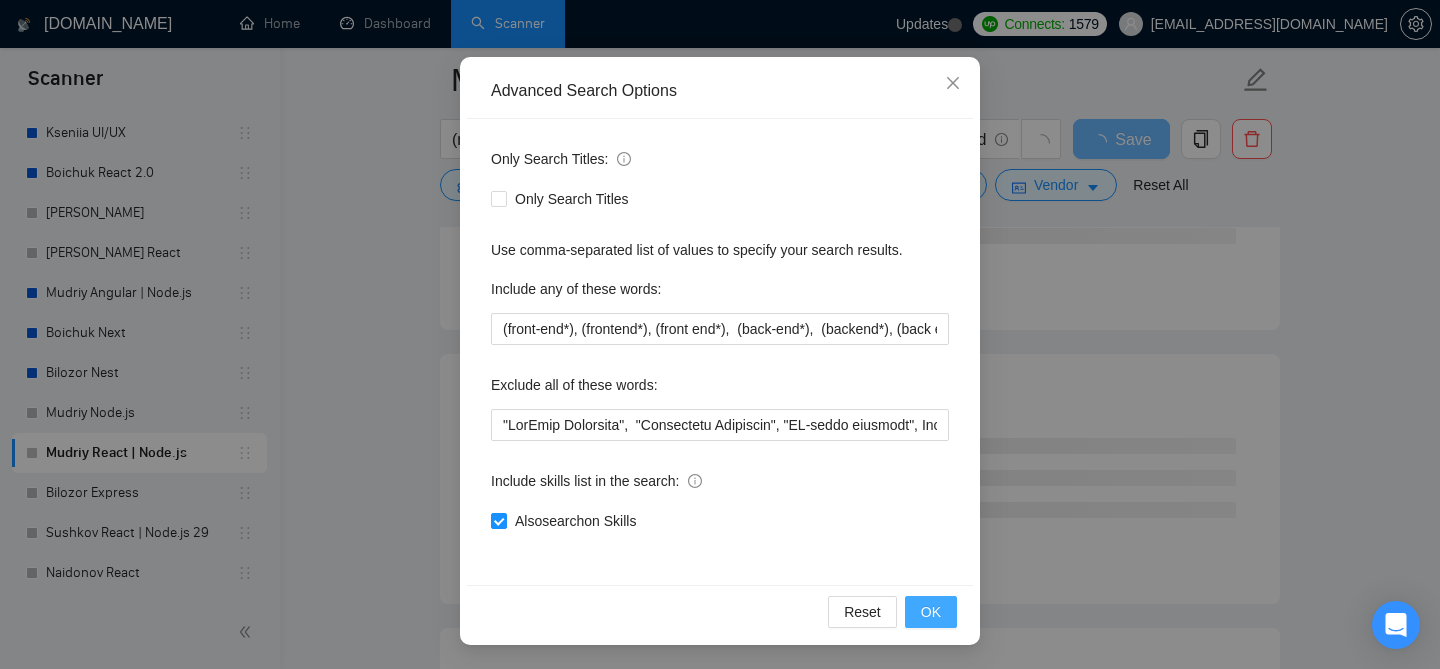 click on "OK" at bounding box center [931, 612] 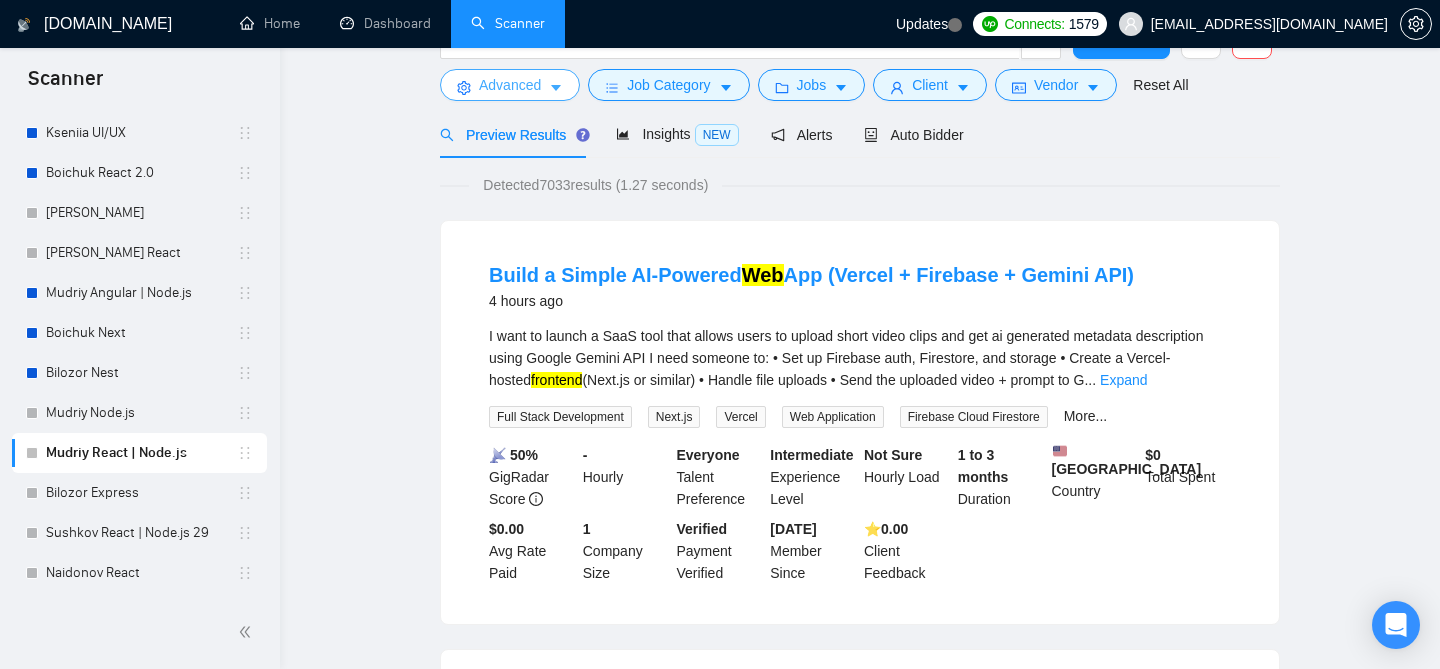 scroll, scrollTop: 0, scrollLeft: 0, axis: both 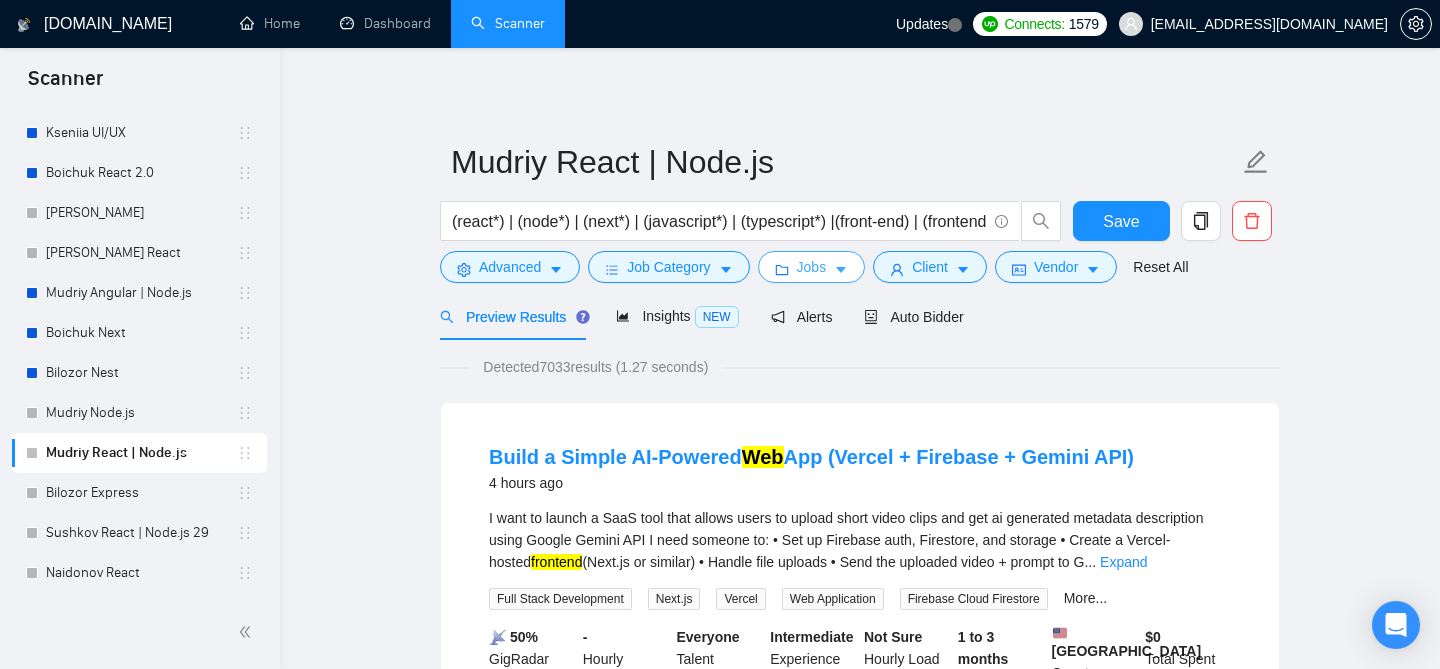 click 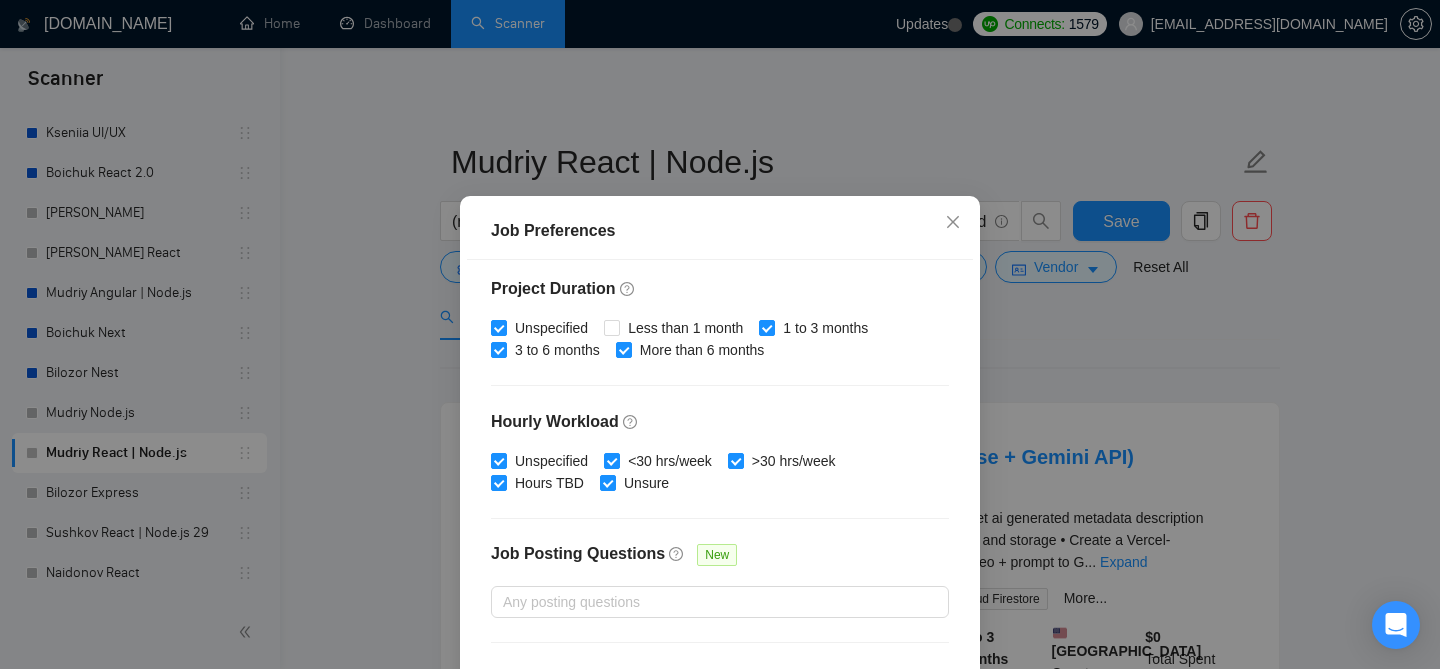 scroll, scrollTop: 601, scrollLeft: 0, axis: vertical 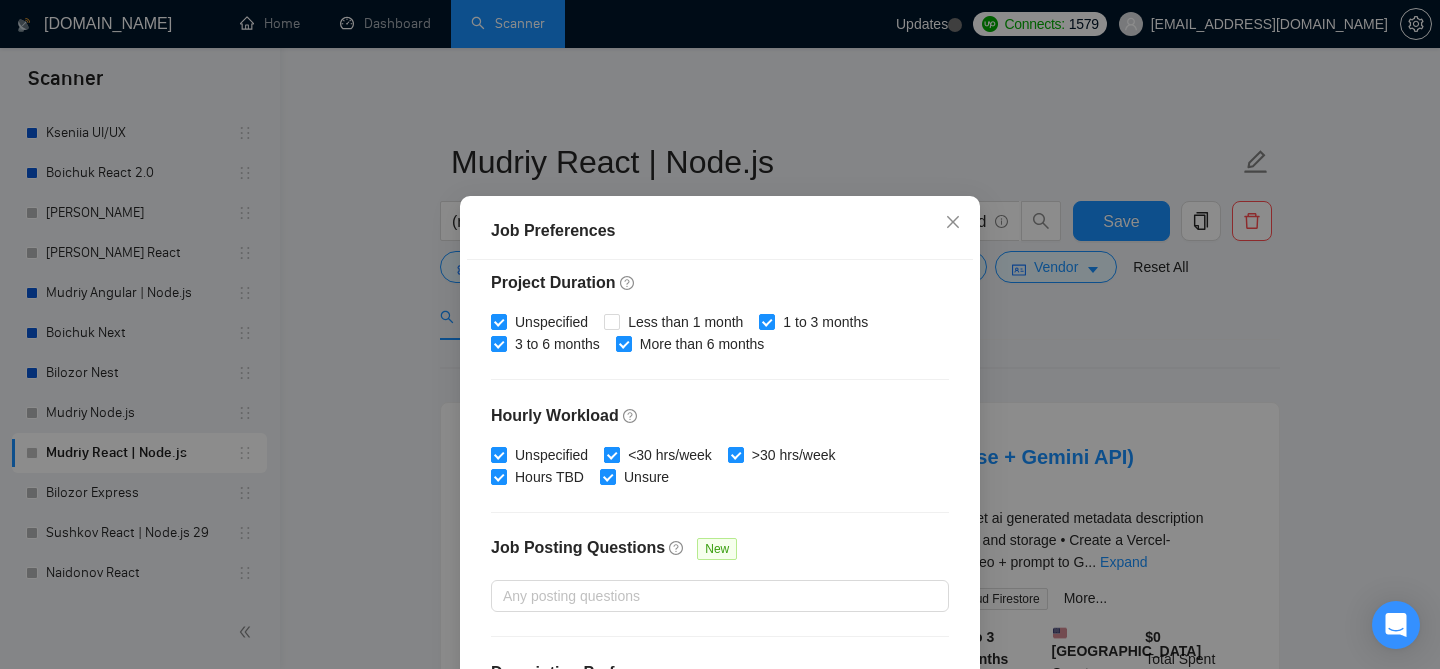click on "<30 hrs/week" at bounding box center [670, 455] 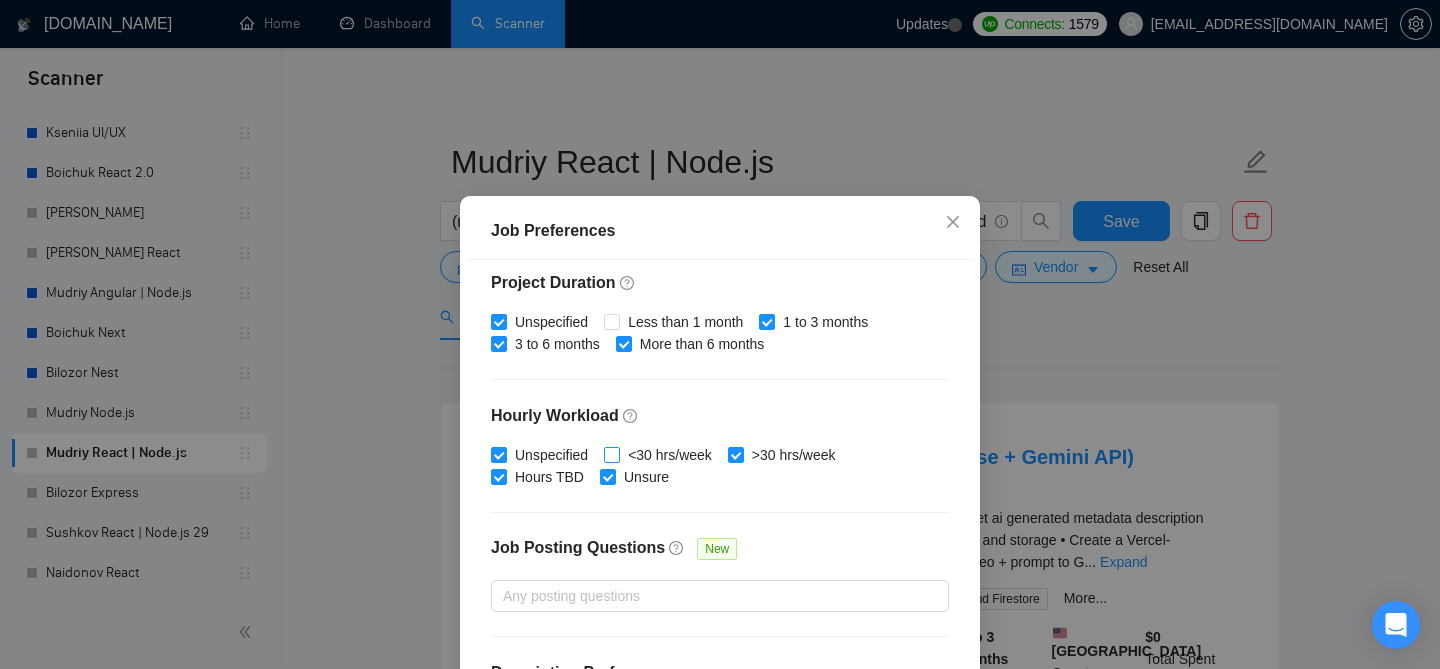 scroll, scrollTop: 659, scrollLeft: 0, axis: vertical 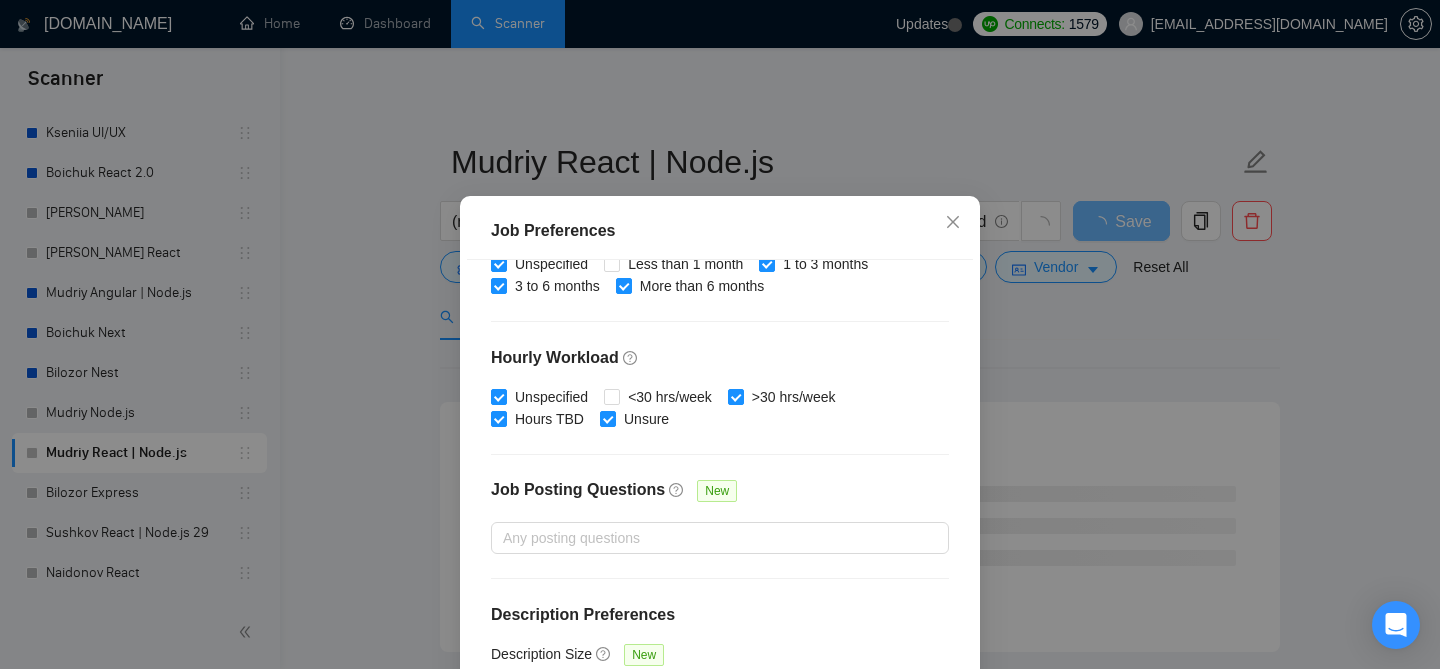 click on "Job Preferences Budget Project Type All Fixed Price Hourly Rate   Fixed Price Budget $ 5000 Min - $ Max Estimate Fixed Price When It’s Not Available New   Hourly Rate Price Budget $ 30 Min - $ Max Estimate Hourly Rate When It’s Not Available New Include Budget Placeholders Include Jobs with Unspecified Budget   Connects Price New Min - Max Project Duration   Unspecified Less than 1 month 1 to 3 months 3 to 6 months More than 6 months Hourly Workload   Unspecified <30 hrs/week >30 hrs/week Hours TBD Unsure Job Posting Questions New   Any posting questions Description Preferences Description Size New   Any description size Reset OK" at bounding box center (720, 334) 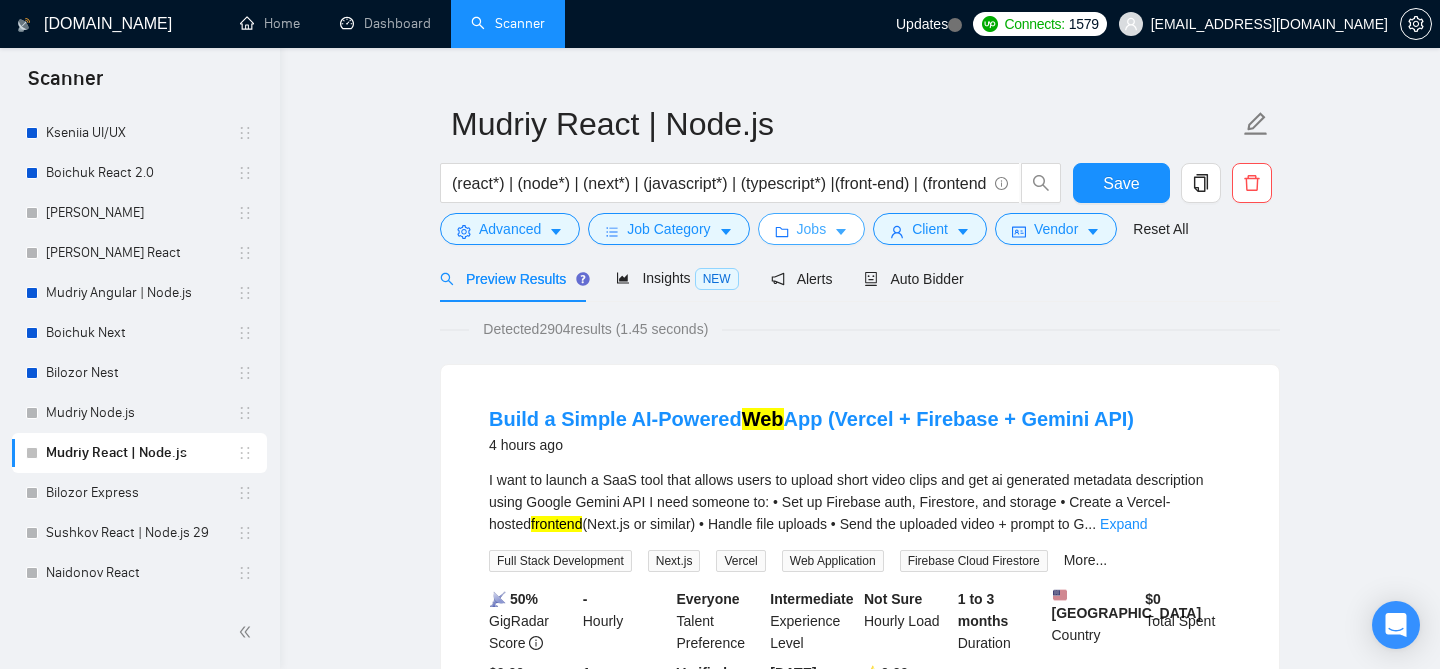scroll, scrollTop: 43, scrollLeft: 0, axis: vertical 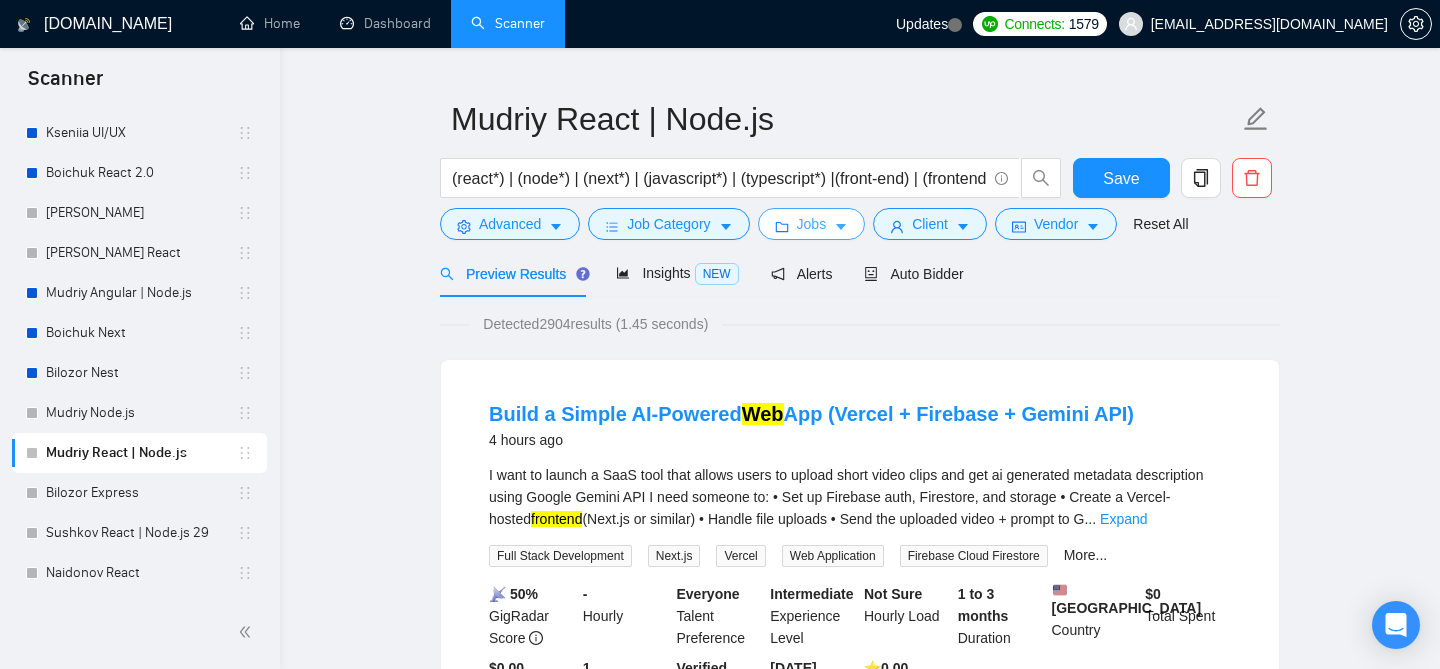 click 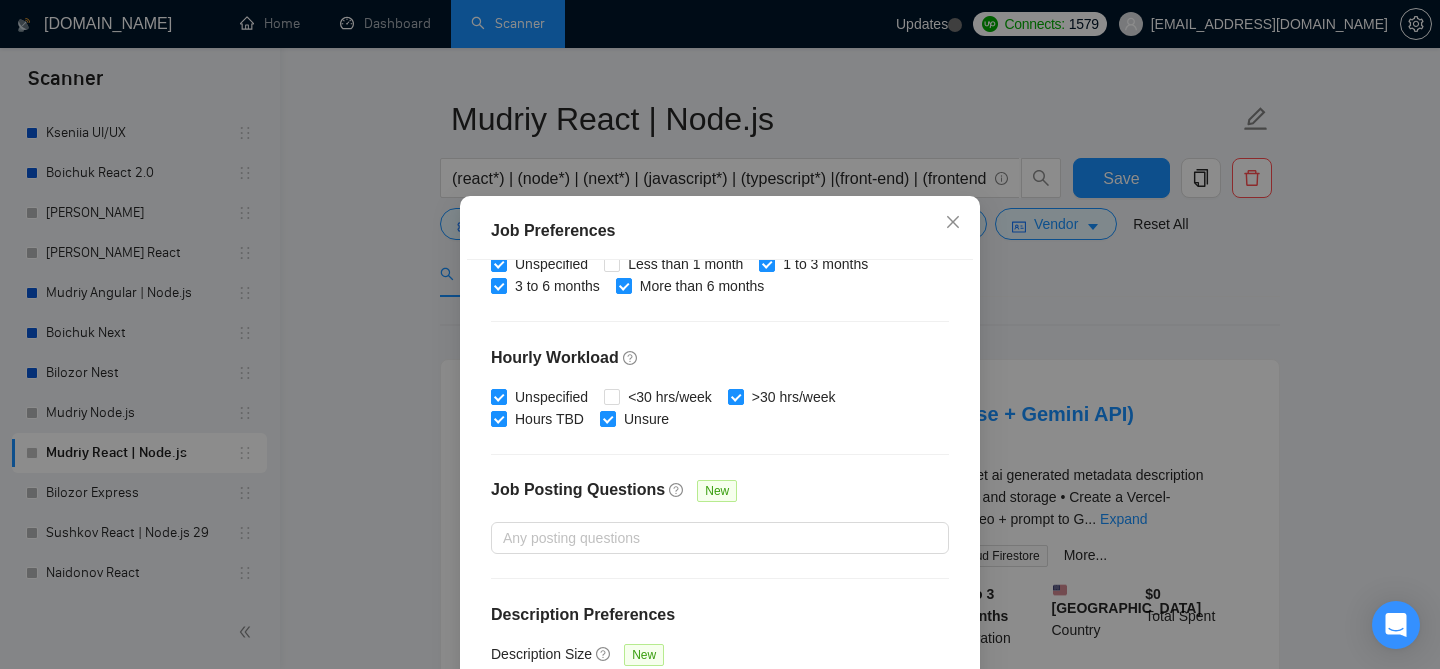 scroll, scrollTop: 147, scrollLeft: 0, axis: vertical 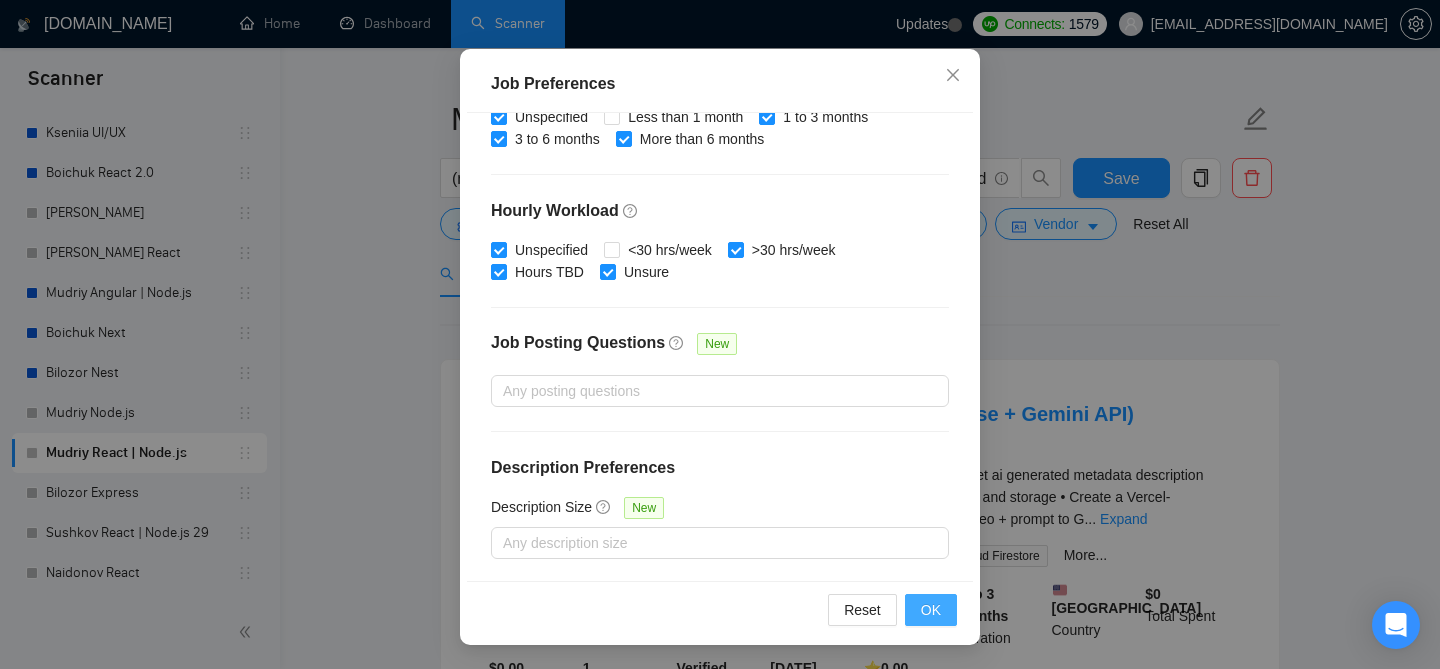 click on "OK" at bounding box center (931, 610) 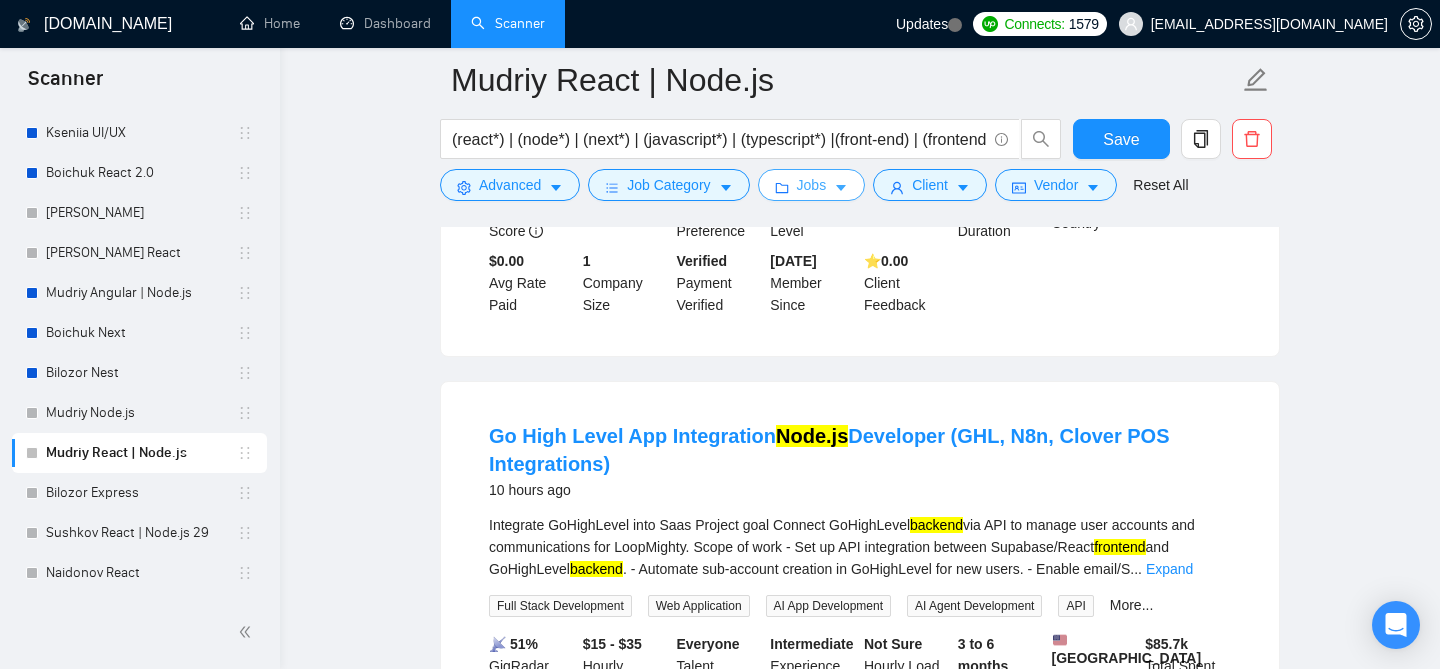 scroll, scrollTop: 467, scrollLeft: 0, axis: vertical 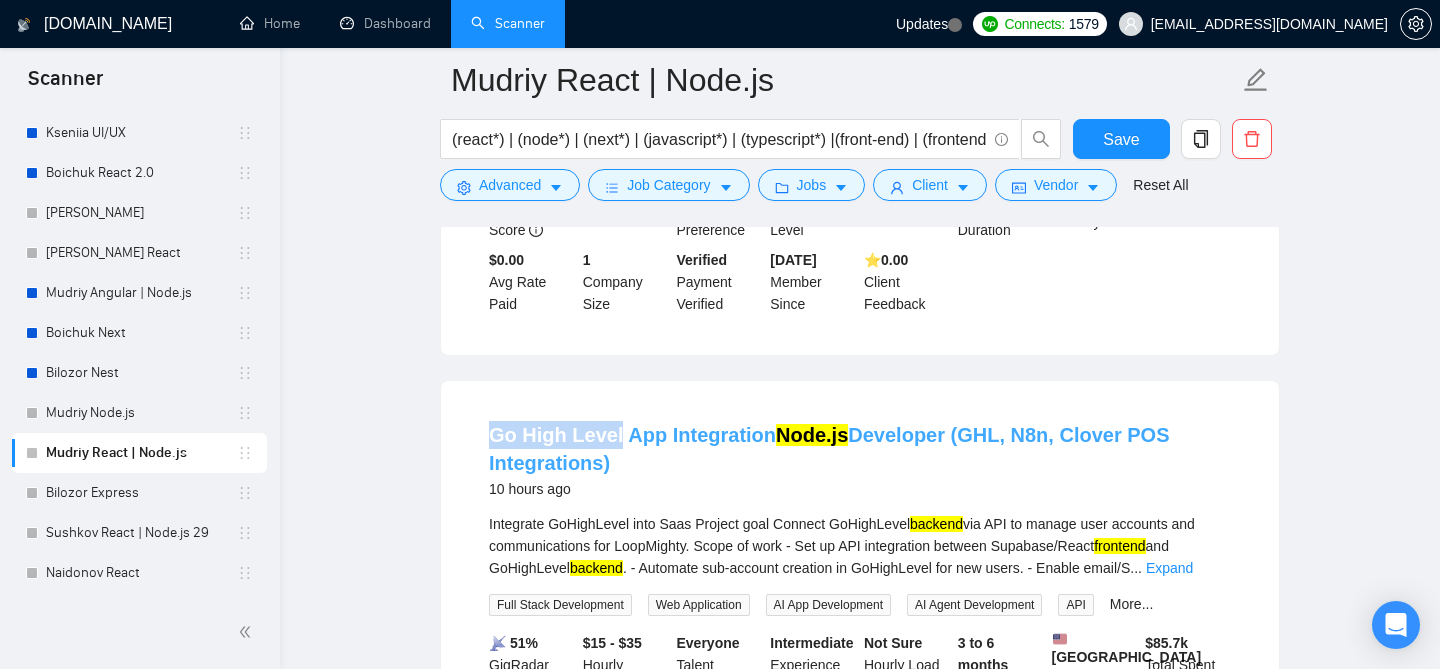 drag, startPoint x: 474, startPoint y: 448, endPoint x: 616, endPoint y: 457, distance: 142.28493 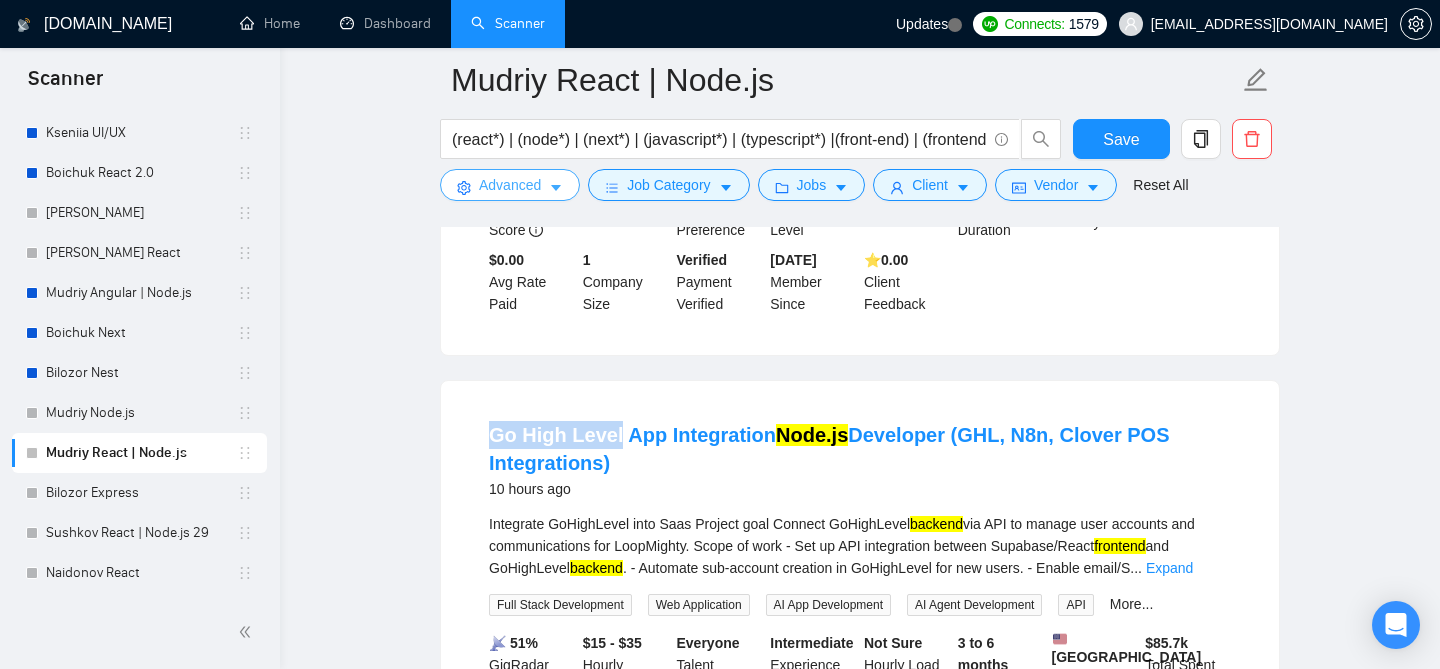 click on "Advanced" at bounding box center (510, 185) 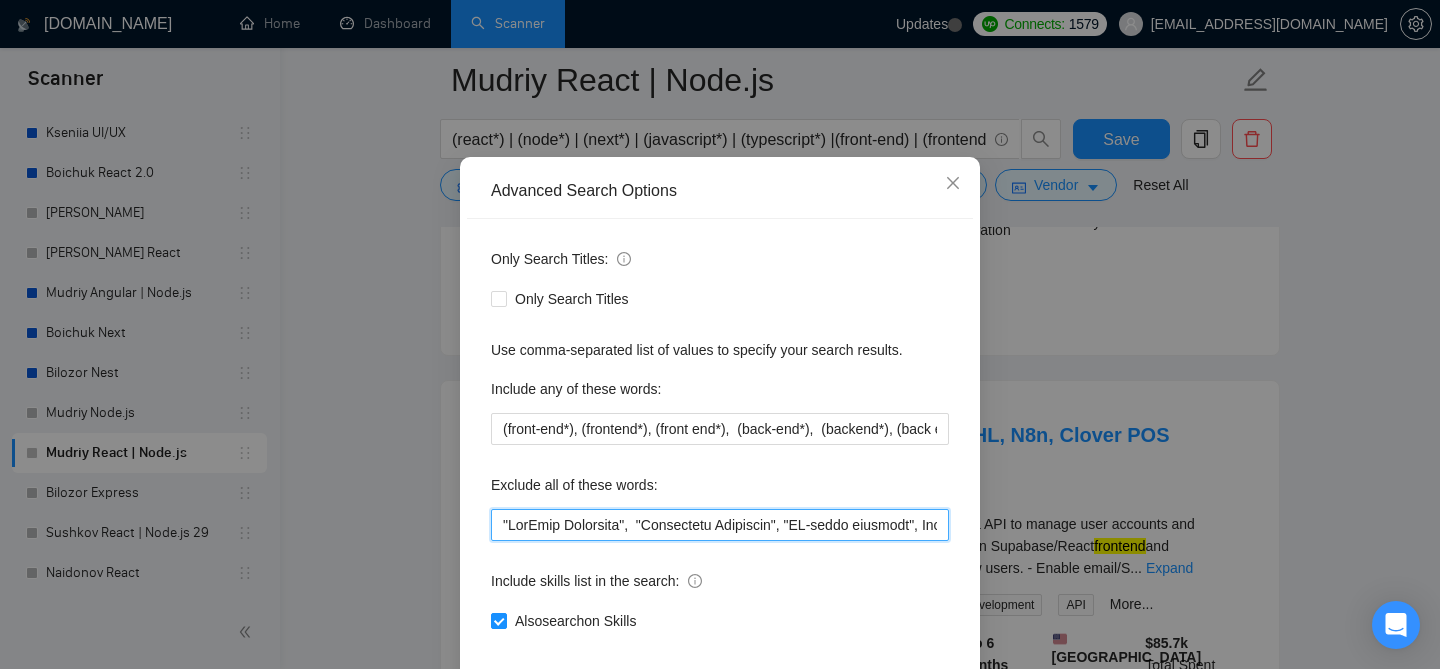 click at bounding box center (720, 525) 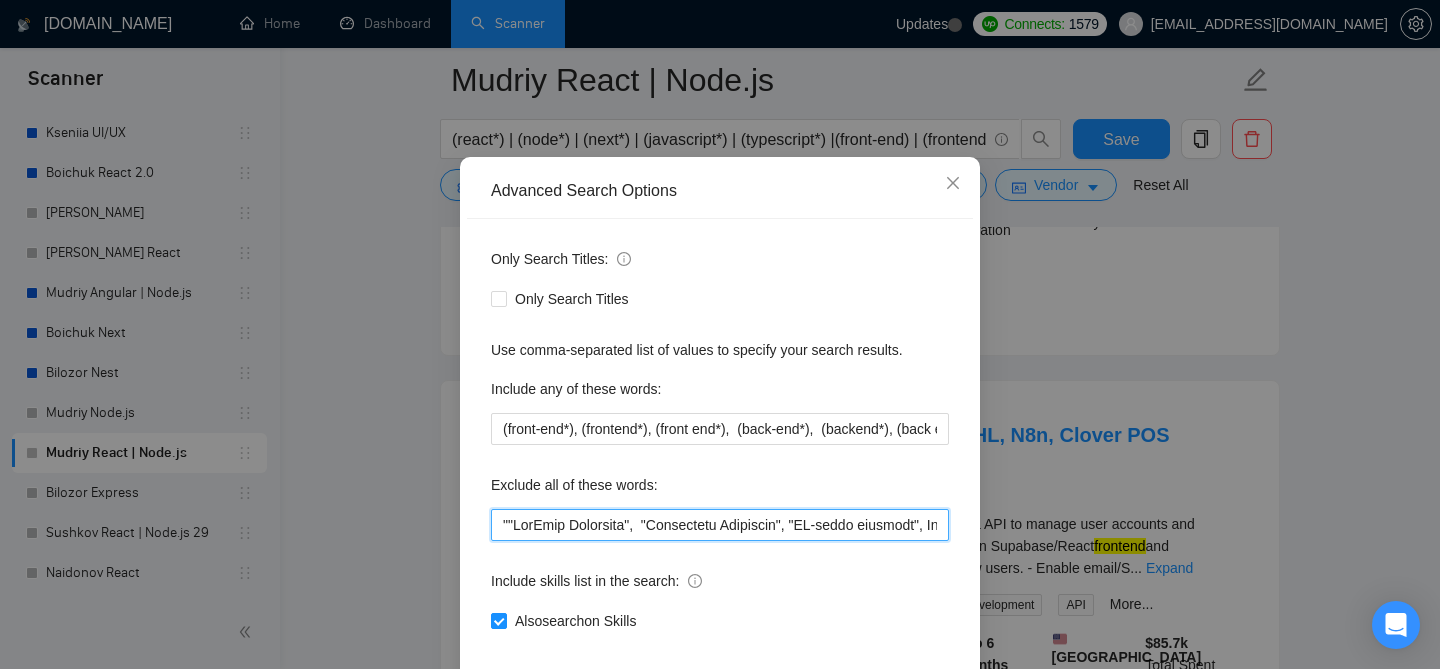 paste on "Go High Level" 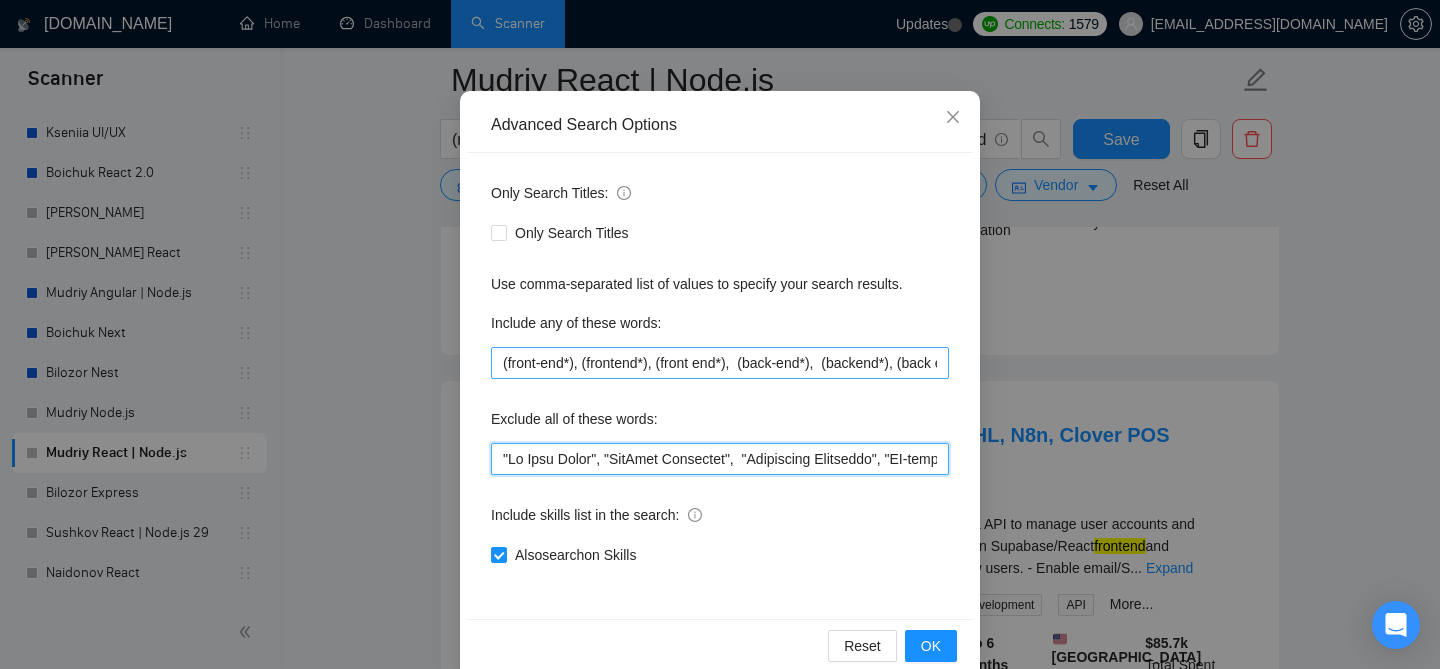 scroll, scrollTop: 163, scrollLeft: 0, axis: vertical 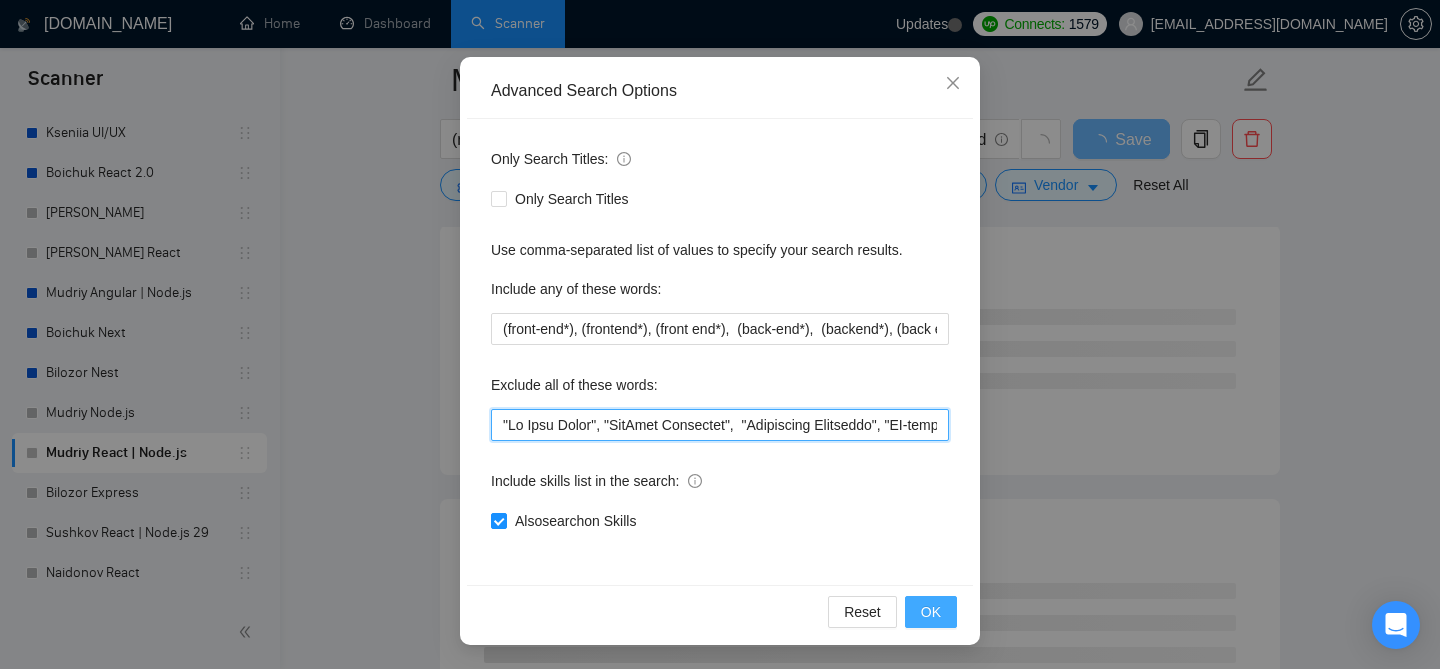 type on ""Go High Level", "HubSpot Developer",  "Salesforce Developer", "AI-model training", Agentflow, "Node-RED", "QLC", "Polis", VR, "Replit AI", "Elixir", "Langchain", "Chrome extension", C#, "Unity", (Electron*), Widget, Astro, [PERSON_NAME], Tauri, ".NET/C#", Telegram, "[DOMAIN_NAME]", Consultant, teach, "QA Expert", "[DOMAIN_NAME]", Directus, "No-Code", Meteor, Convex, Svelte, Golang, vue*, Java, Angular*, "Three.js", Laravel, "Phillipine-based", "Word Press", WP, RoR, game*, "No agency", "Individuals only", crypto*, "Help", "Testing Experience", "spanish", "test*", web3, blockchain, "Virtual Assistance", Arabic, ionic, WordPress, PHP, "Ruby On Rails", "smart contract", "Pair-Programming", Kotlin, "Spring Boot", "React Native", Flutter, "not with agencies", "Tech Lead", ".net", python, django, php, "Join our team", bot, urgent, consulting, consult, tutor, teacher, mentor, trading, parser, parsing, "no agency", sex, casino, "no agencies", php, wordpress, shopify, small, little, tweaks, tweak, squarespace, wix, webflow, woocomme..." 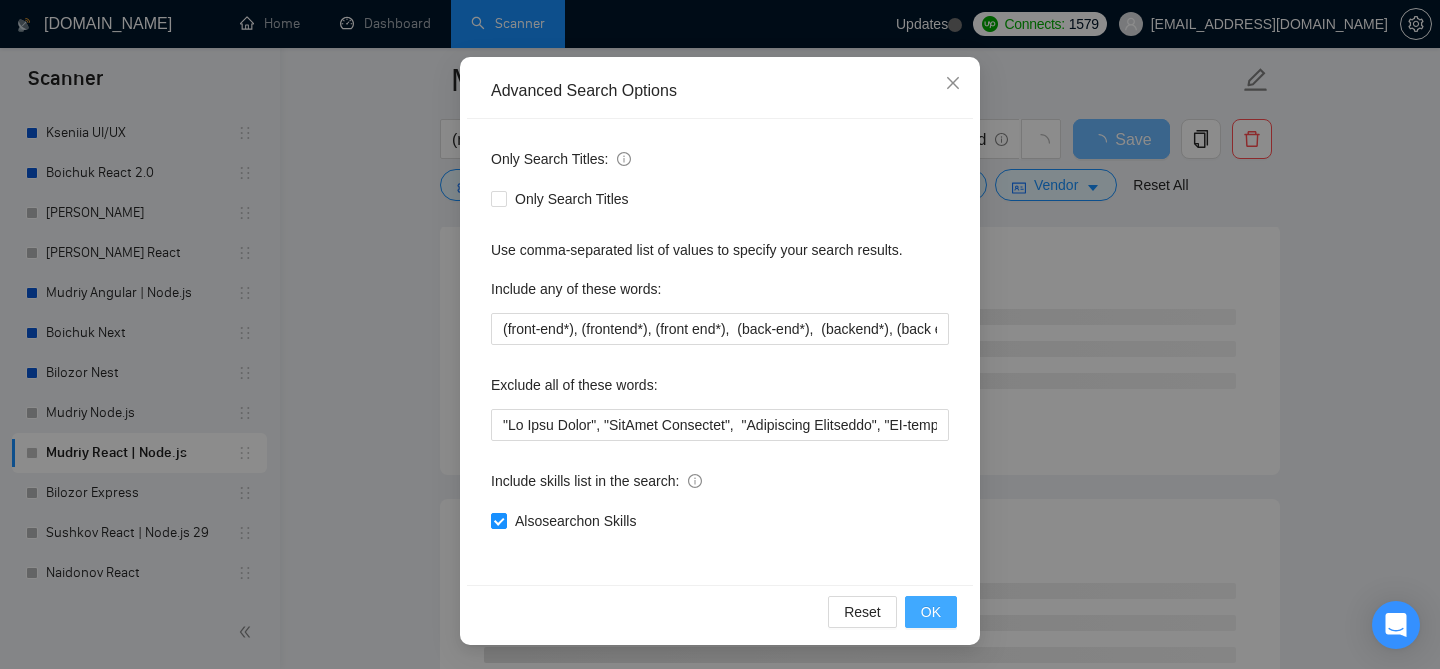 click on "OK" at bounding box center [931, 612] 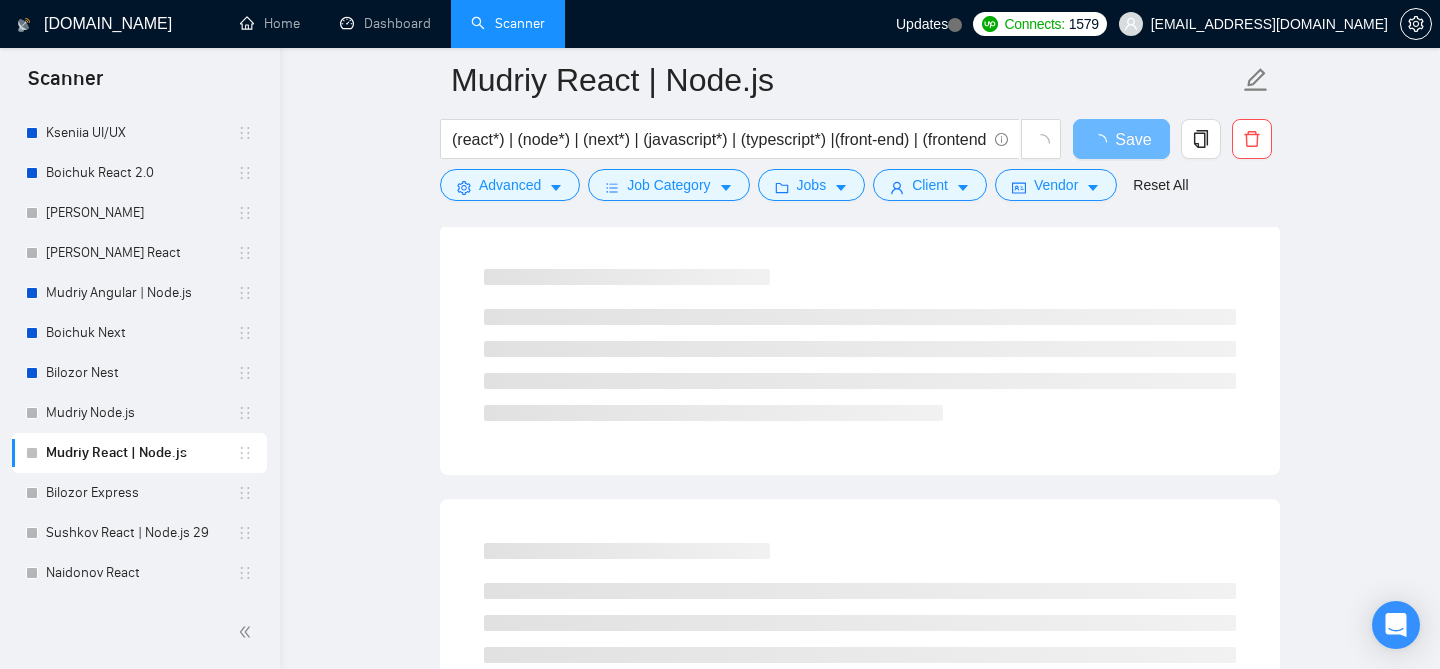 scroll, scrollTop: 63, scrollLeft: 0, axis: vertical 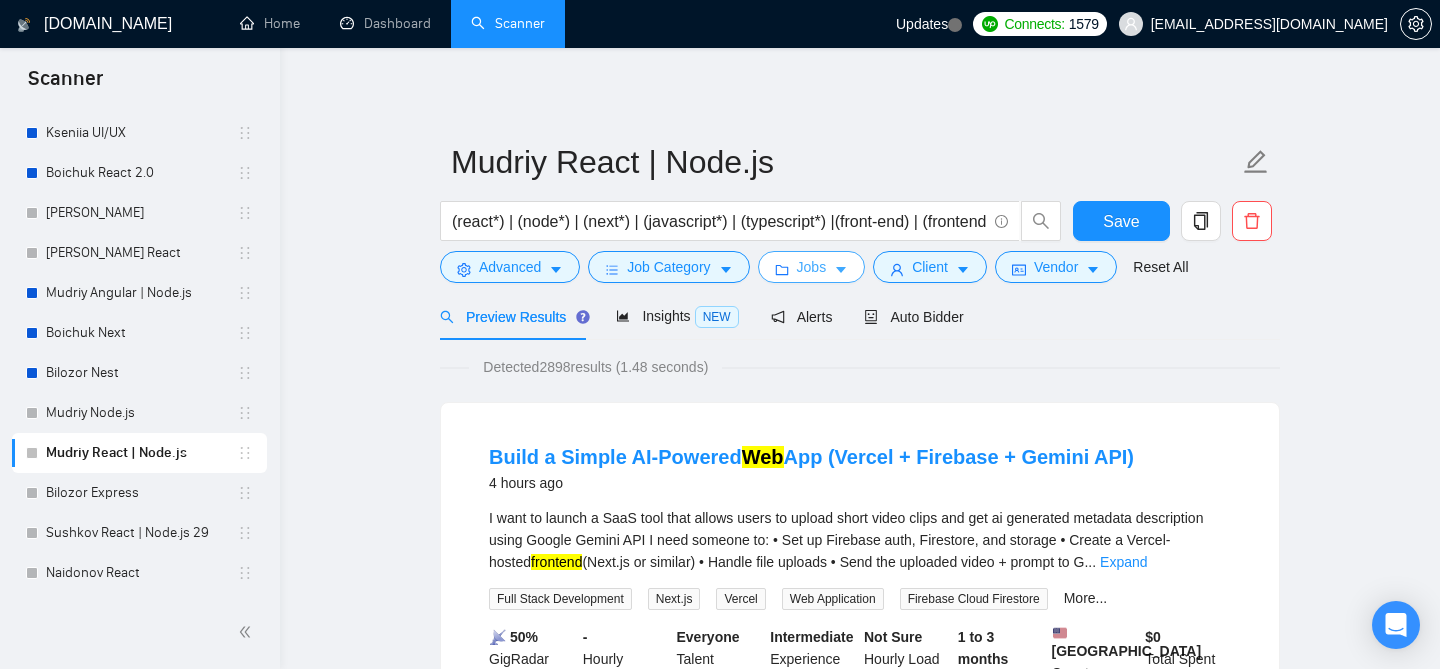 click 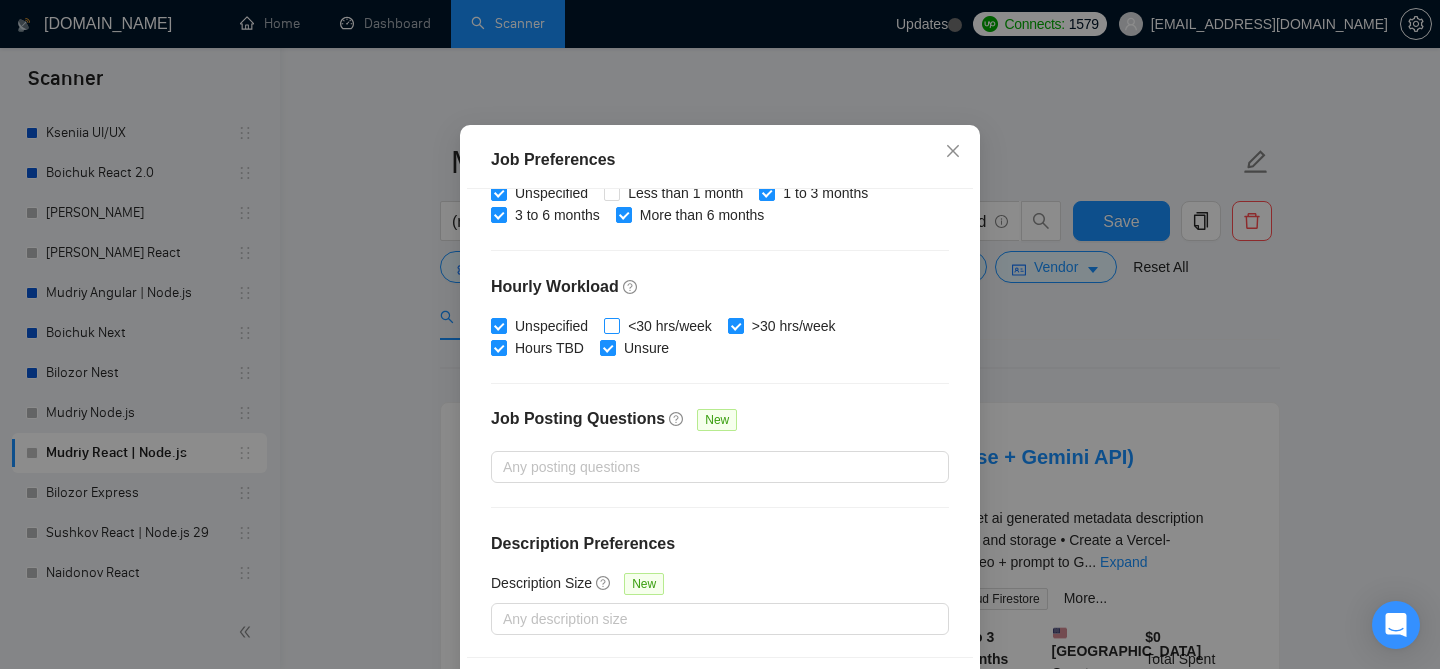 click on "<30 hrs/week" at bounding box center (670, 326) 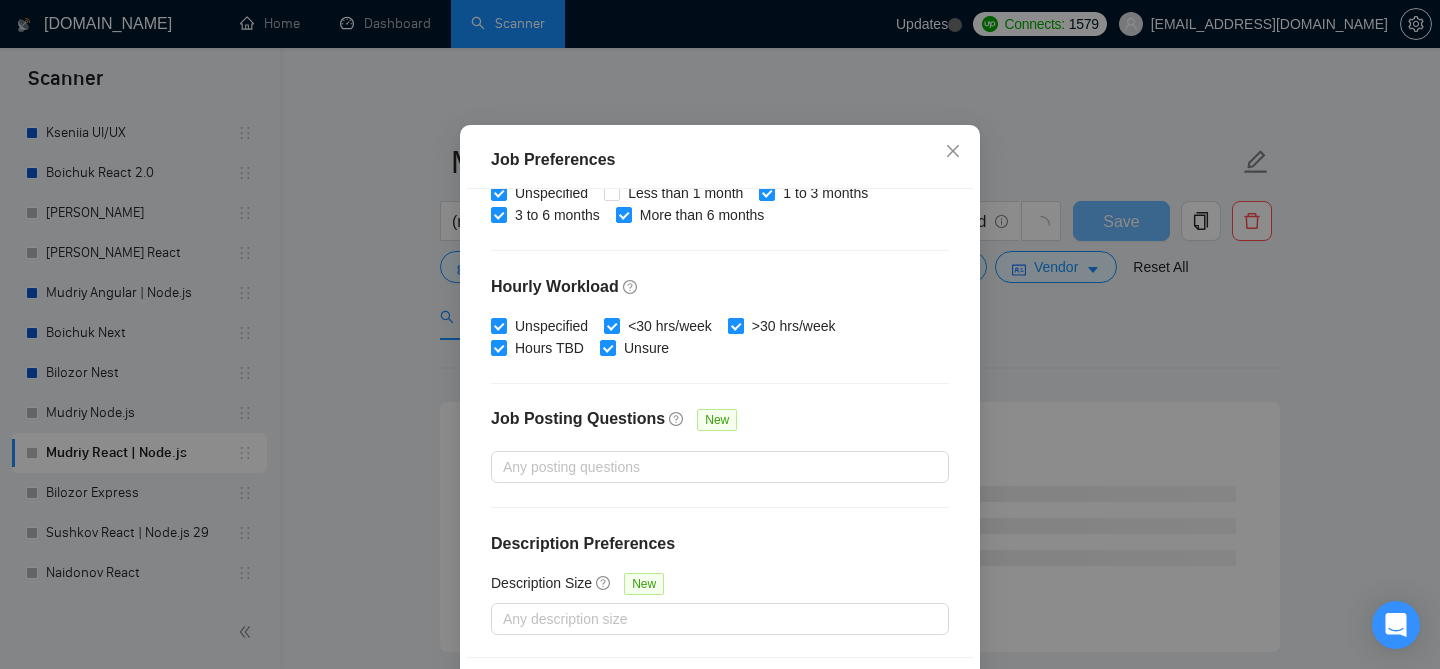 scroll, scrollTop: 147, scrollLeft: 0, axis: vertical 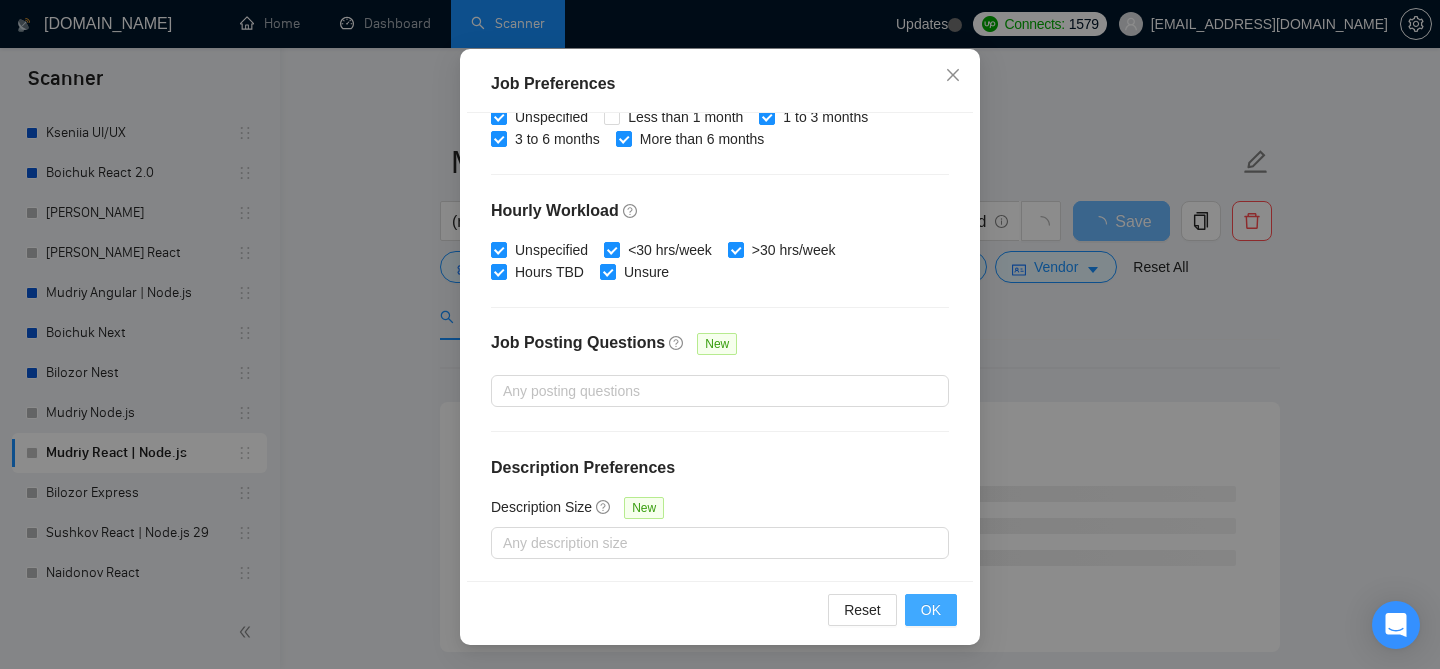 click on "OK" at bounding box center [931, 610] 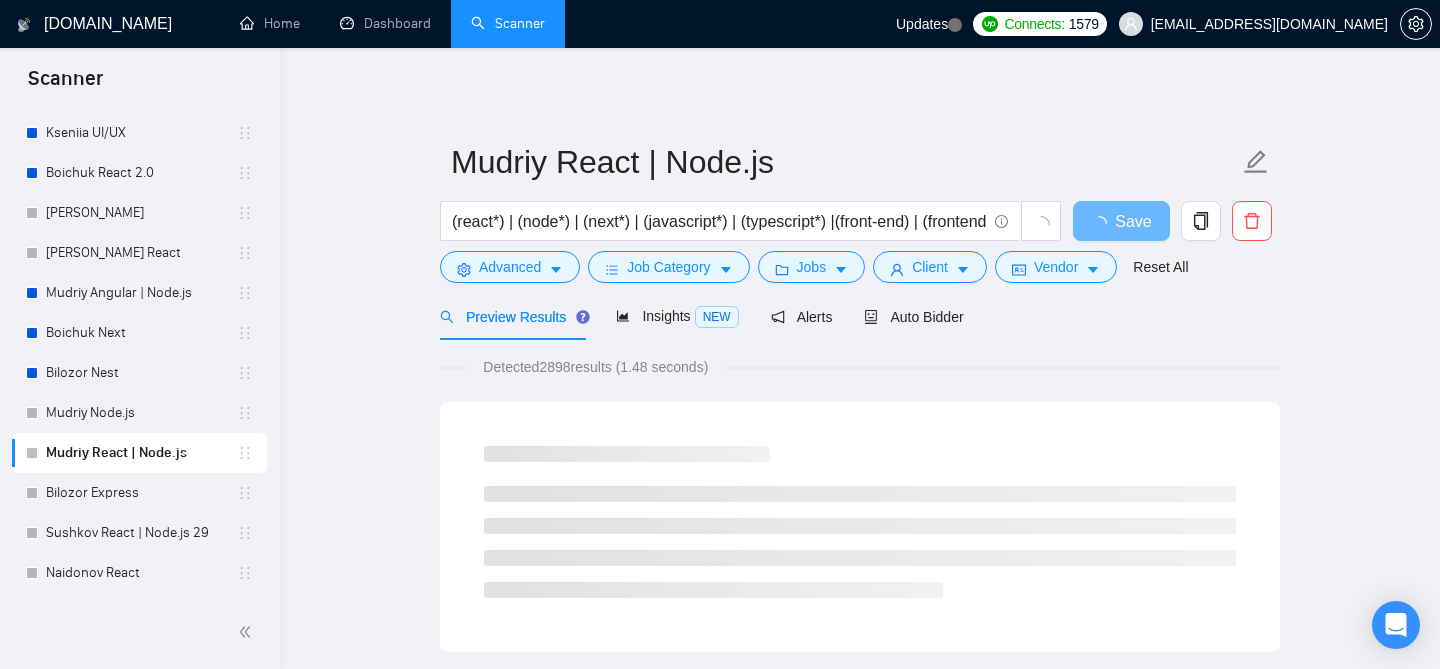 scroll, scrollTop: 71, scrollLeft: 0, axis: vertical 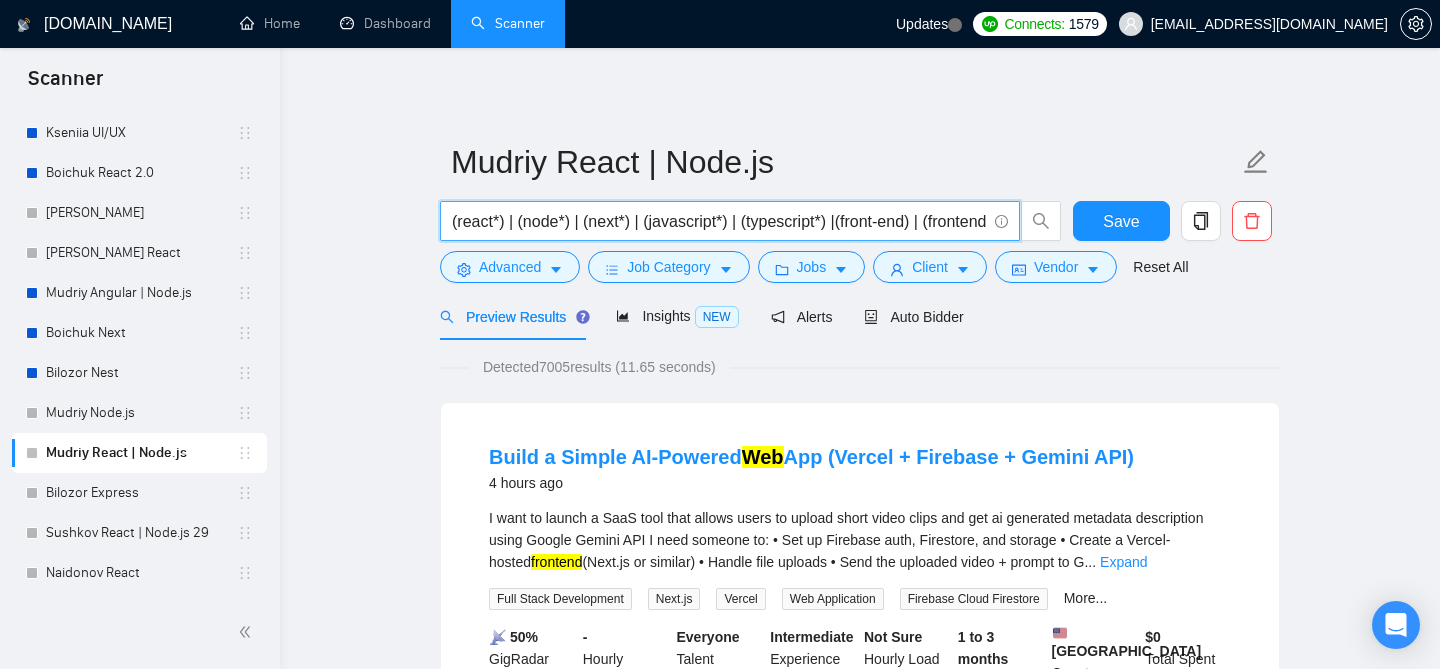 click on "(react*) | (node*) | (next*) | (javascript*) | (typescript*) |(front-end) | (frontend) | (front end) | (back-end) | (backend) | (back end)" at bounding box center [719, 221] 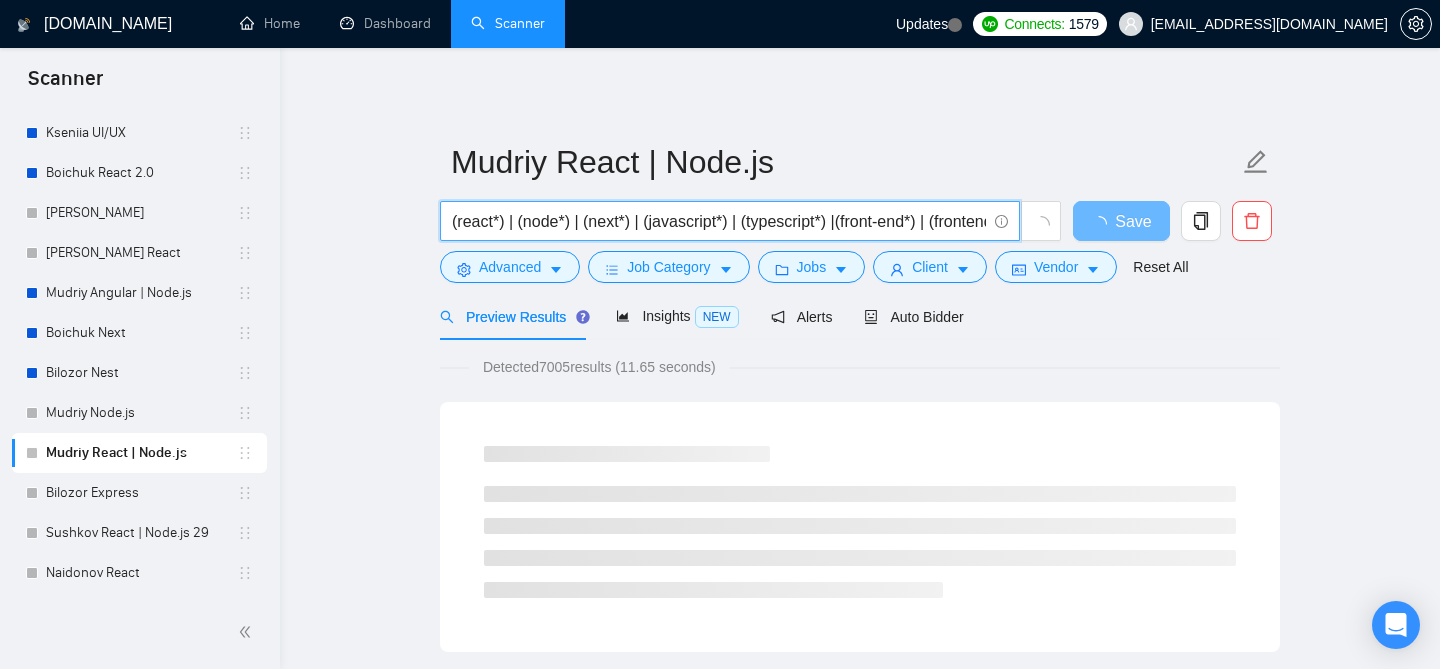 click on "(react*) | (node*) | (next*) | (javascript*) | (typescript*) |(front-end*) | (frontend) | (front end) | (back-end) | (backend) | (back end)" at bounding box center (719, 221) 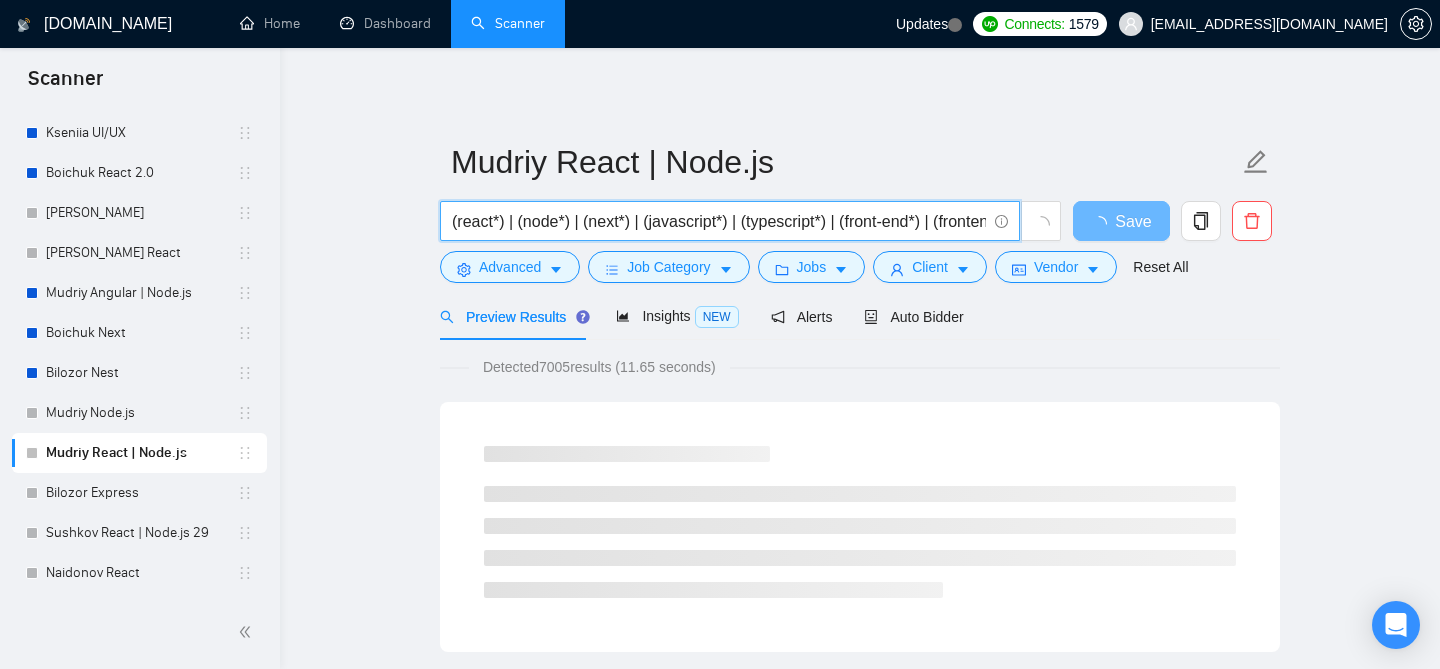 drag, startPoint x: 642, startPoint y: 226, endPoint x: 585, endPoint y: 227, distance: 57.00877 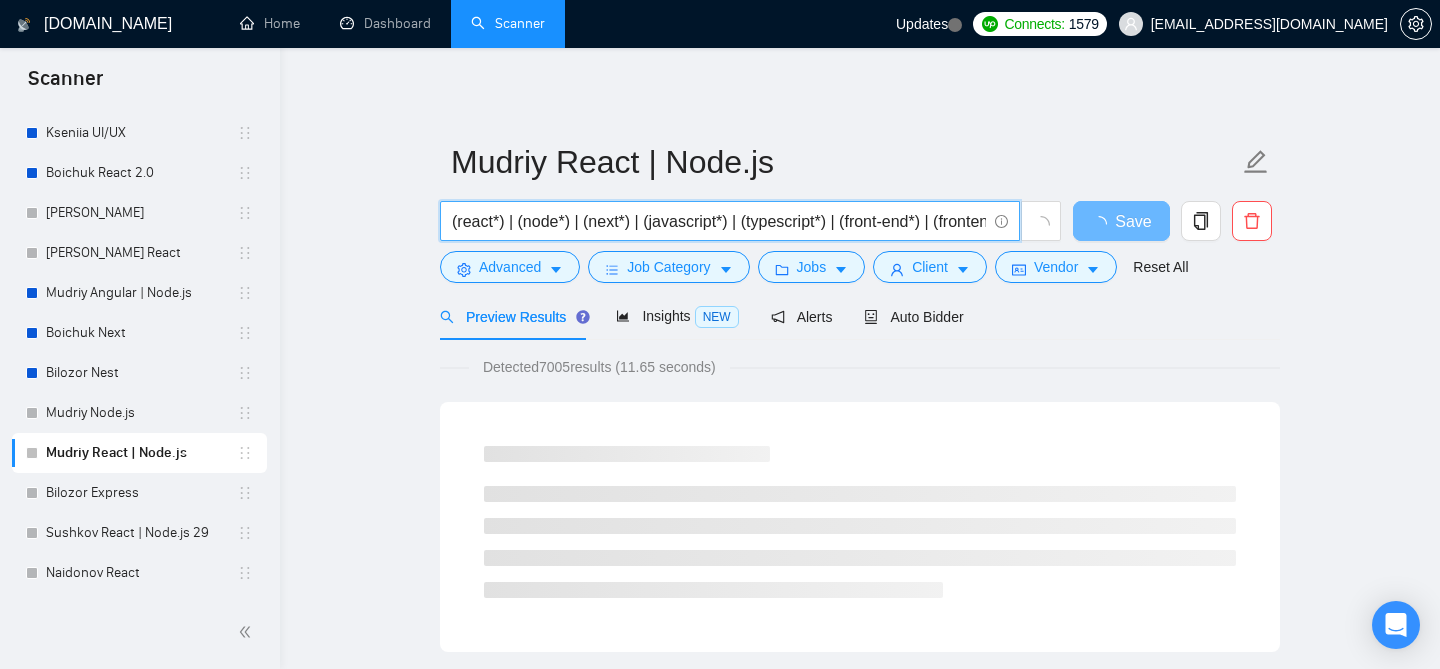 click on "(react*) | (node*) | (next*) | (javascript*) | (typescript*) | (front-end*) | (frontend) | (front end) | (back-end) | (backend) | (back end)" at bounding box center (719, 221) 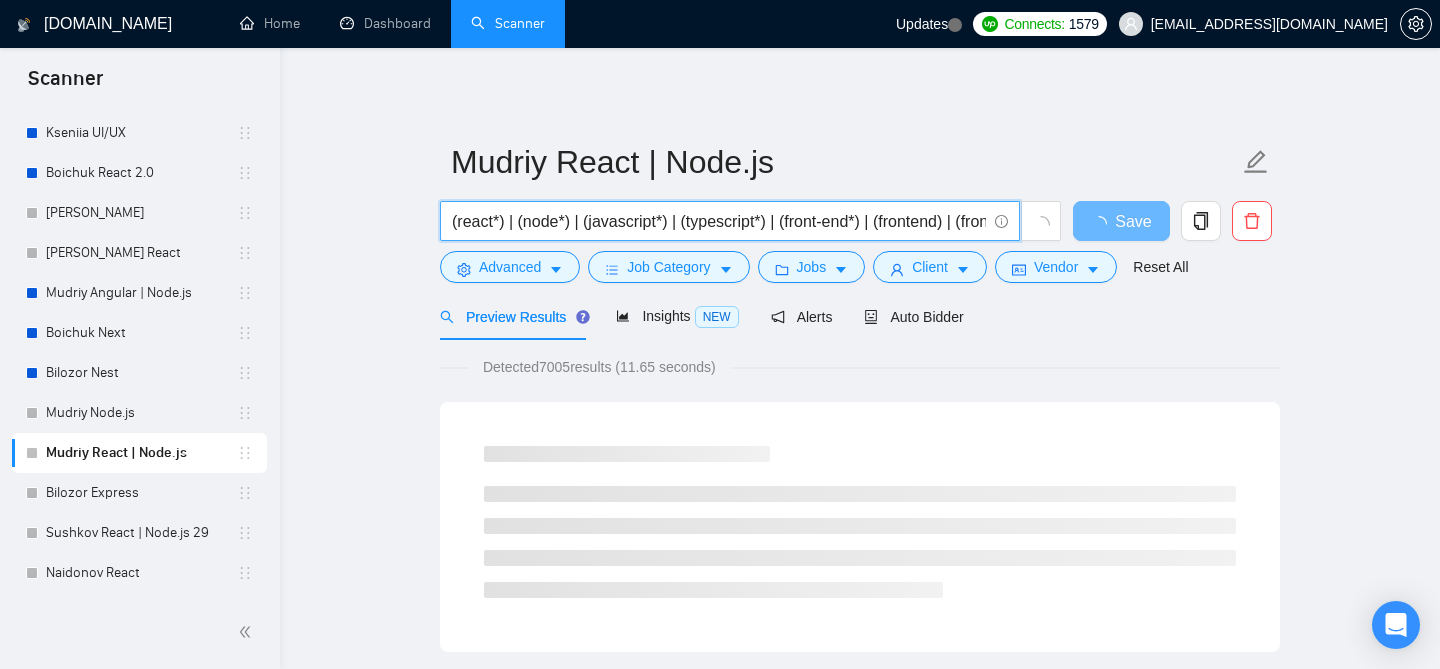 click on "(react*) | (node*) | (javascript*) | (typescript*) | (front-end*) | (frontend) | (front end) | (back-end) | (backend) | (back end)" at bounding box center (719, 221) 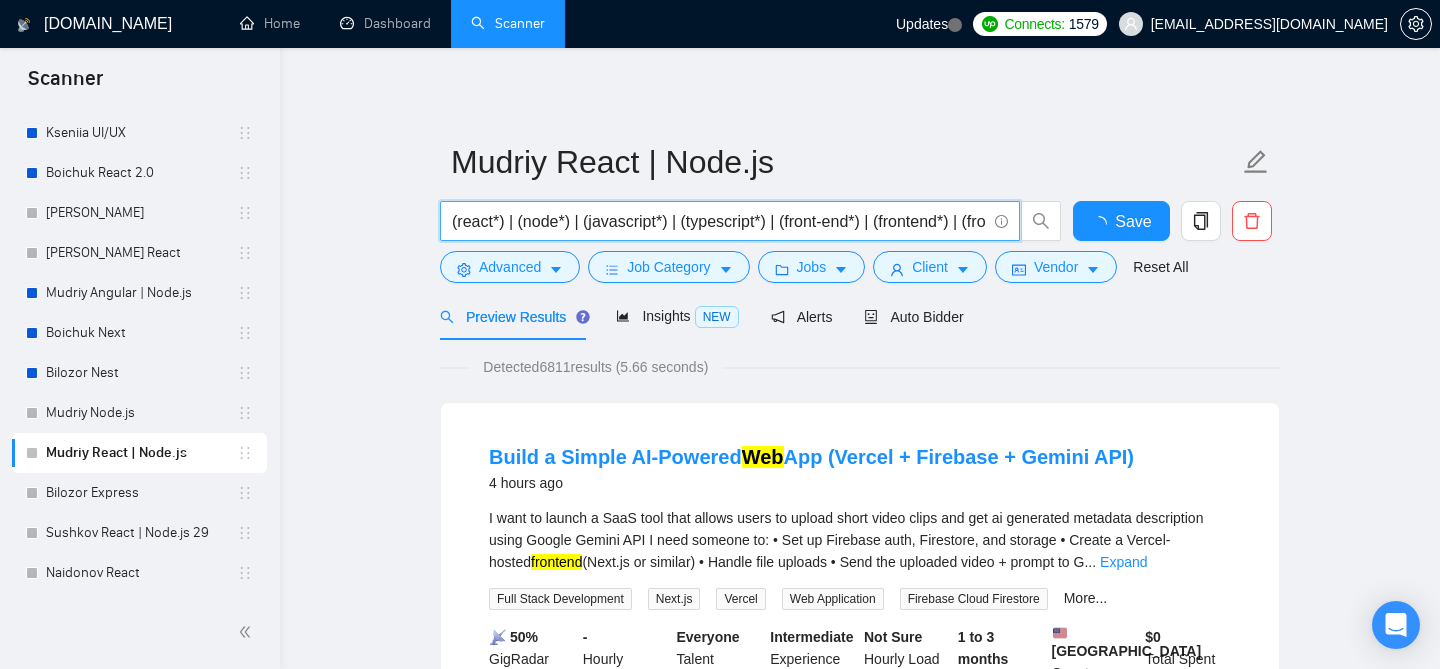 click on "(react*) | (node*) | (javascript*) | (typescript*) | (front-end*) | (frontend*) | (front end) | (back-end) | (backend) | (back end)" at bounding box center [719, 221] 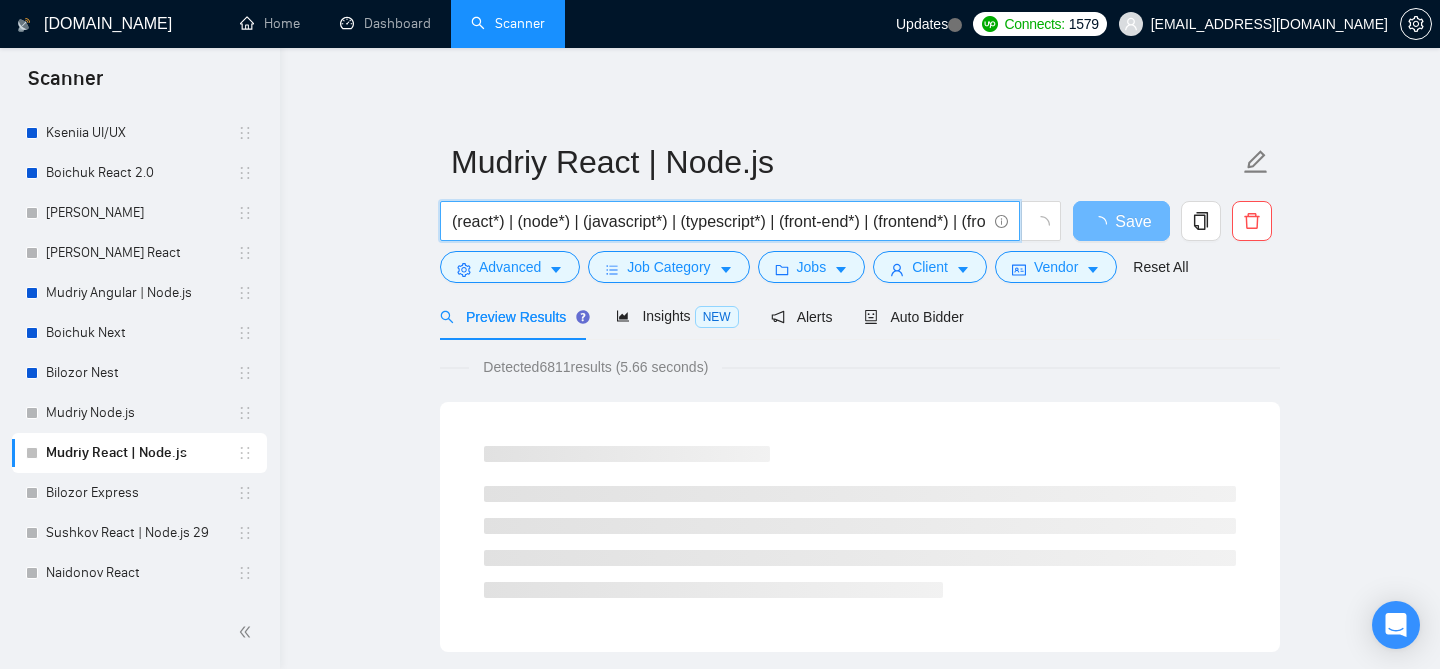 scroll, scrollTop: 0, scrollLeft: 273, axis: horizontal 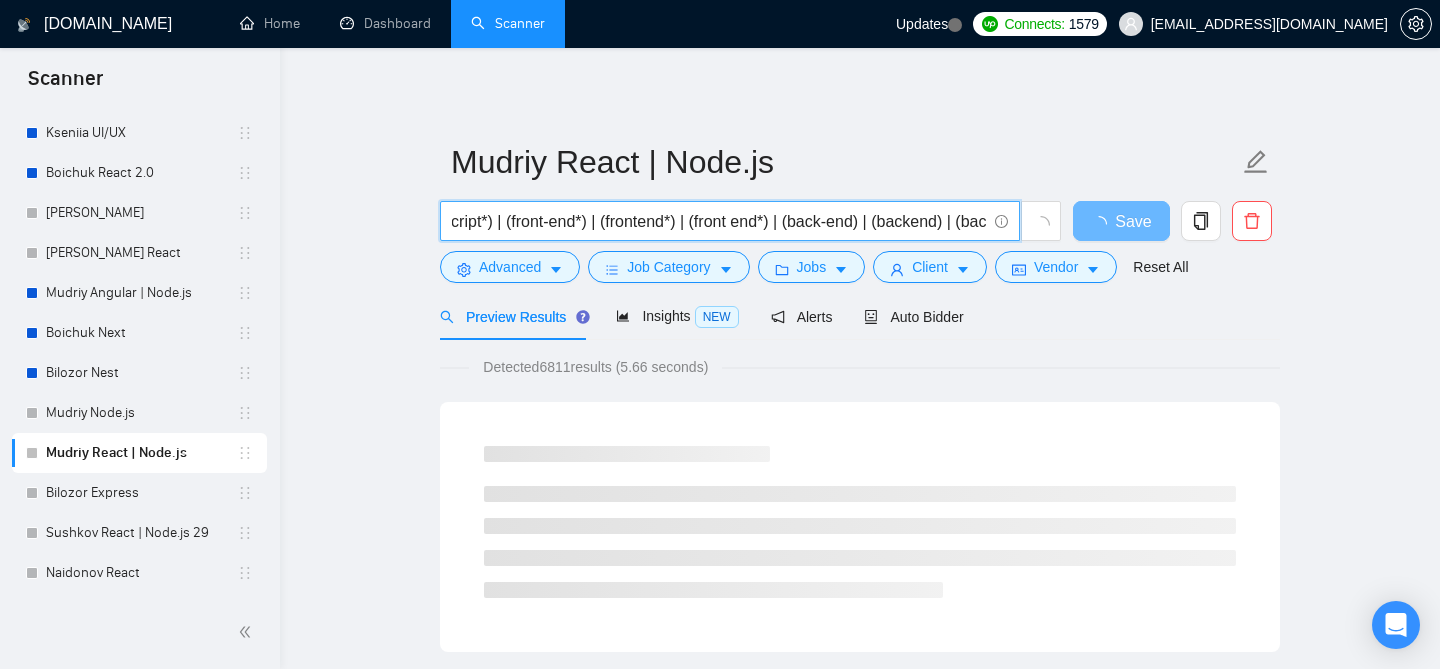 click on "(react*) | (node*) | (javascript*) | (typescript*) | (front-end*) | (frontend*) | (front end*) | (back-end) | (backend) | (back end)" at bounding box center (719, 221) 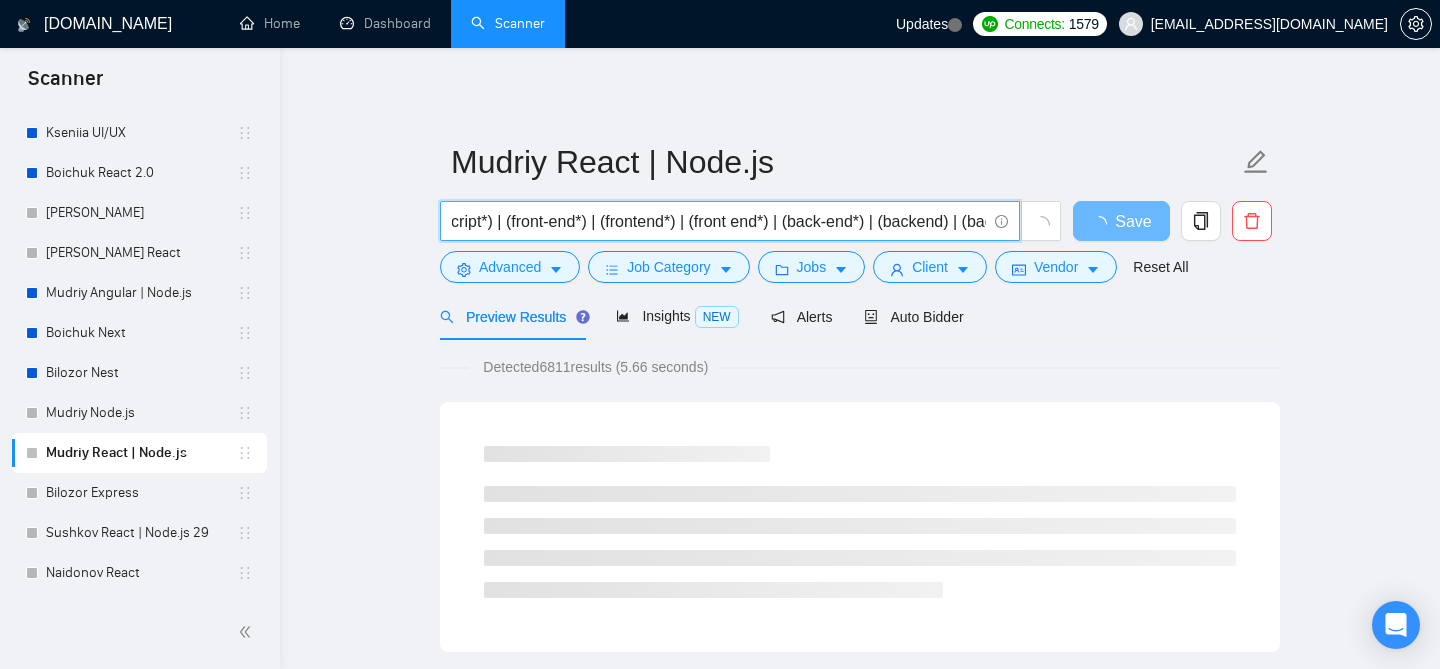 click on "(react*) | (node*) | (javascript*) | (typescript*) | (front-end*) | (frontend*) | (front end*) | (back-end*) | (backend) | (back end)" at bounding box center (719, 221) 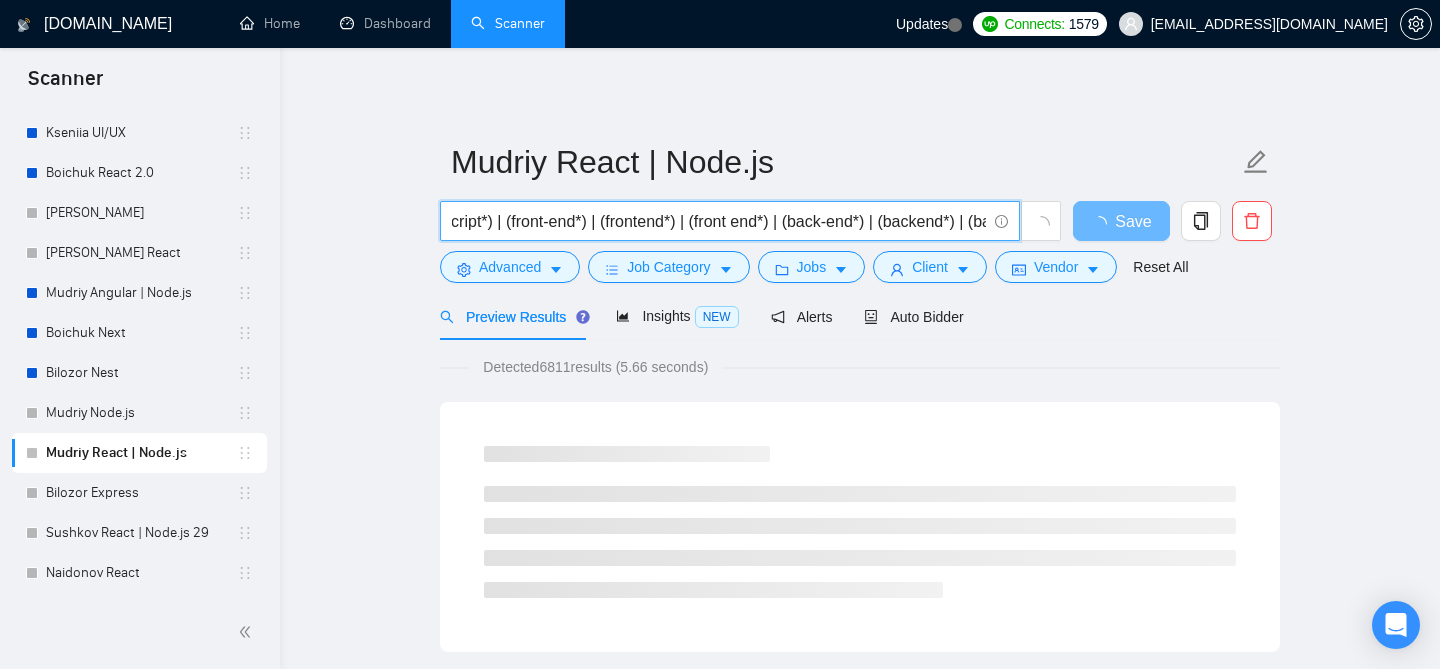 scroll, scrollTop: 0, scrollLeft: 368, axis: horizontal 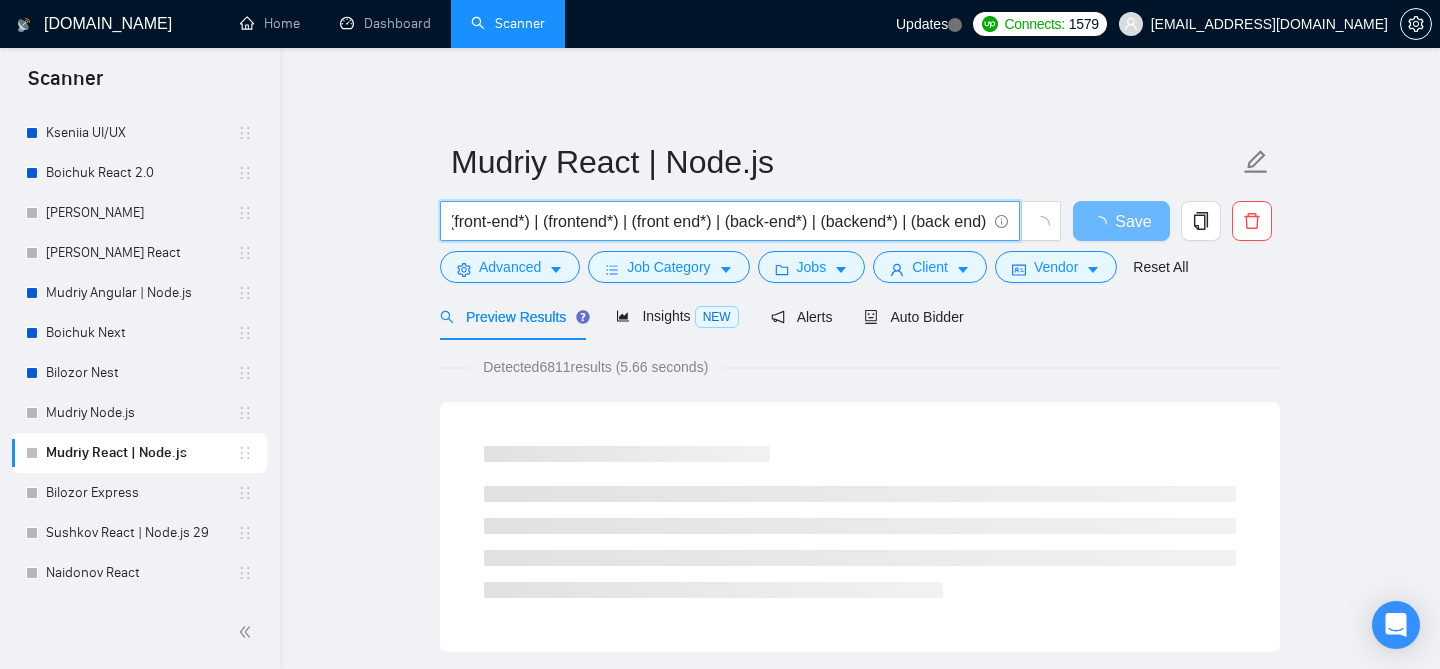 click on "(react*) | (node*) | (javascript*) | (typescript*) | (front-end*) | (frontend*) | (front end*) | (back-end*) | (backend*) | (back end)" at bounding box center (719, 221) 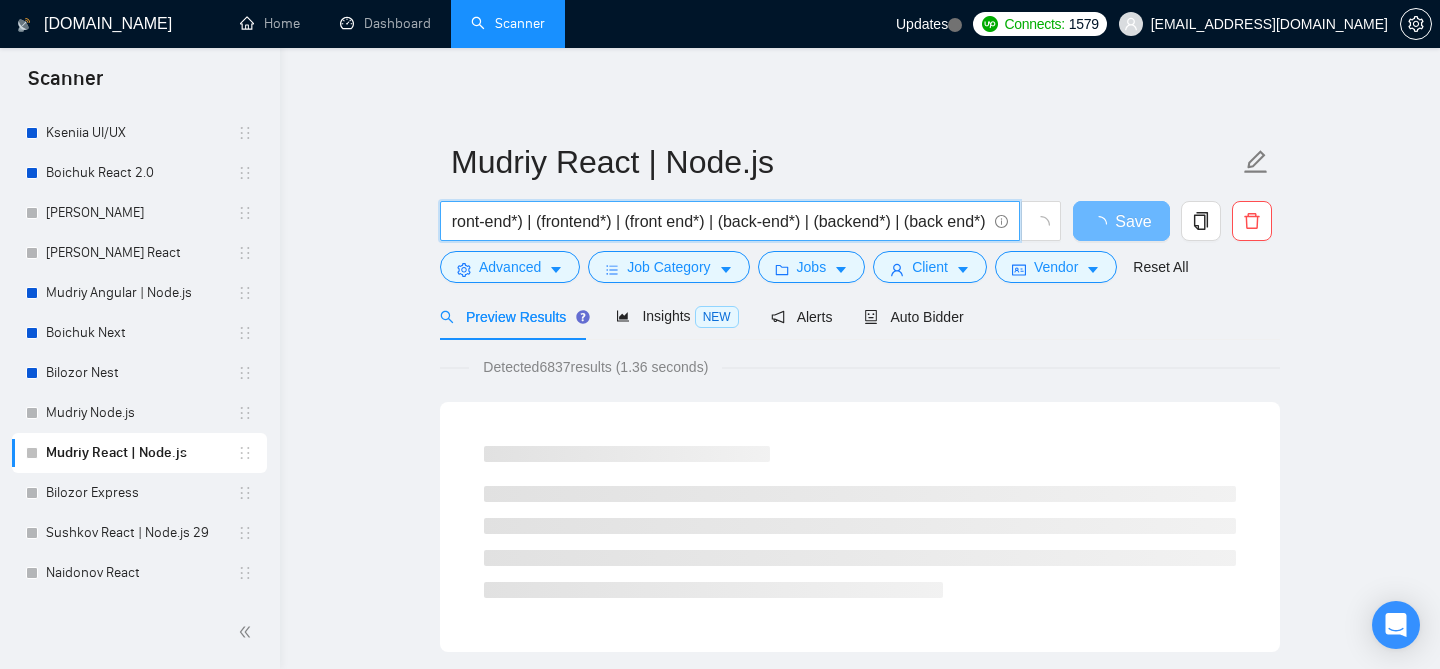scroll, scrollTop: 0, scrollLeft: 375, axis: horizontal 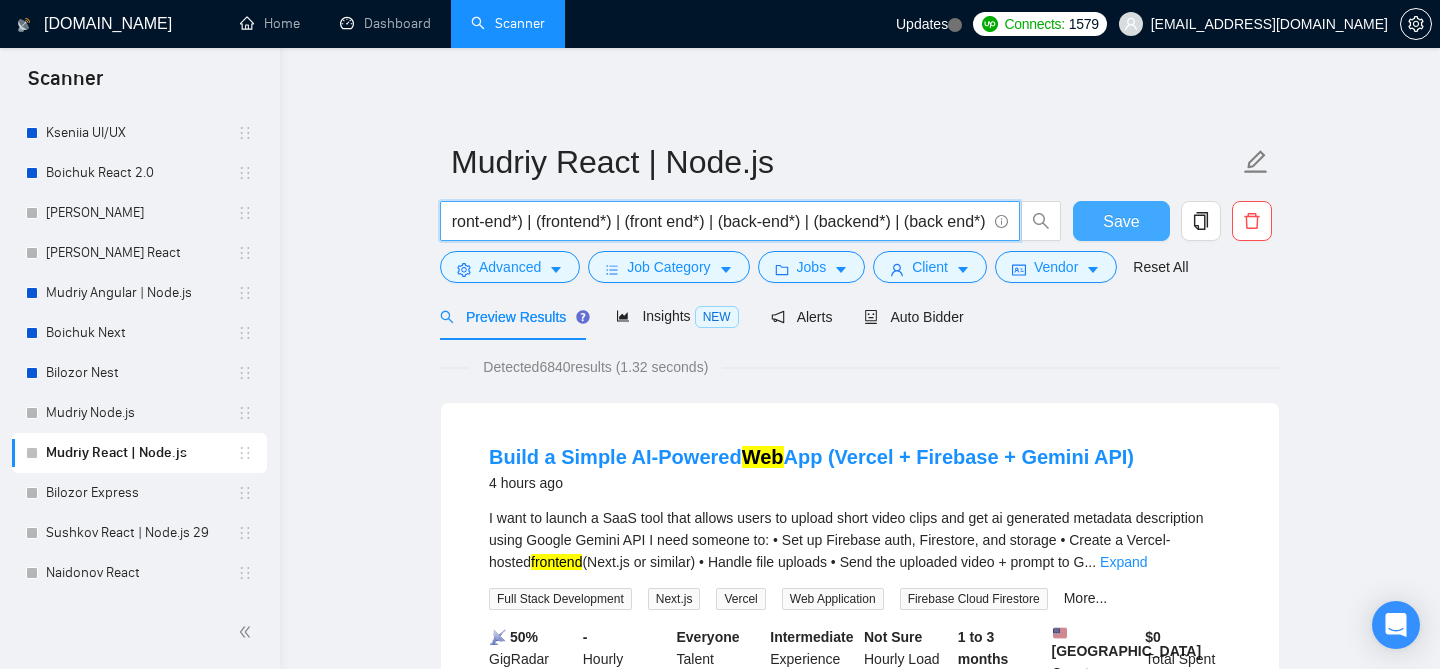 type on "(react*) | (node*) | (javascript*) | (typescript*) | (front-end*) | (frontend*) | (front end*) | (back-end*) | (backend*) | (back end*)" 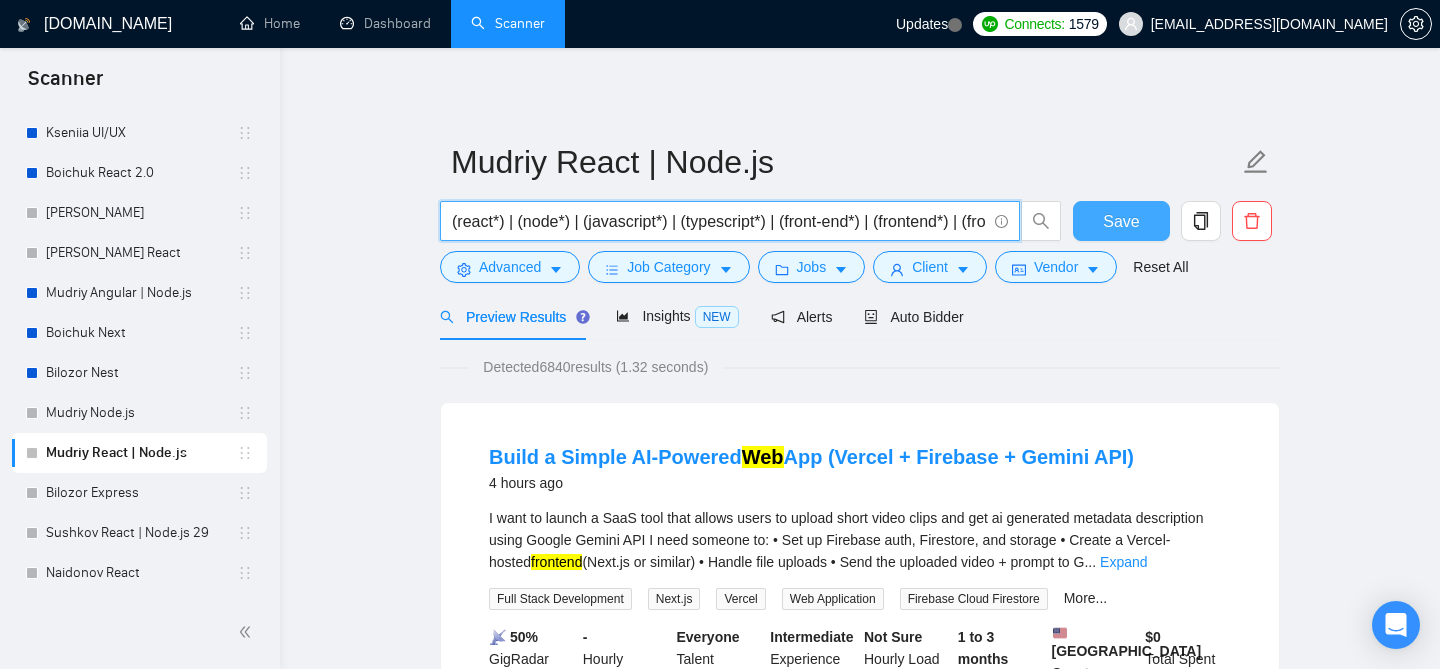 click on "Save" at bounding box center (1121, 221) 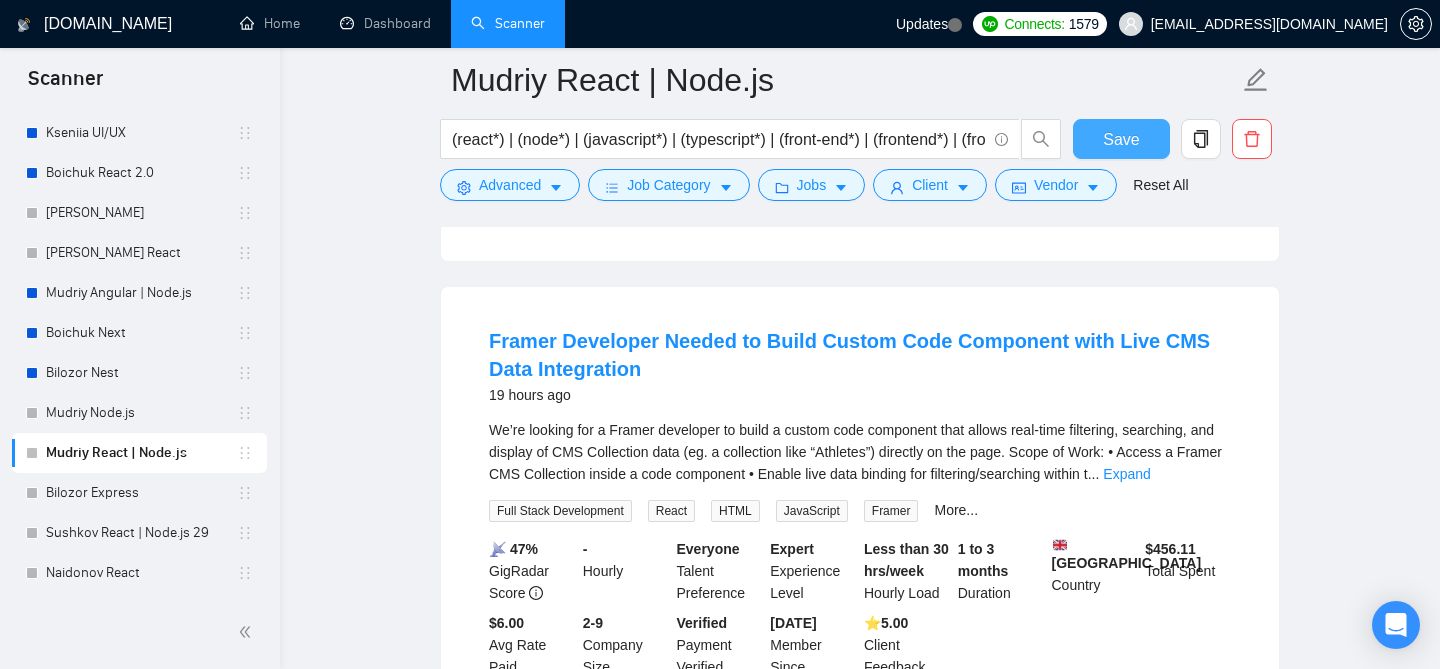 scroll, scrollTop: 2312, scrollLeft: 0, axis: vertical 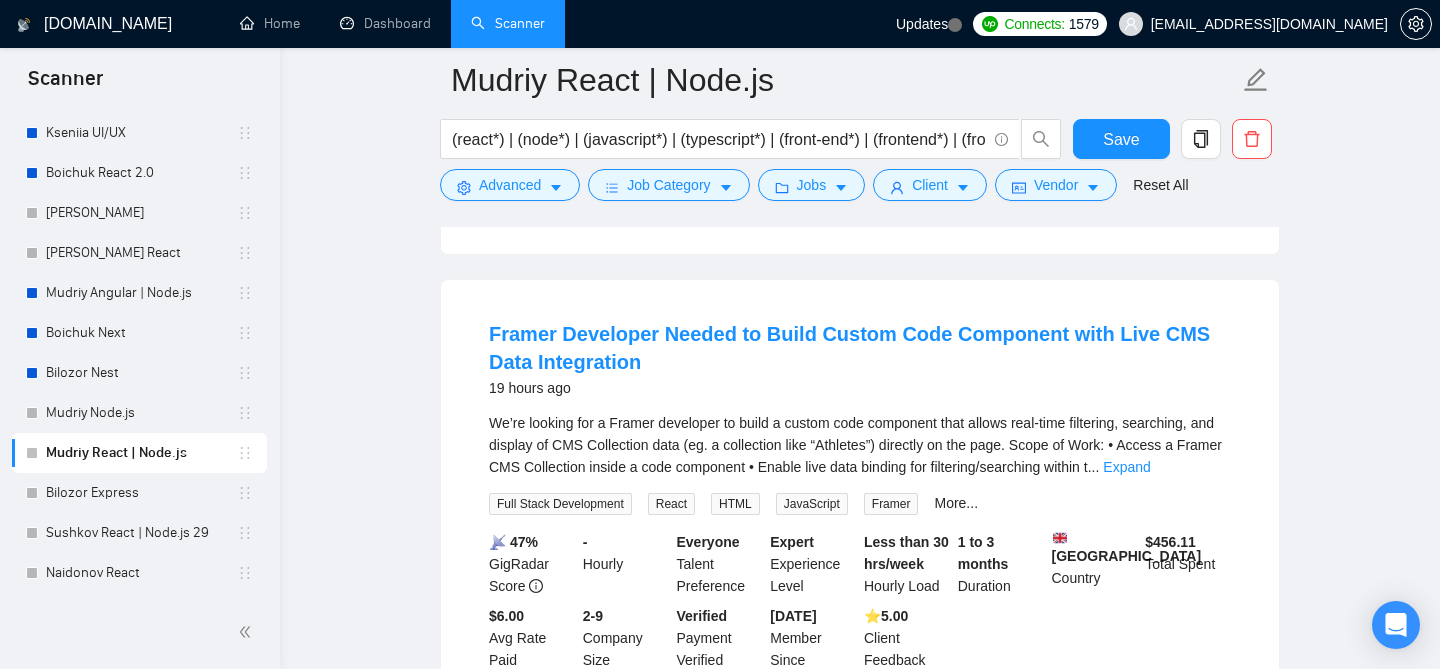 click on "We’re looking for a Framer developer to build a custom code component that allows real-time filtering, searching, and display of CMS Collection data (eg. a collection like “Athletes”) directly on the page.
Scope of Work:
•	Access a Framer CMS Collection inside a code component
•	Enable live data binding for filtering/searching within t ... Expand" at bounding box center (860, 445) 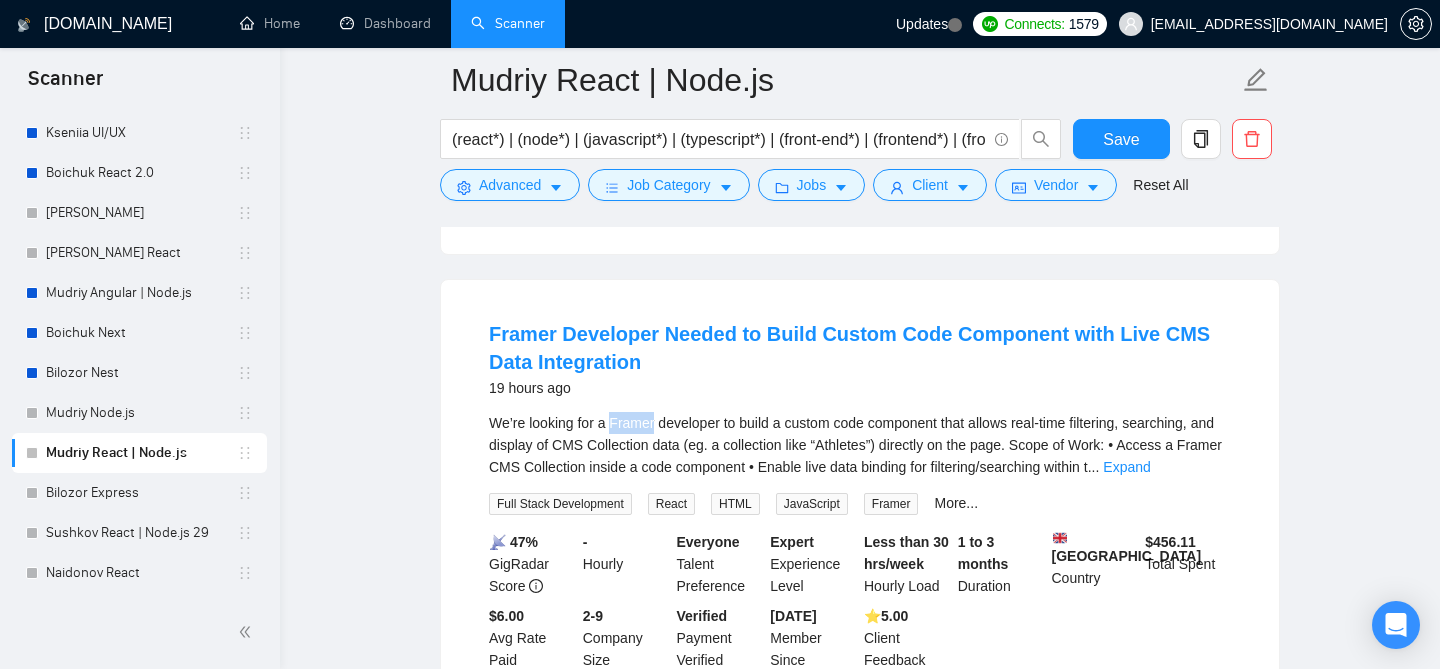 click on "We’re looking for a Framer developer to build a custom code component that allows real-time filtering, searching, and display of CMS Collection data (eg. a collection like “Athletes”) directly on the page.
Scope of Work:
•	Access a Framer CMS Collection inside a code component
•	Enable live data binding for filtering/searching within t ... Expand" at bounding box center [860, 445] 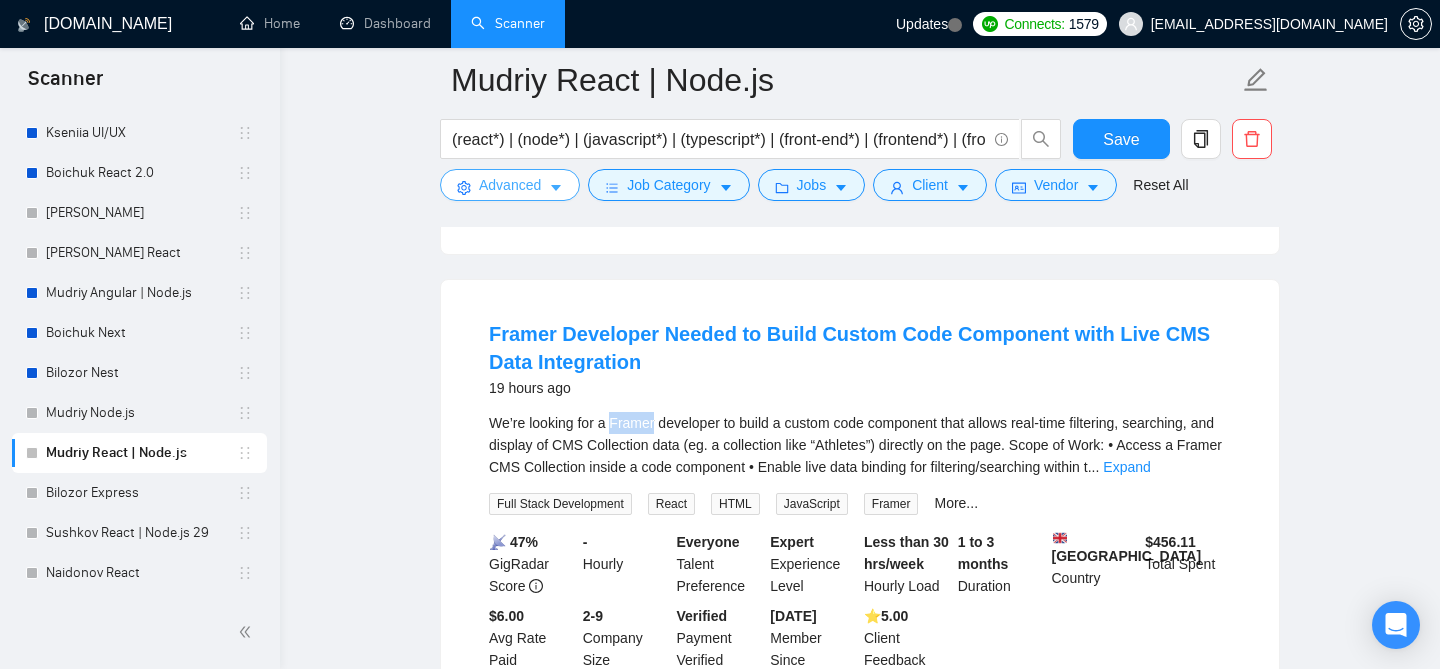 click 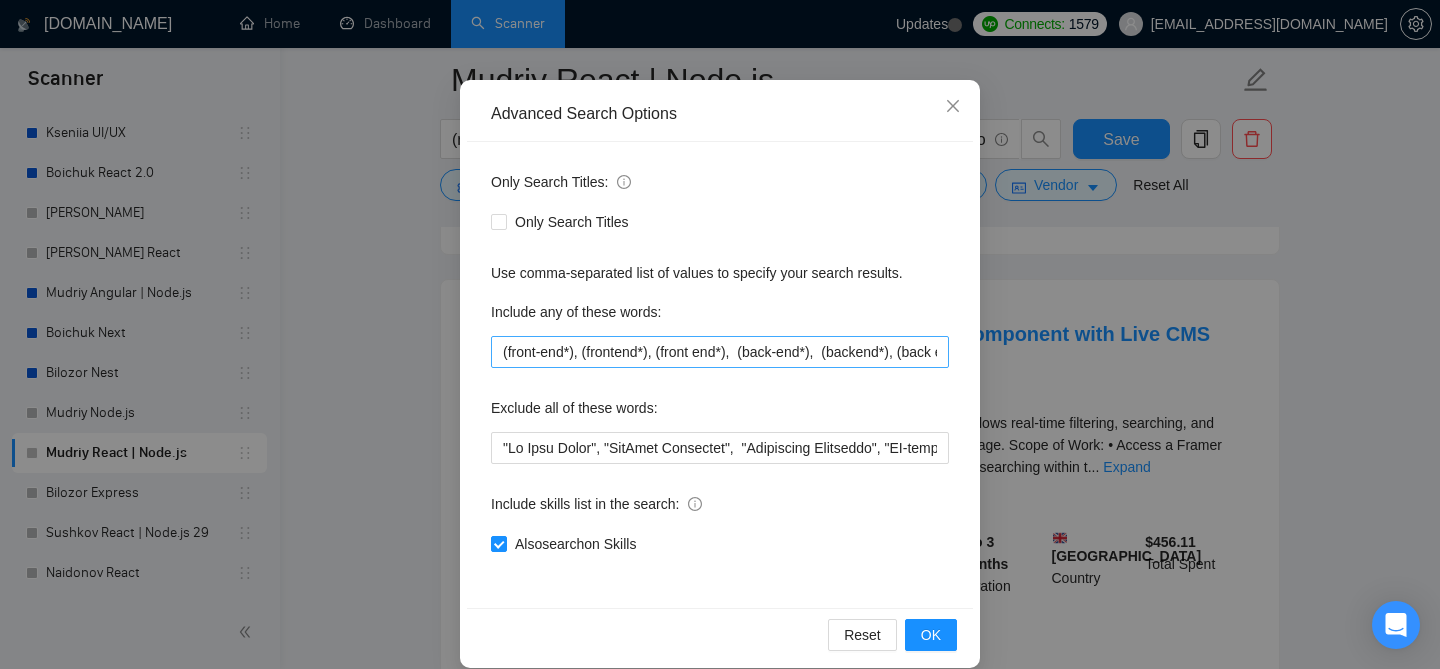 scroll, scrollTop: 163, scrollLeft: 0, axis: vertical 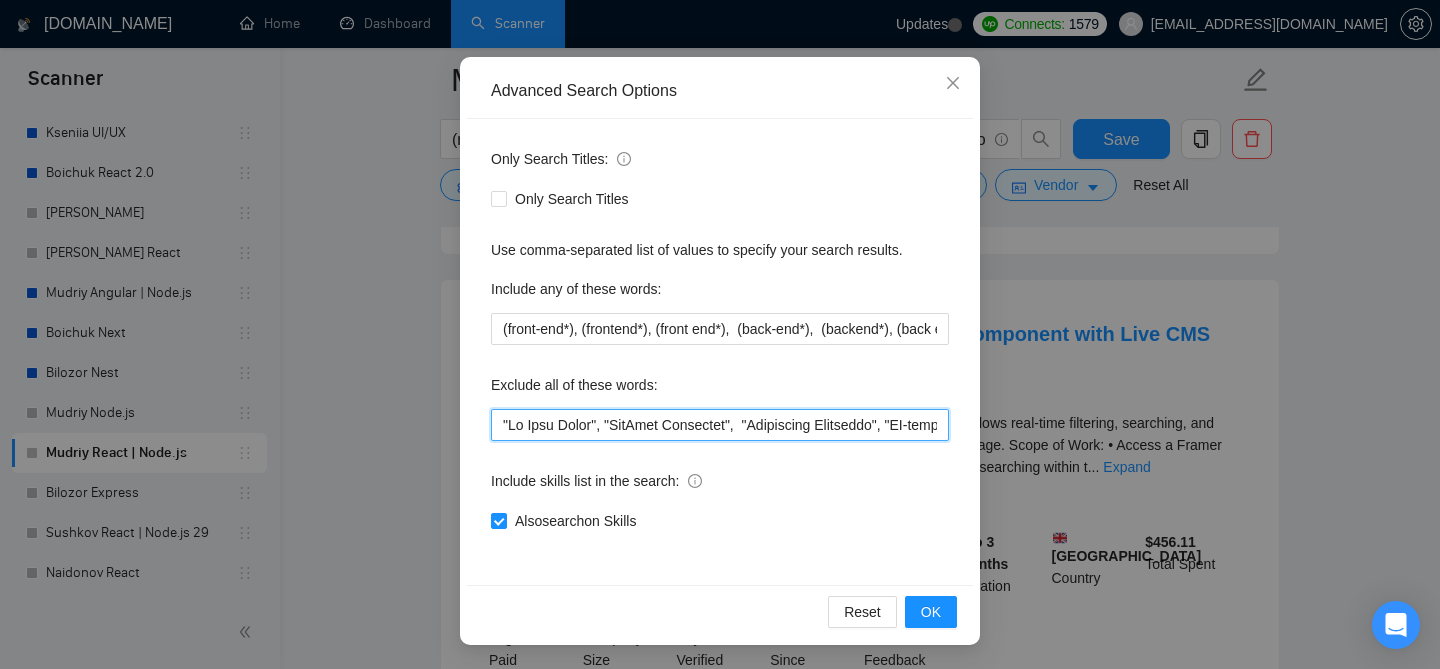 click at bounding box center (720, 425) 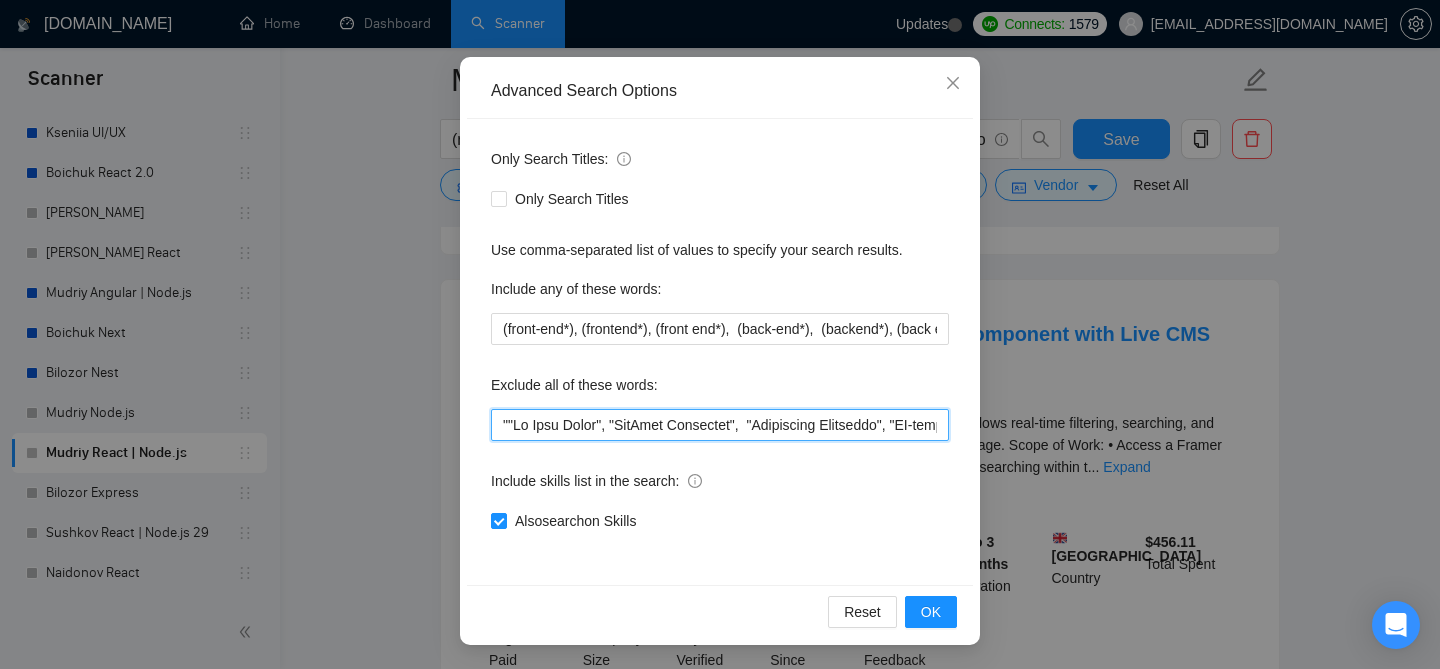 paste on "Framer" 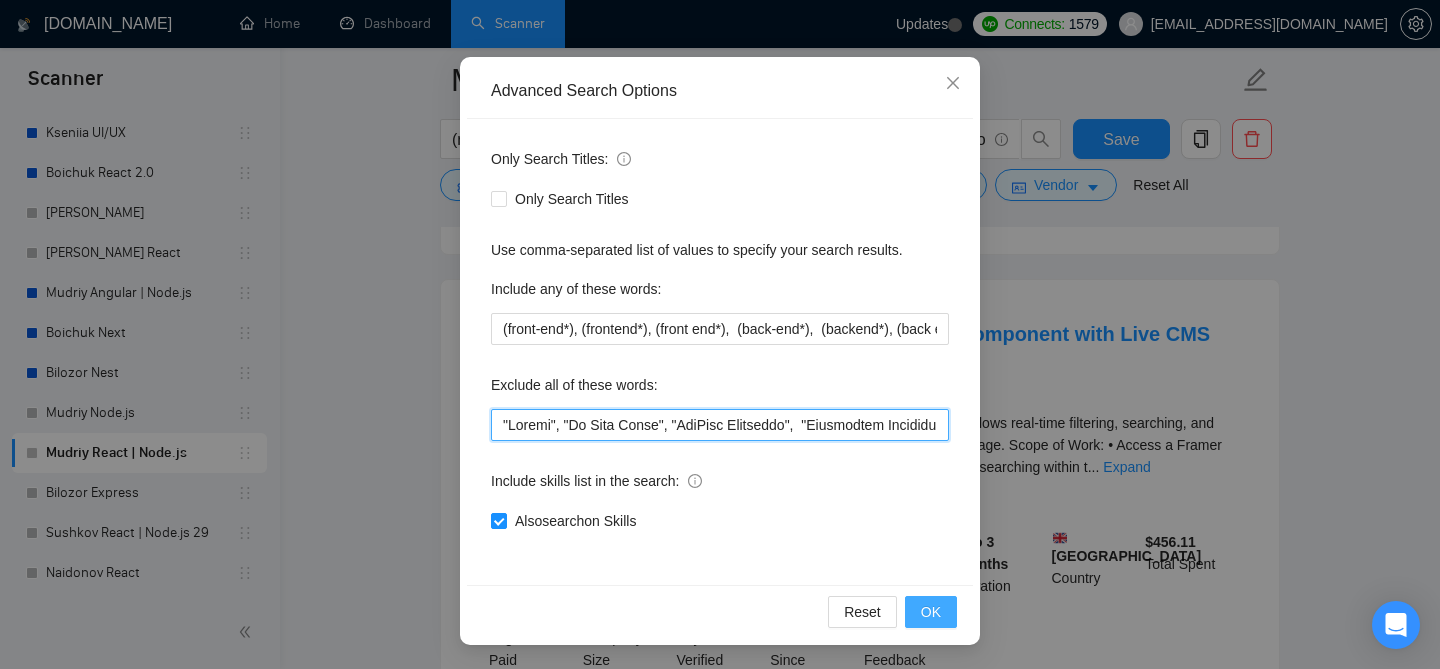 type on ""Framer", "Go High Level", "HubSpot Developer",  "Salesforce Developer", "AI-model training", Agentflow, "Node-RED", "QLC", "Polis", VR, "Replit AI", "Elixir", "Langchain", "Chrome extension", C#, "Unity", (Electron*), Widget, Astro, Rust, Tauri, ".NET/C#", Telegram, "[DOMAIN_NAME]", Consultant, teach, "QA Expert", "[DOMAIN_NAME]", Directus, "No-Code", Meteor, Convex, Svelte, Golang, vue*, Java, Angular*, "Three.js", Laravel, "Phillipine-based", "Word Press", WP, RoR, game*, "No agency", "Individuals only", crypto*, "Help", "Testing Experience", "spanish", "test*", web3, blockchain, "Virtual Assistance", Arabic, ionic, WordPress, PHP, "Ruby On Rails", "smart contract", "Pair-Programming", Kotlin, "Spring Boot", "React Native", Flutter, "not with agencies", "Tech Lead", ".net", python, django, php, "Join our team", bot, urgent, consulting, consult, tutor, teacher, mentor, trading, parser, parsing, "no agency", sex, casino, "no agencies", php, wordpress, shopify, small, little, tweaks, tweak, squarespace, wix, webflow..." 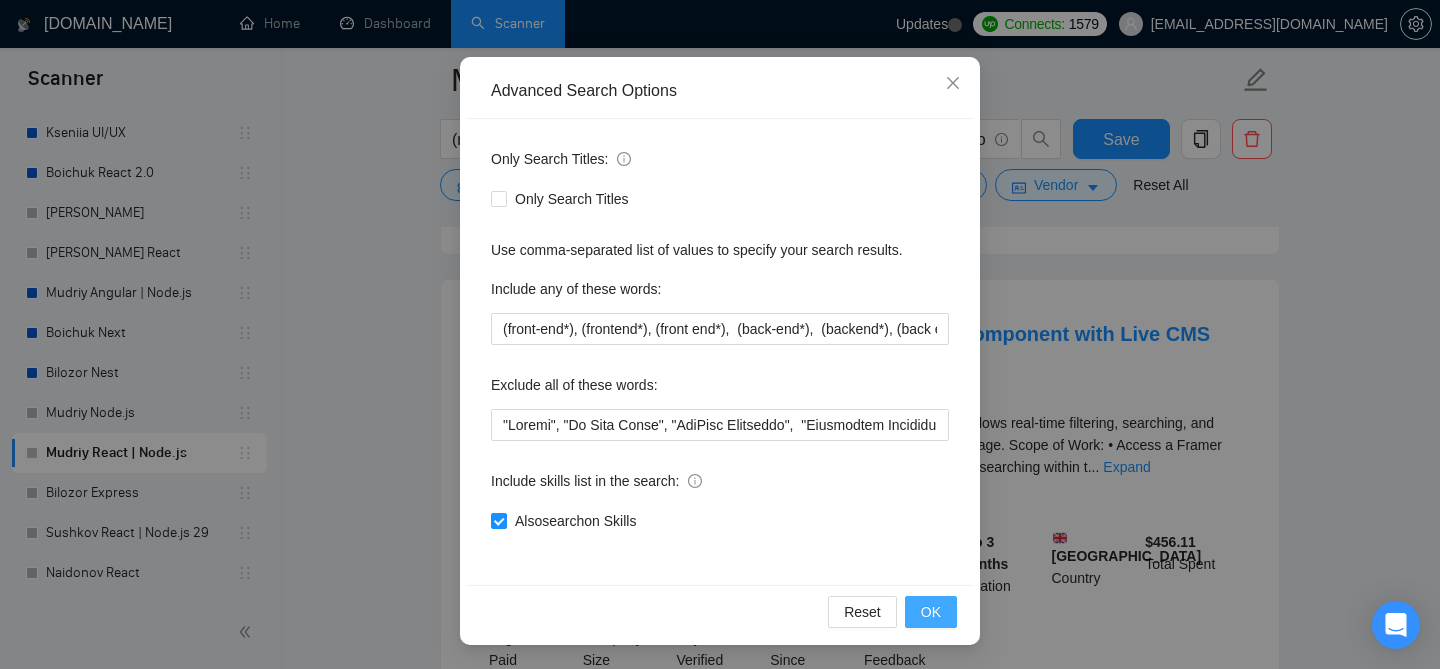 click on "OK" at bounding box center (931, 612) 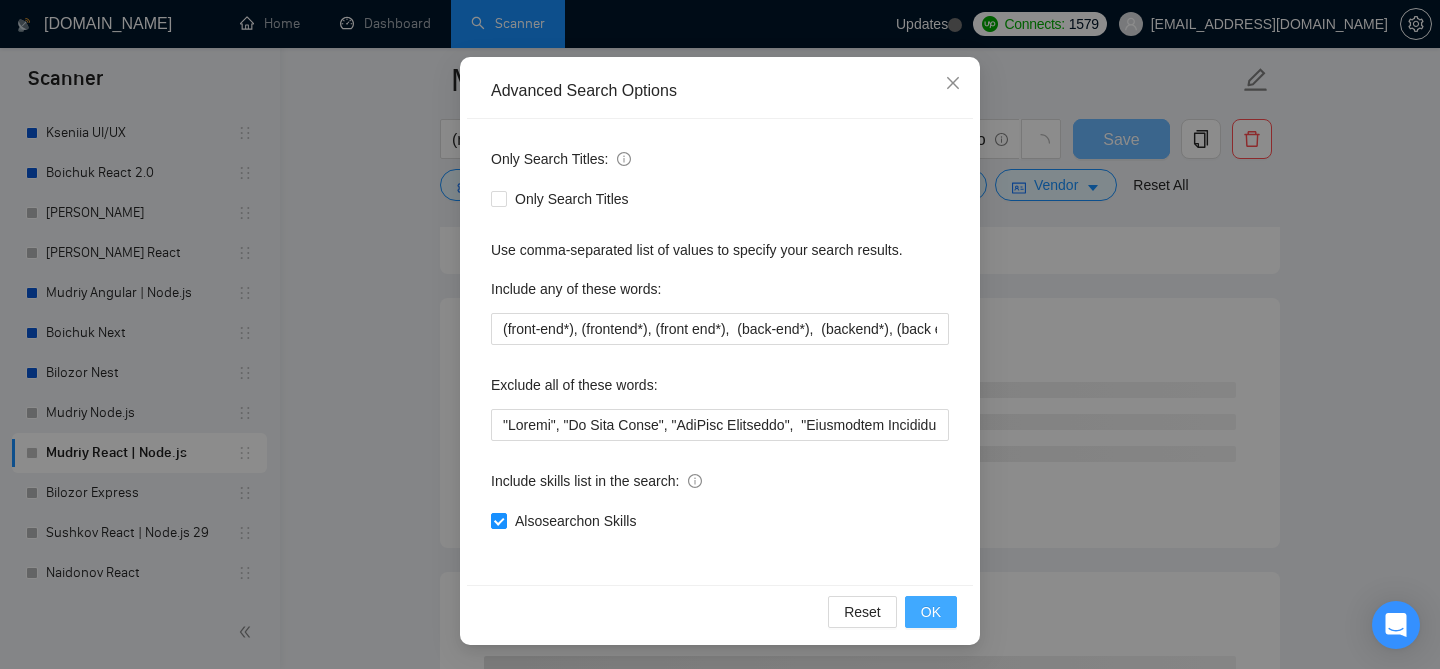 scroll, scrollTop: 63, scrollLeft: 0, axis: vertical 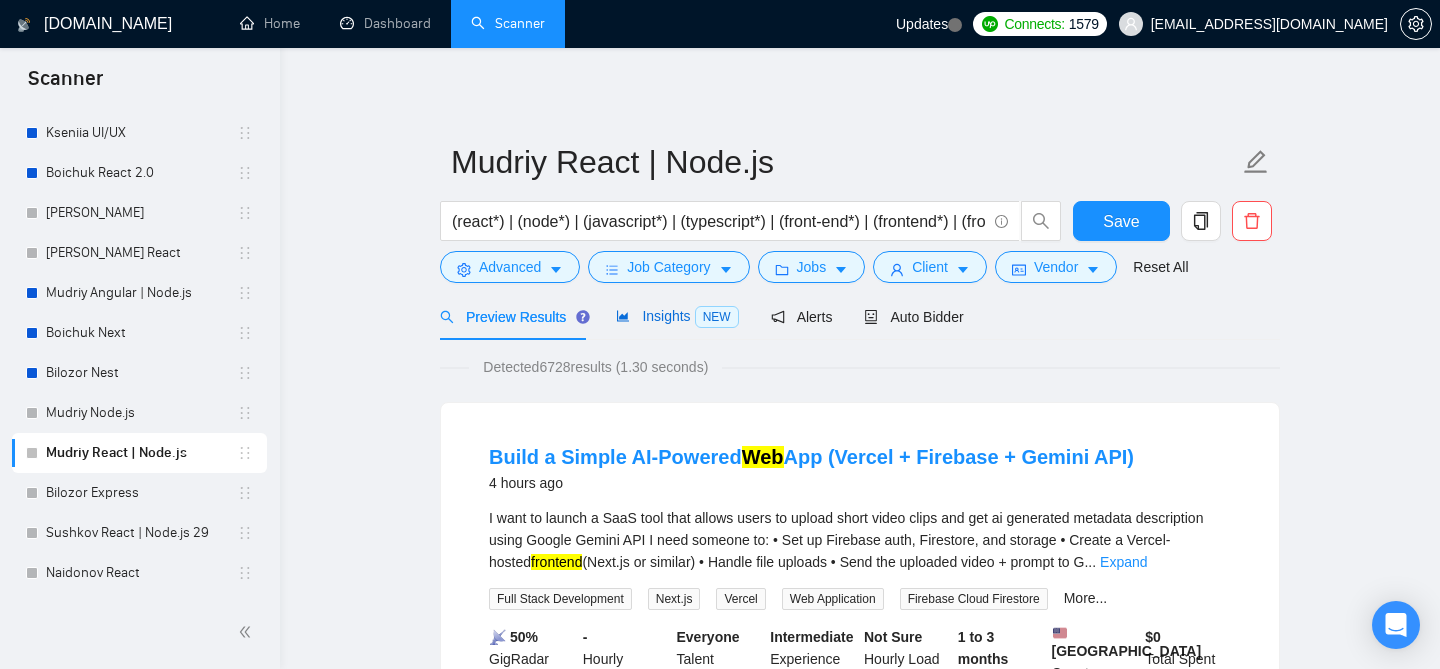 click on "Insights NEW" at bounding box center [677, 316] 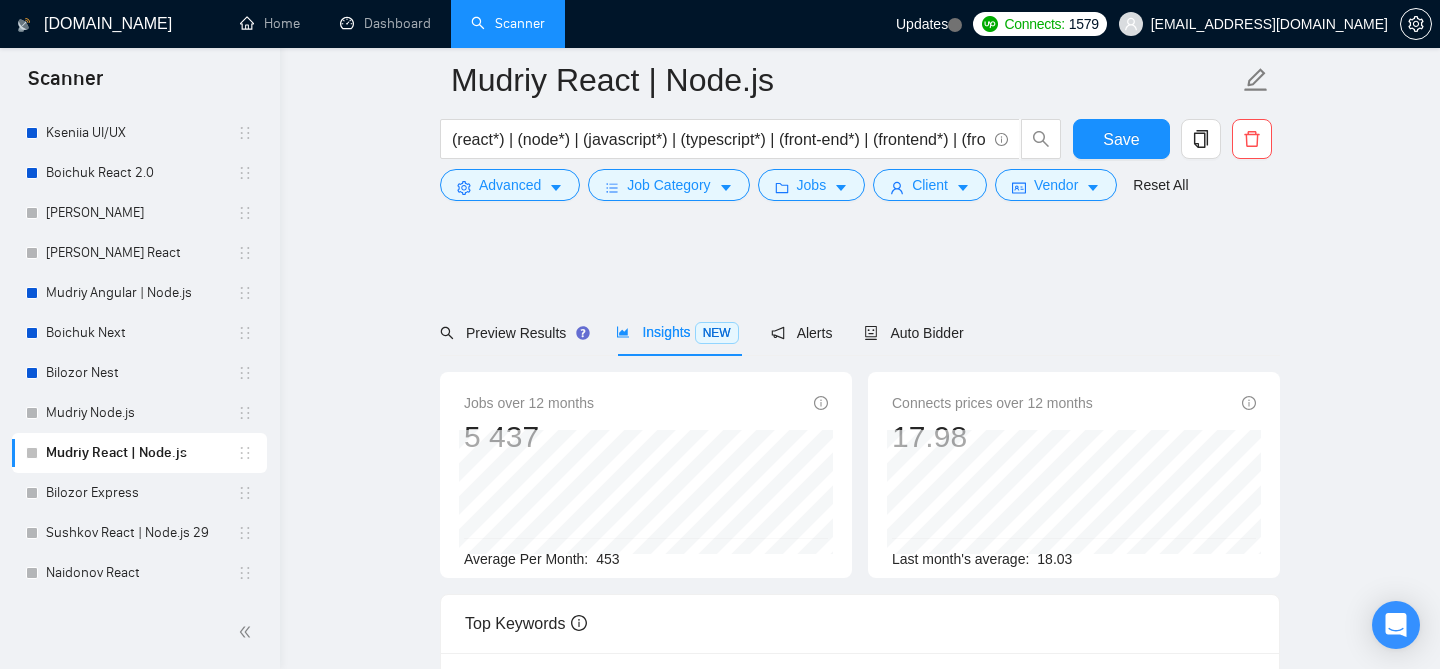 scroll, scrollTop: 374, scrollLeft: 0, axis: vertical 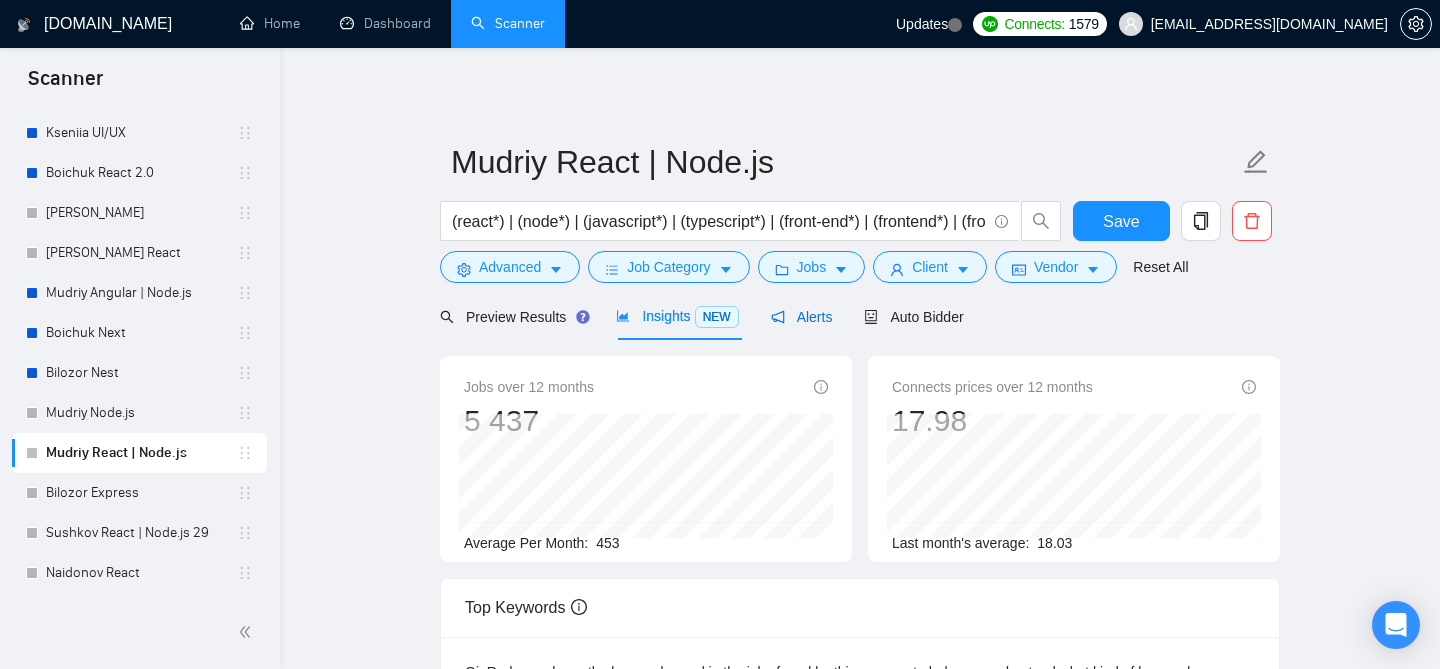 click on "Alerts" at bounding box center [802, 317] 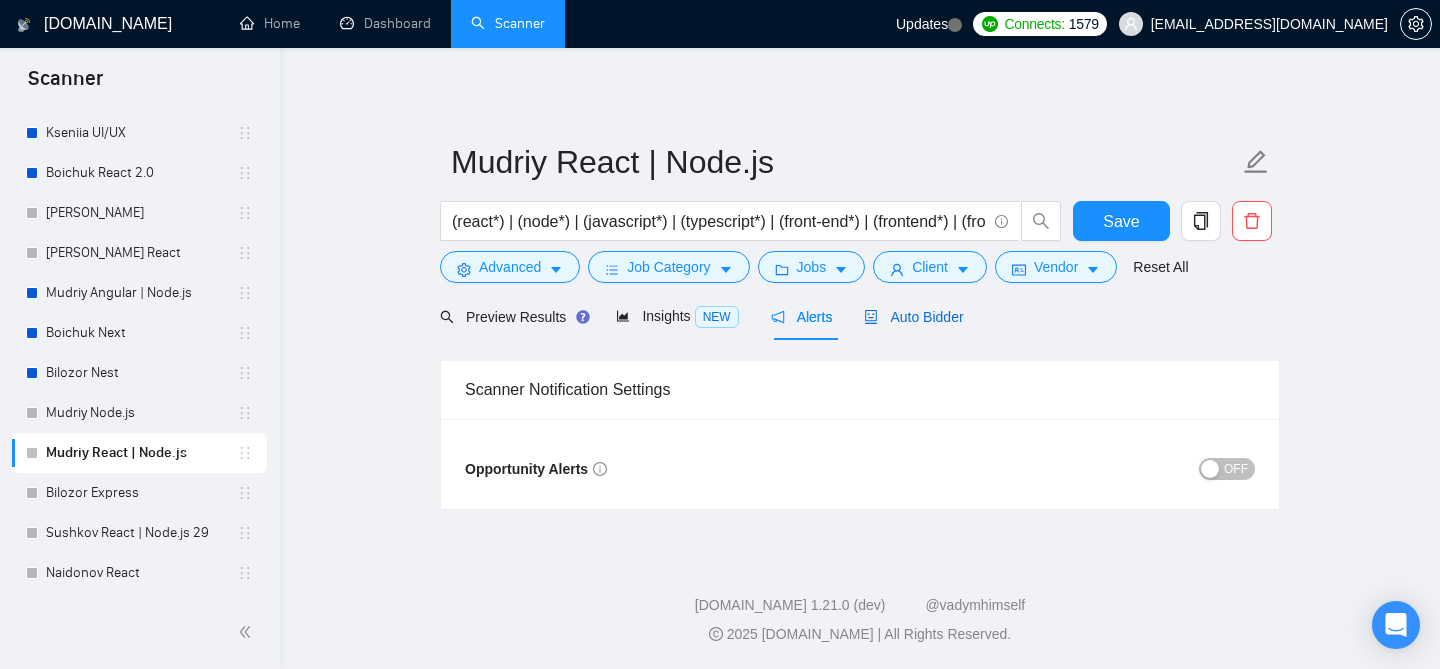 click on "Auto Bidder" at bounding box center (913, 317) 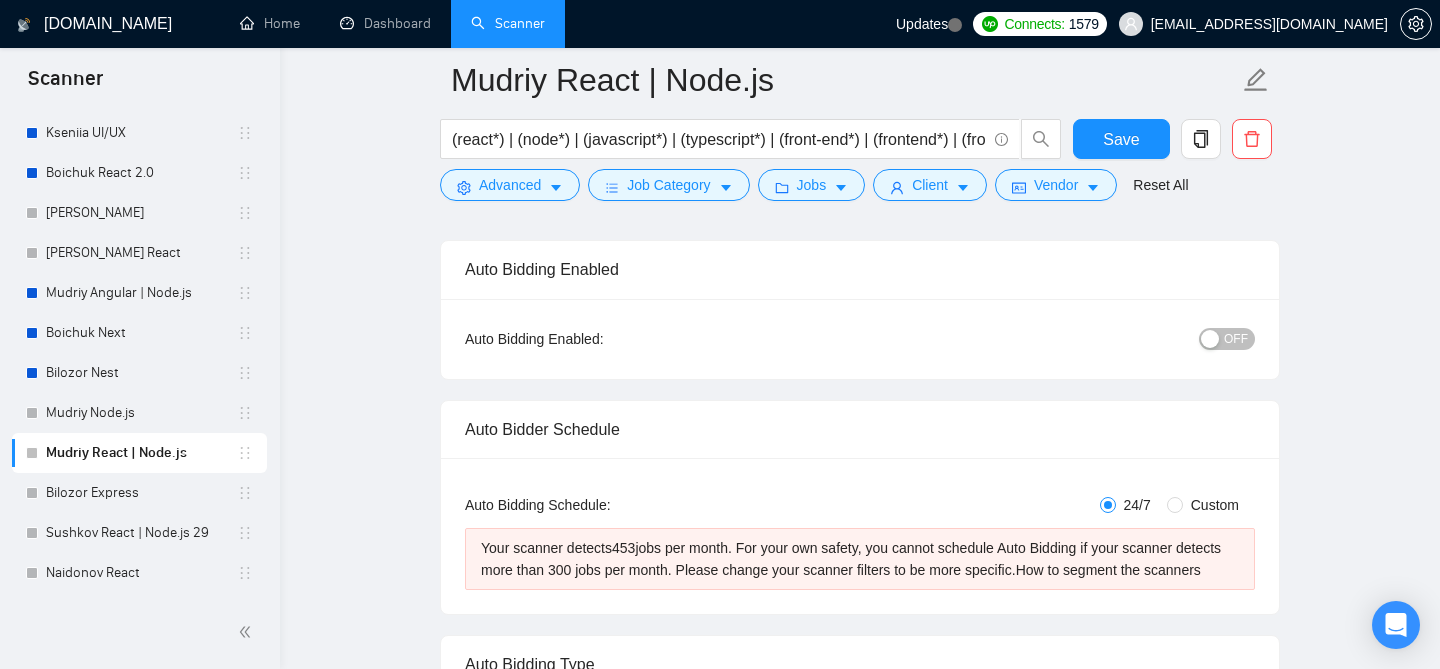 scroll, scrollTop: 0, scrollLeft: 0, axis: both 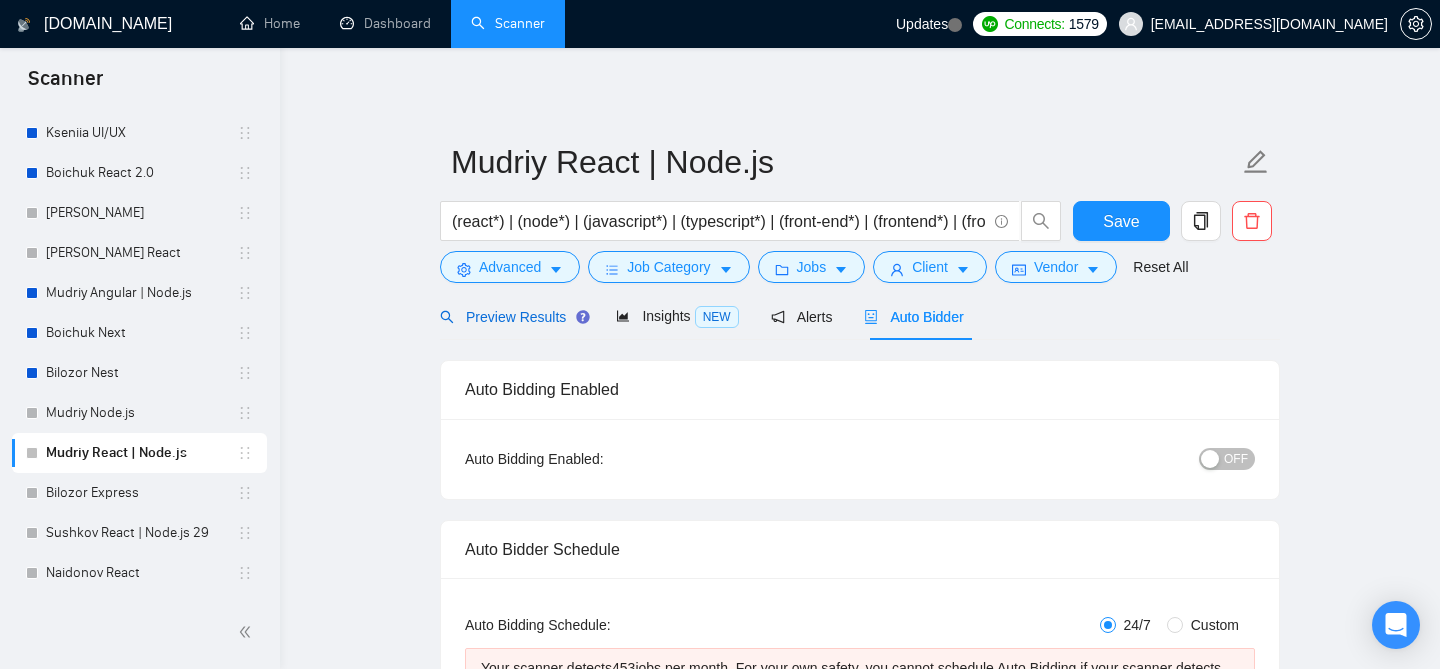 click on "Preview Results" at bounding box center (512, 317) 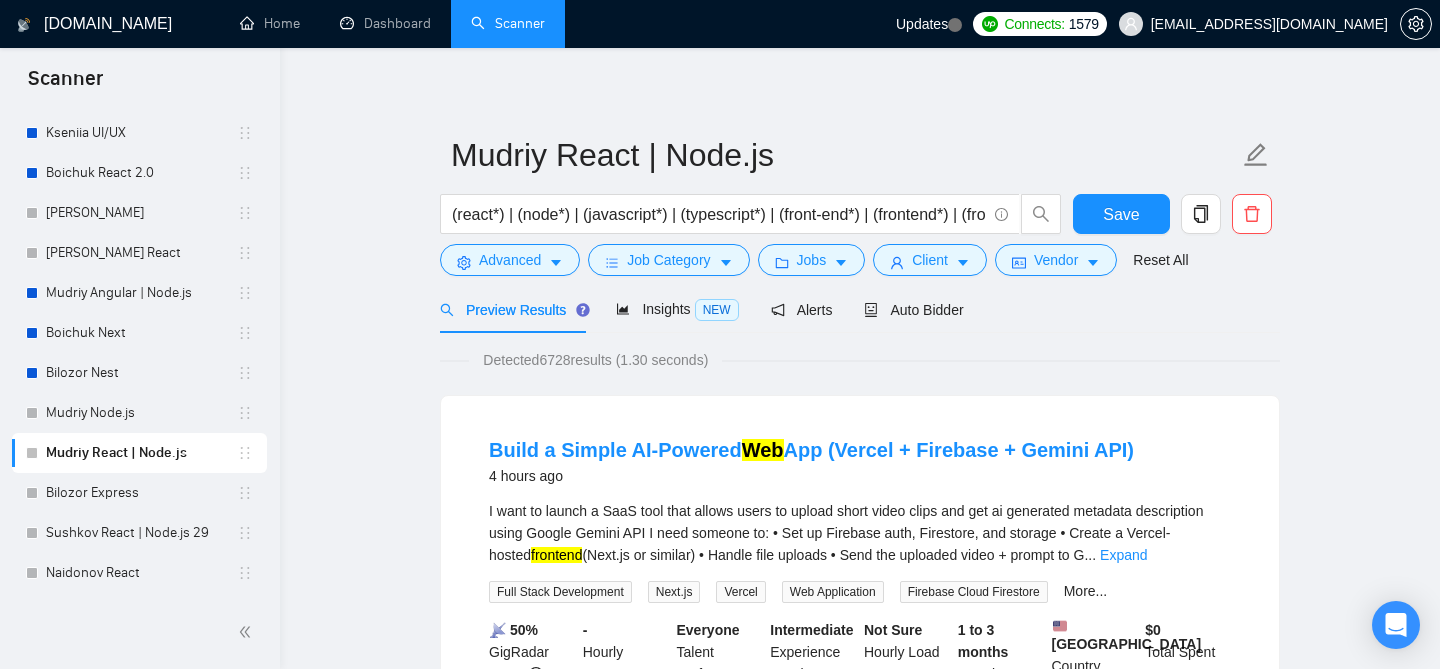 scroll, scrollTop: 0, scrollLeft: 0, axis: both 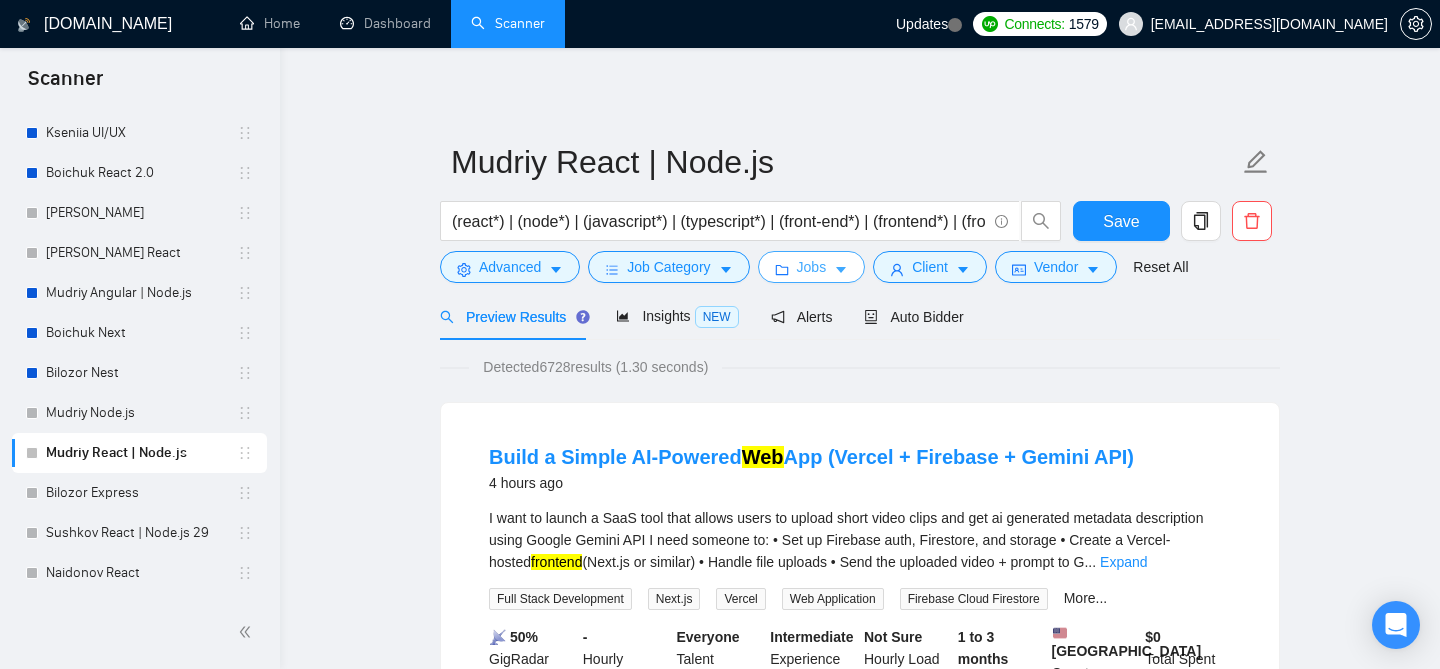 click 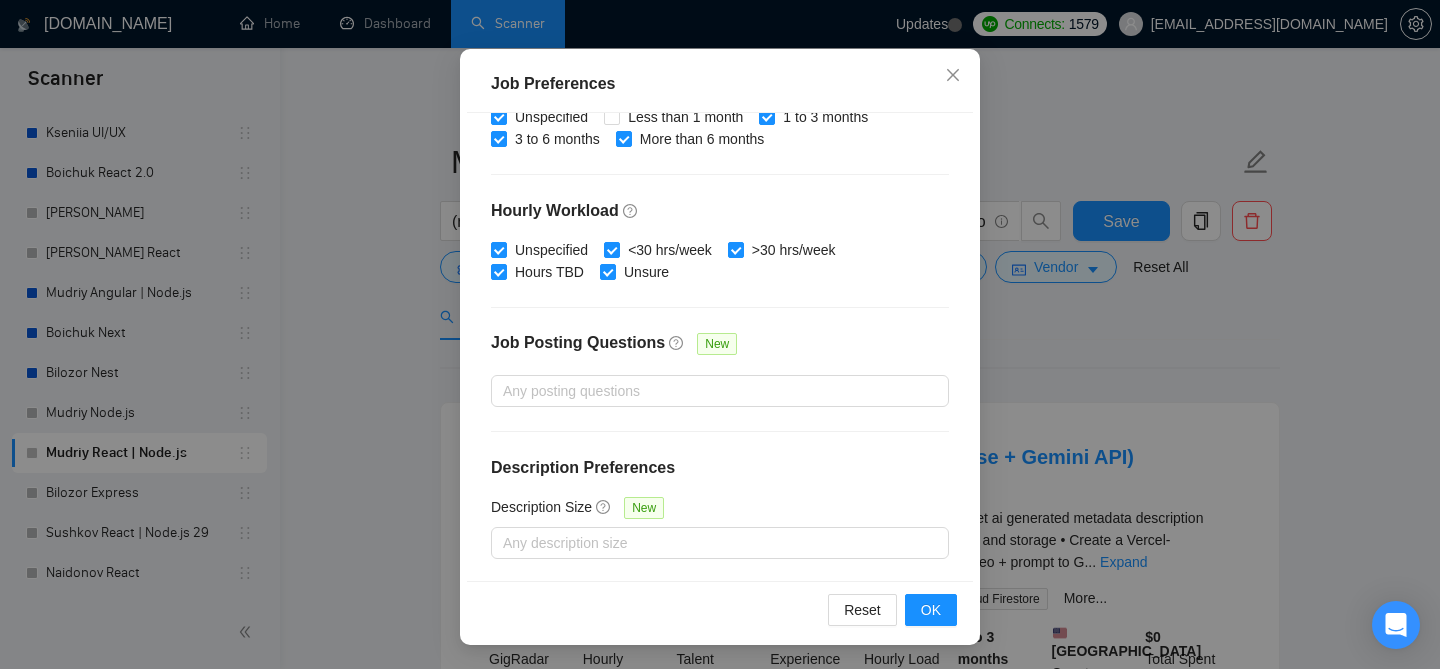 scroll, scrollTop: 0, scrollLeft: 0, axis: both 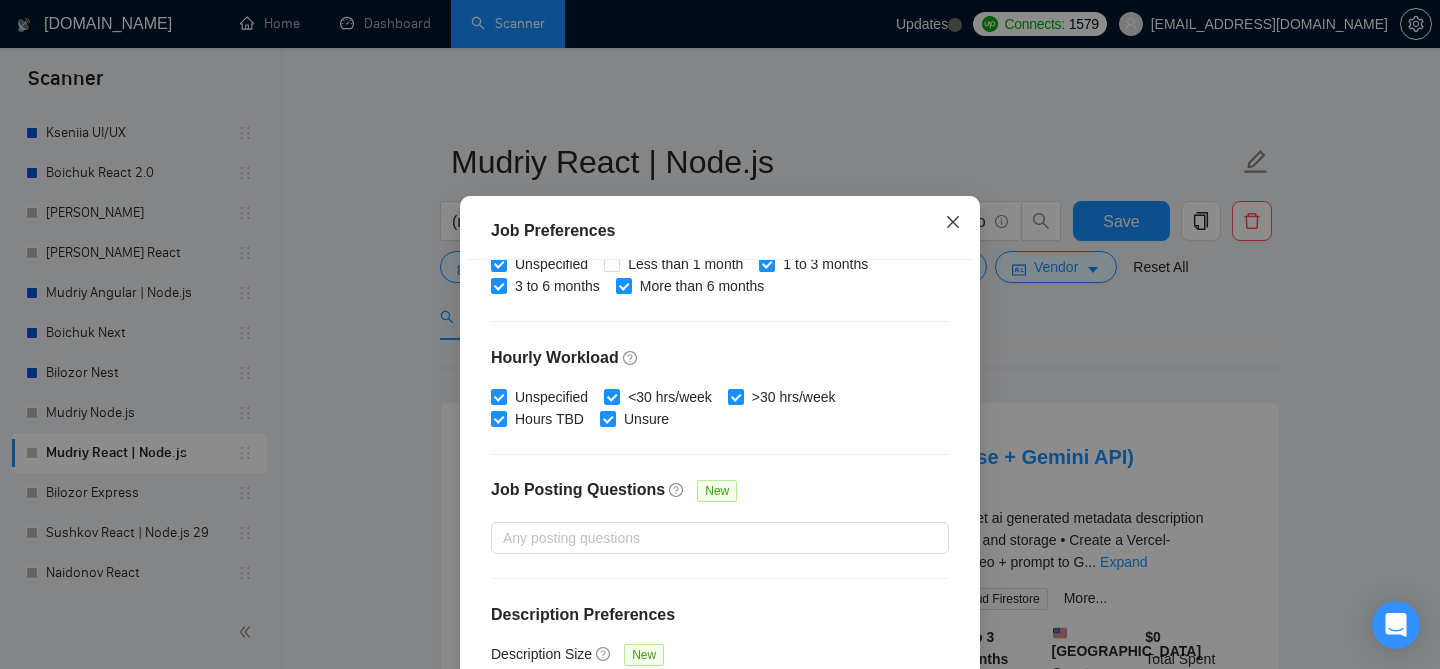 click at bounding box center (953, 223) 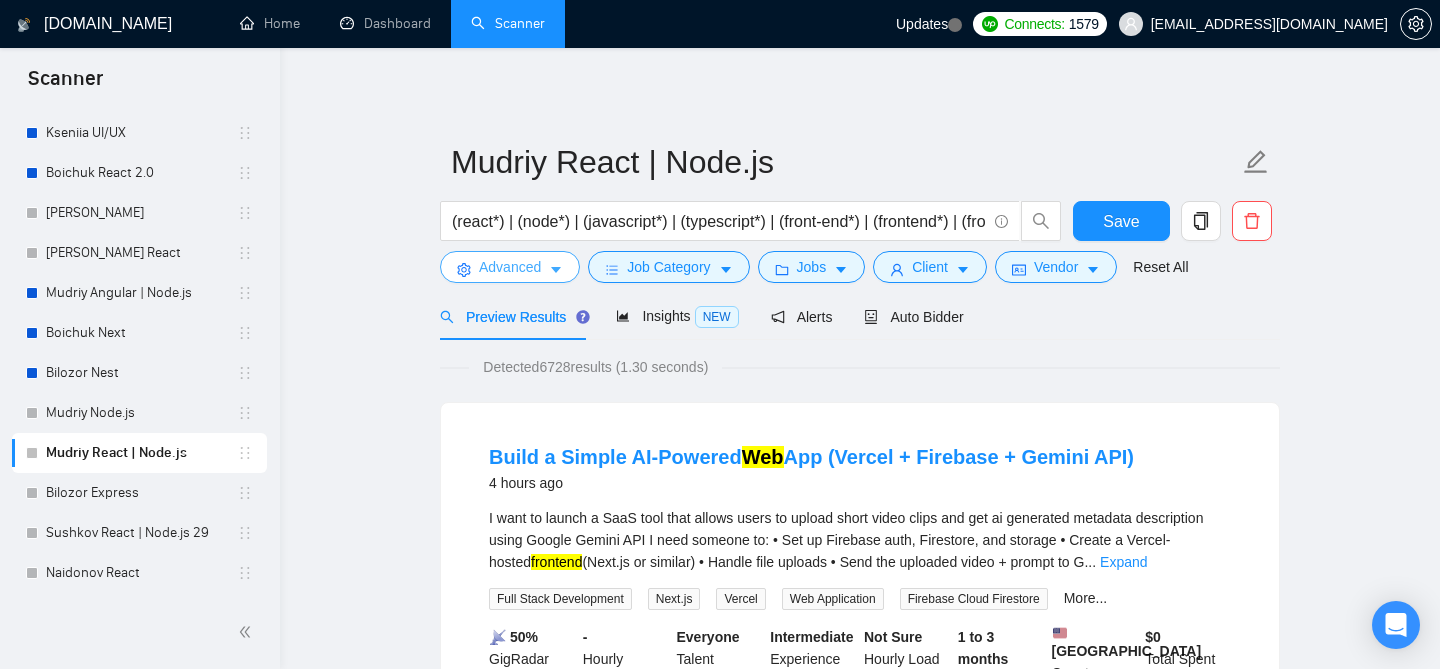 click on "Advanced" at bounding box center [510, 267] 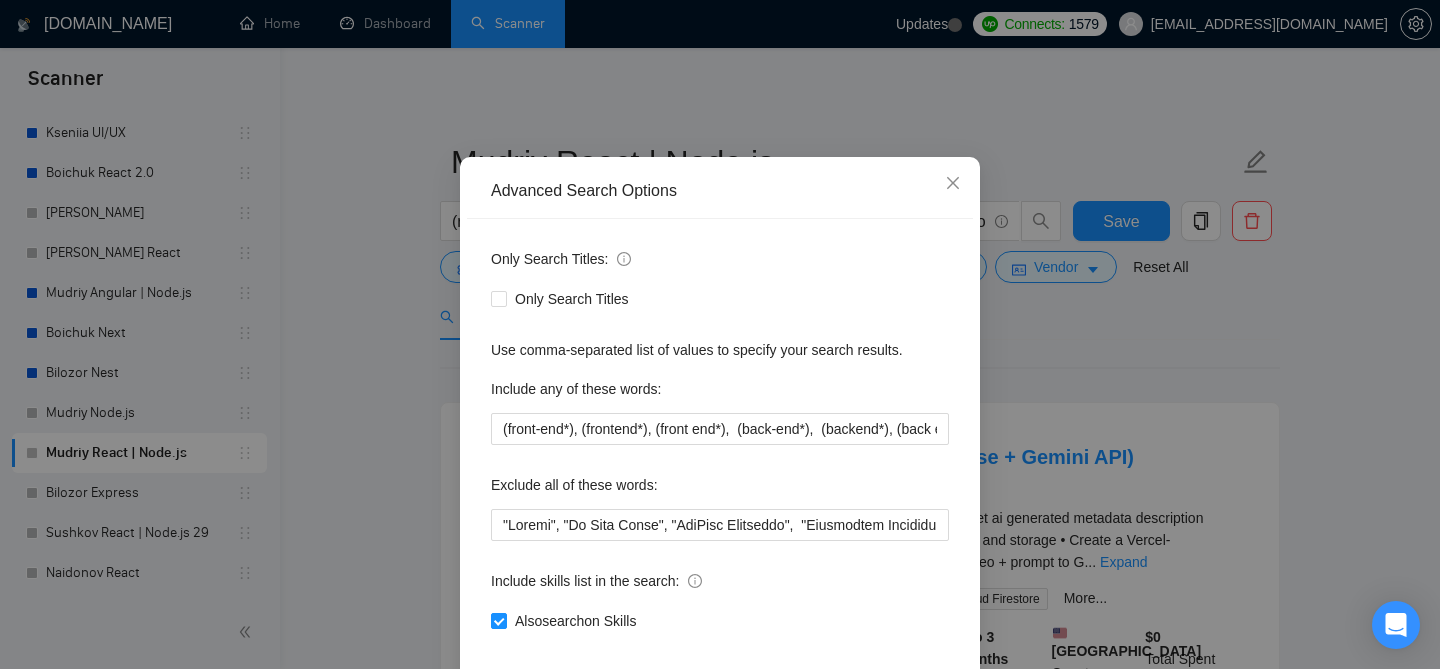 scroll, scrollTop: 163, scrollLeft: 0, axis: vertical 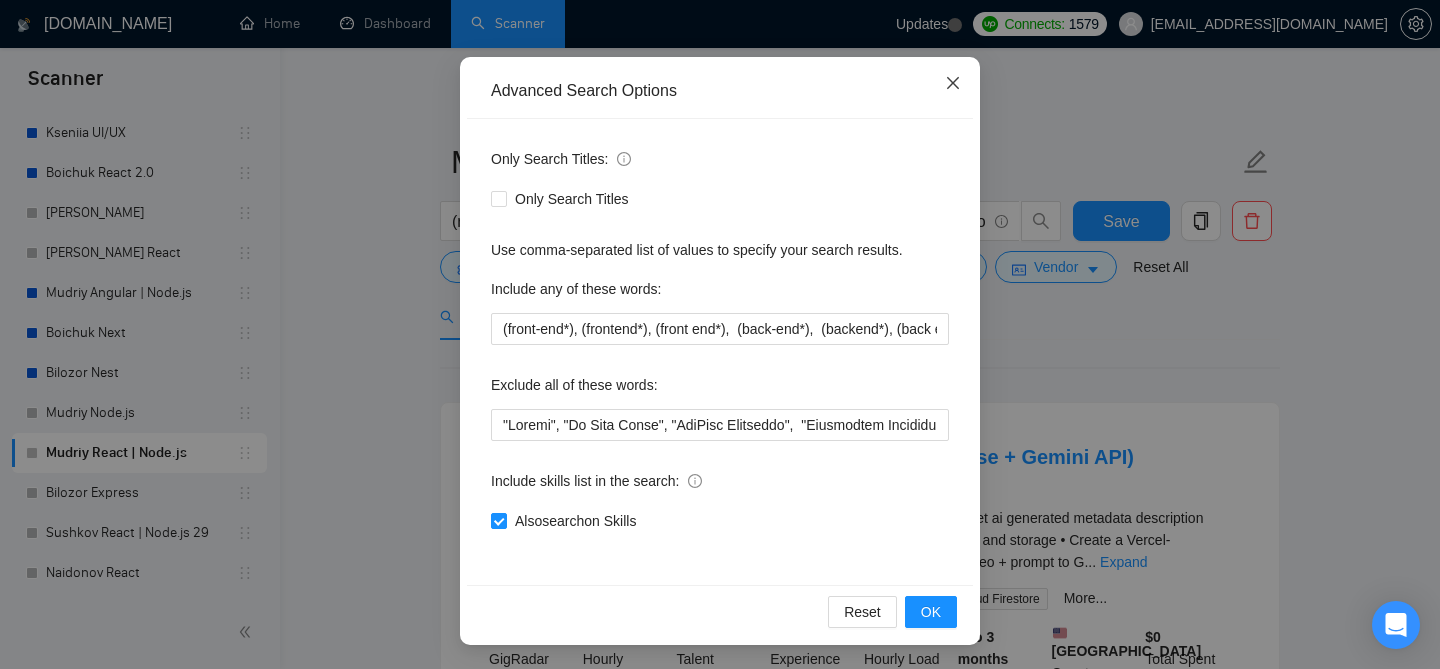 click at bounding box center [953, 84] 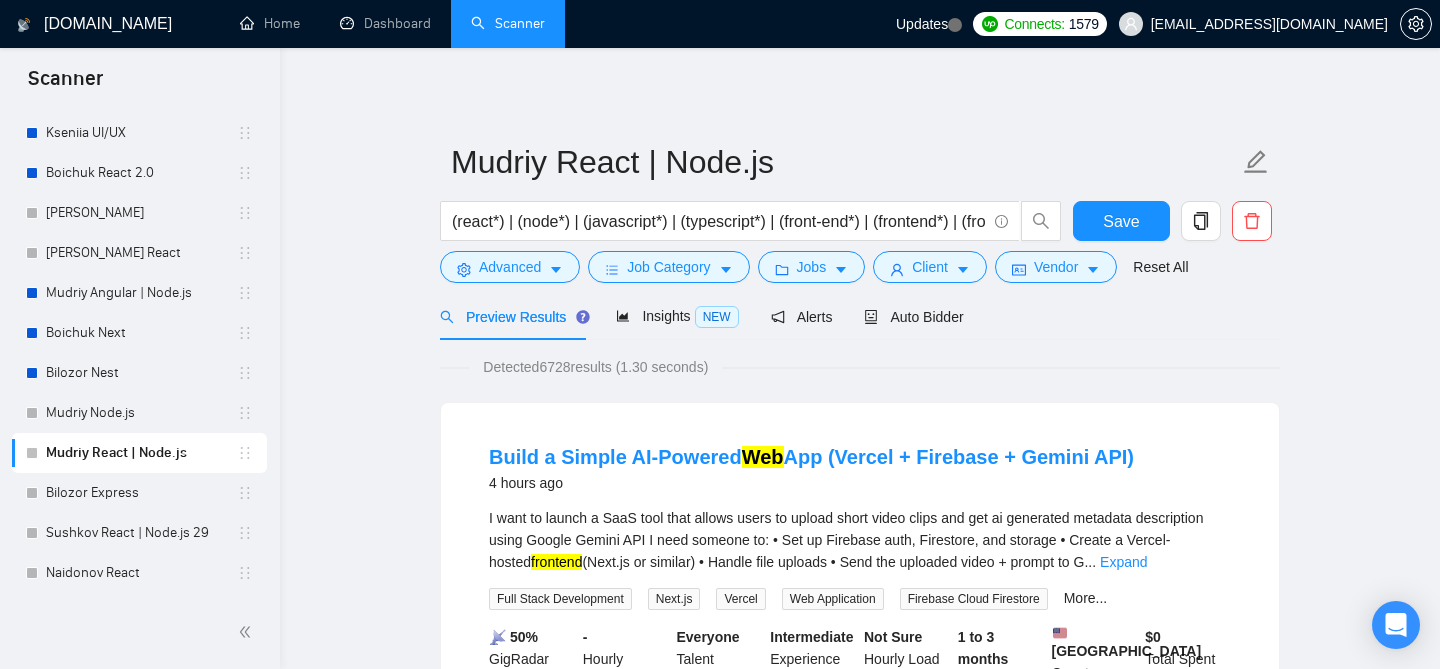 scroll, scrollTop: 63, scrollLeft: 0, axis: vertical 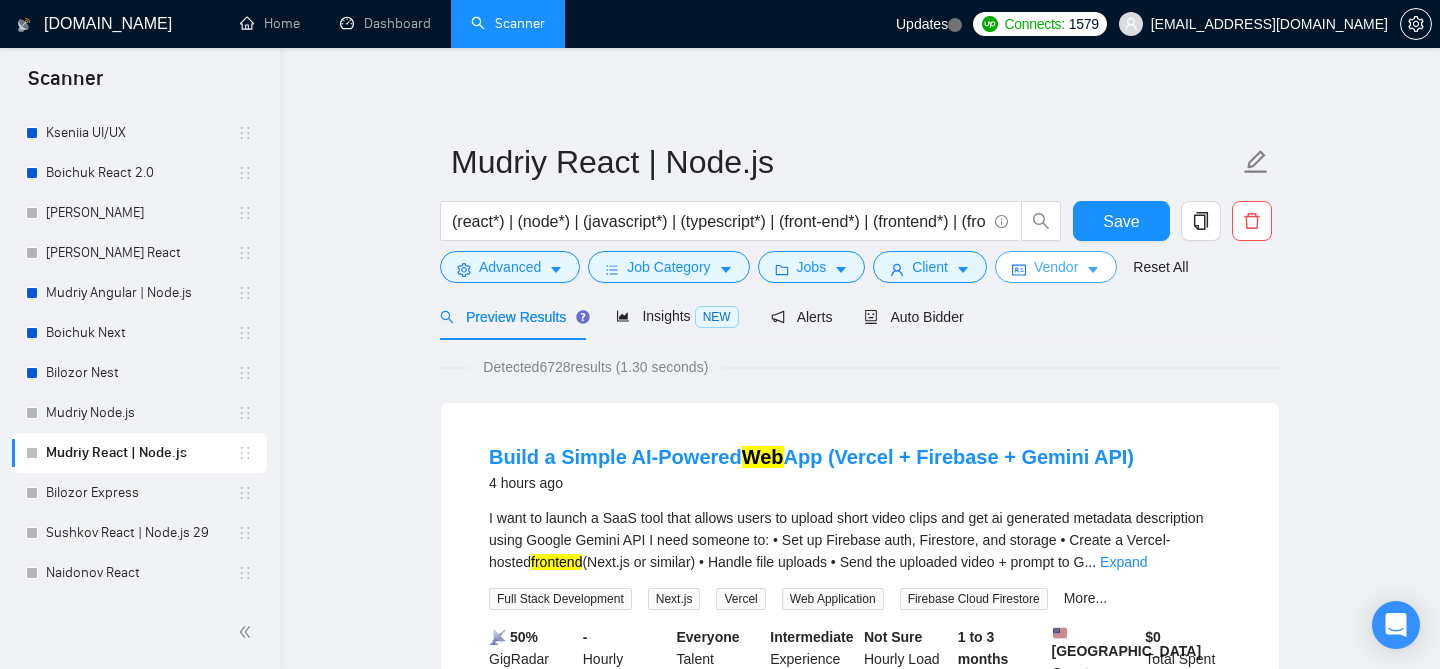 click on "Vendor" at bounding box center [1056, 267] 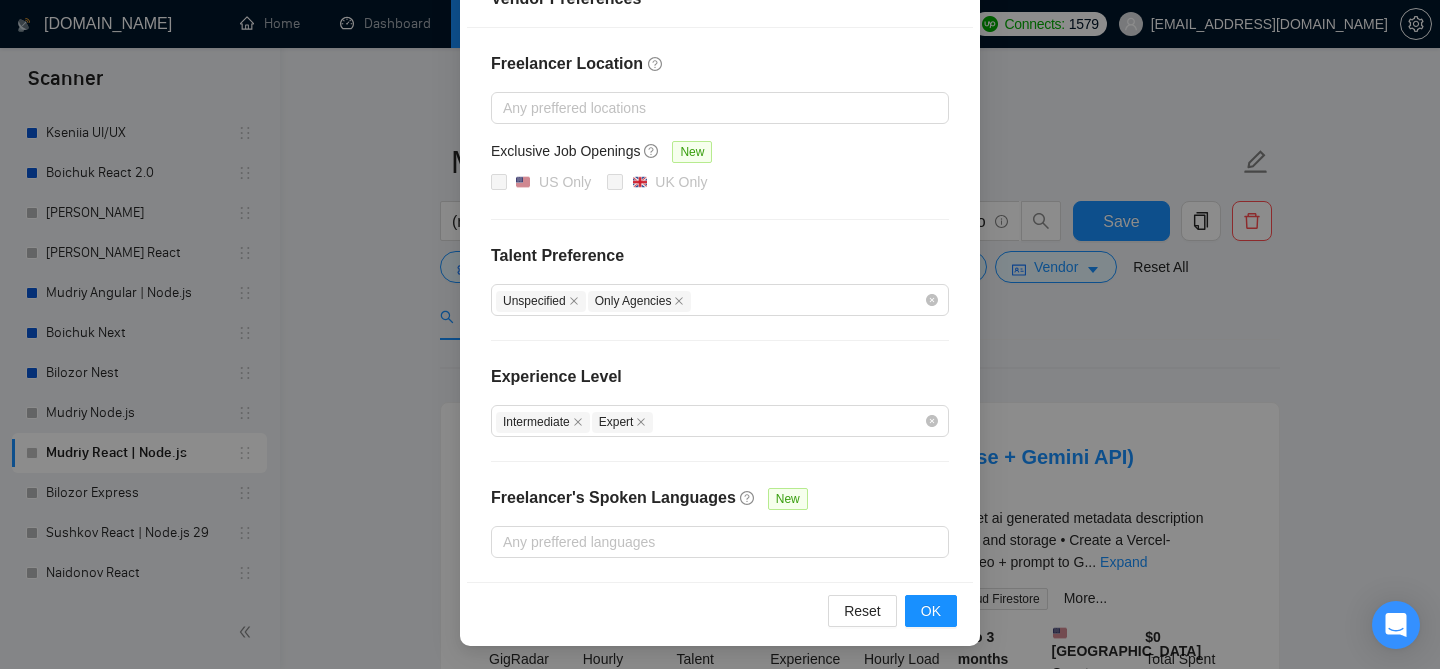 scroll, scrollTop: 0, scrollLeft: 0, axis: both 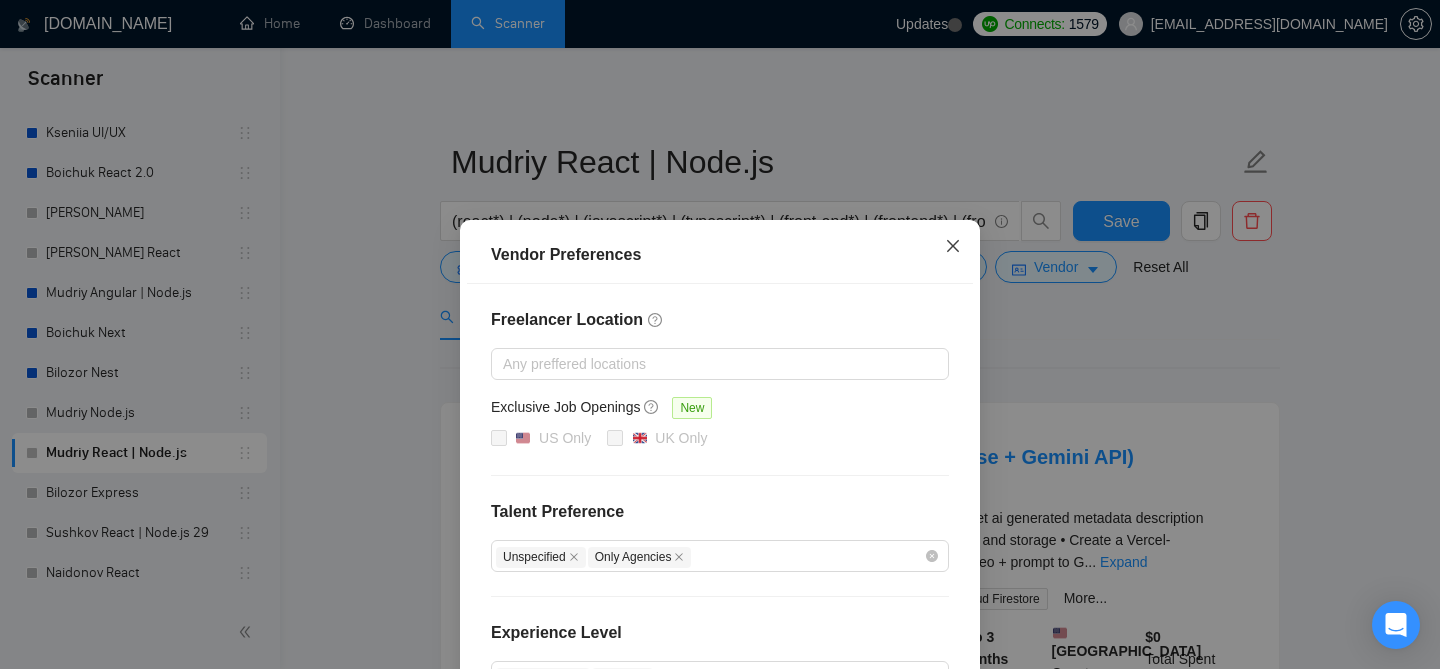 click at bounding box center [953, 247] 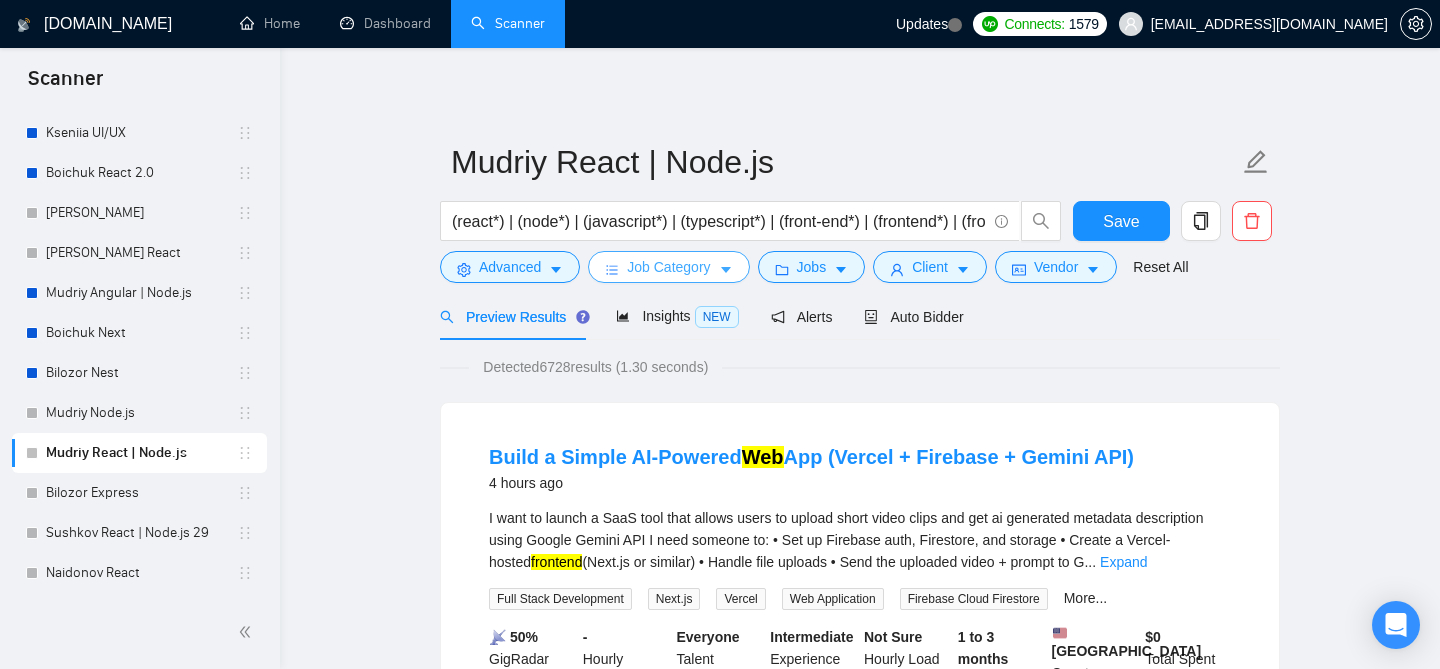 click on "Job Category" at bounding box center [668, 267] 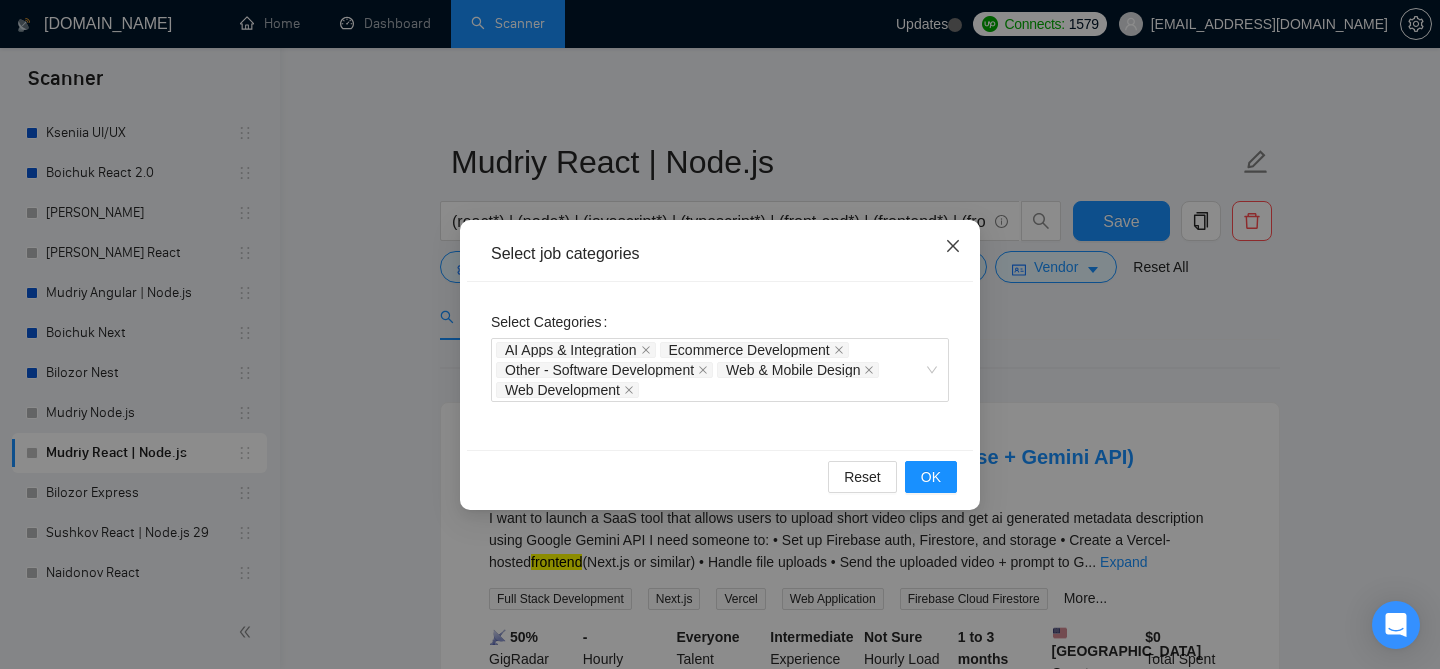 click 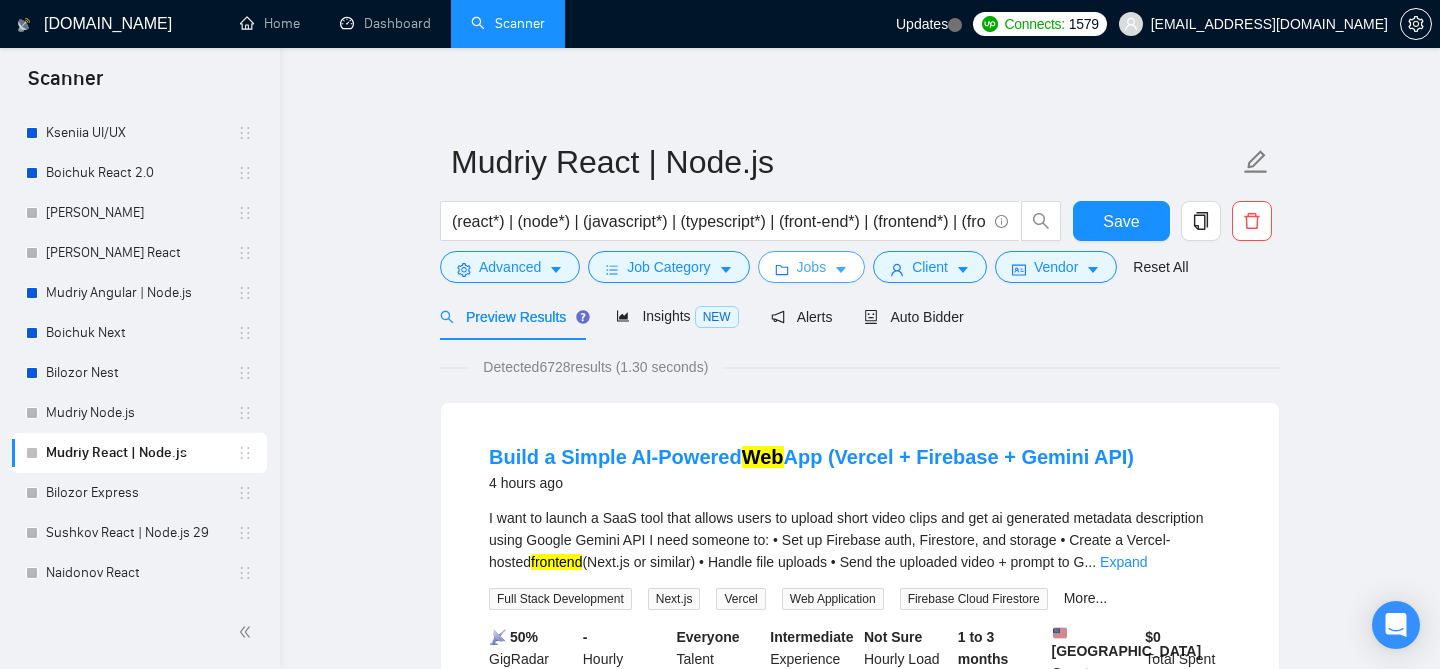 click 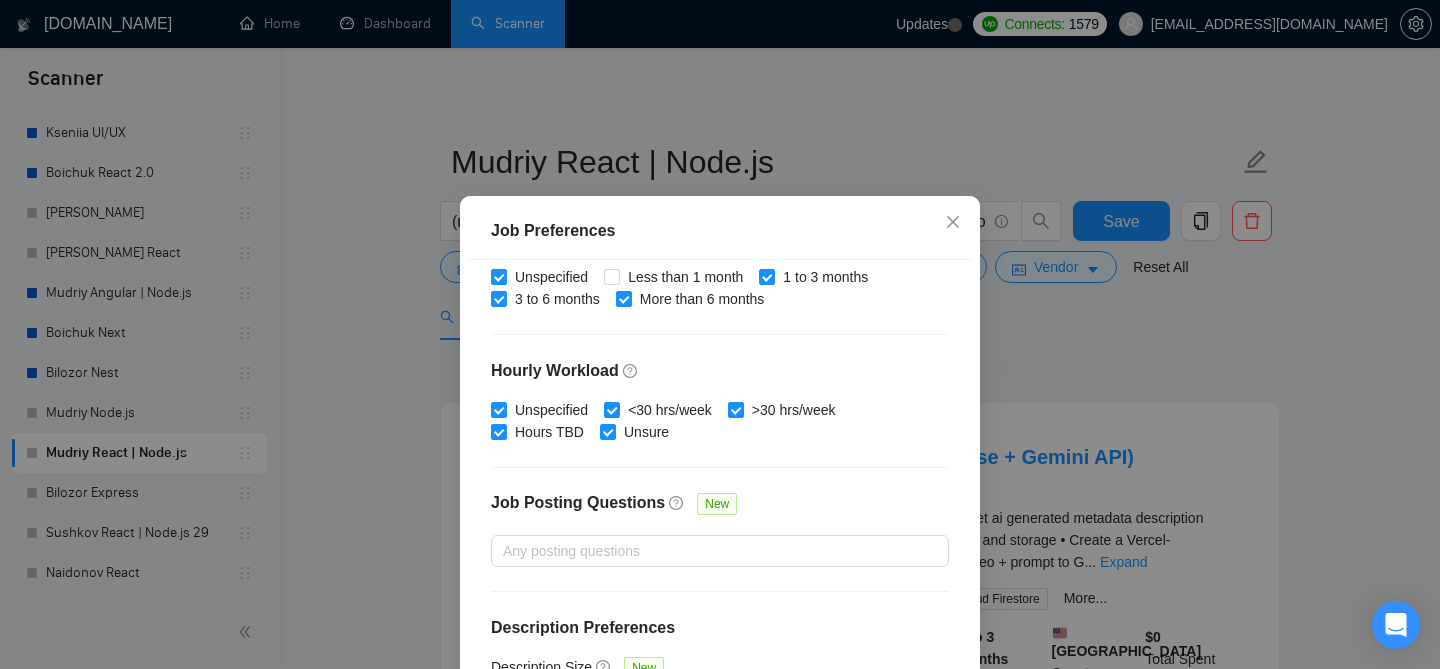 scroll, scrollTop: 659, scrollLeft: 0, axis: vertical 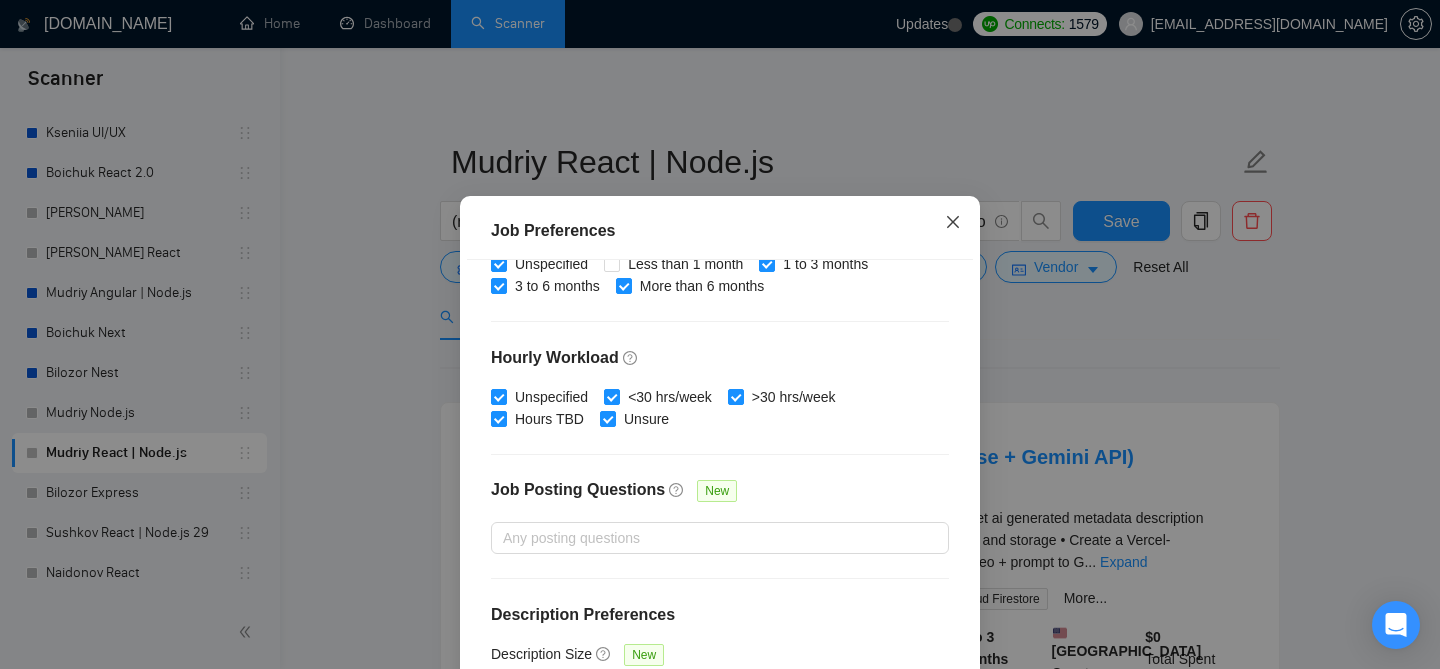click 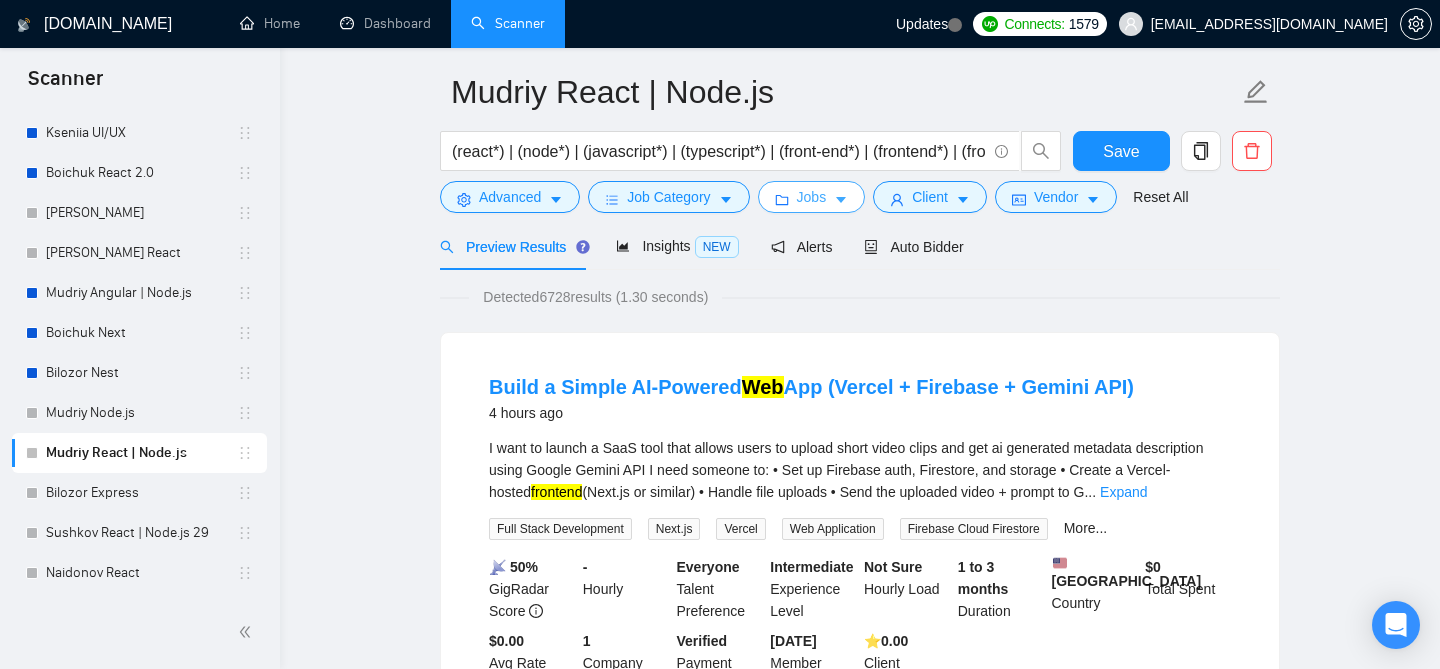 scroll, scrollTop: 78, scrollLeft: 0, axis: vertical 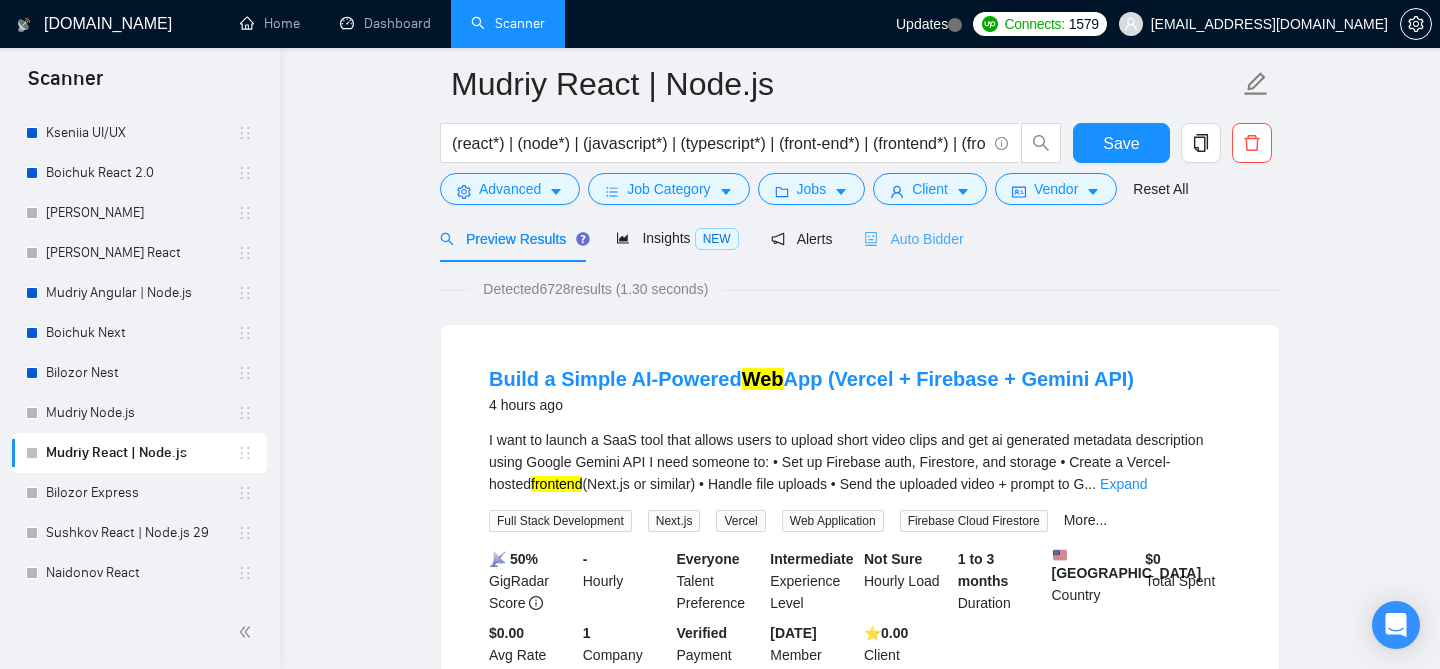 click on "Auto Bidder" at bounding box center [913, 238] 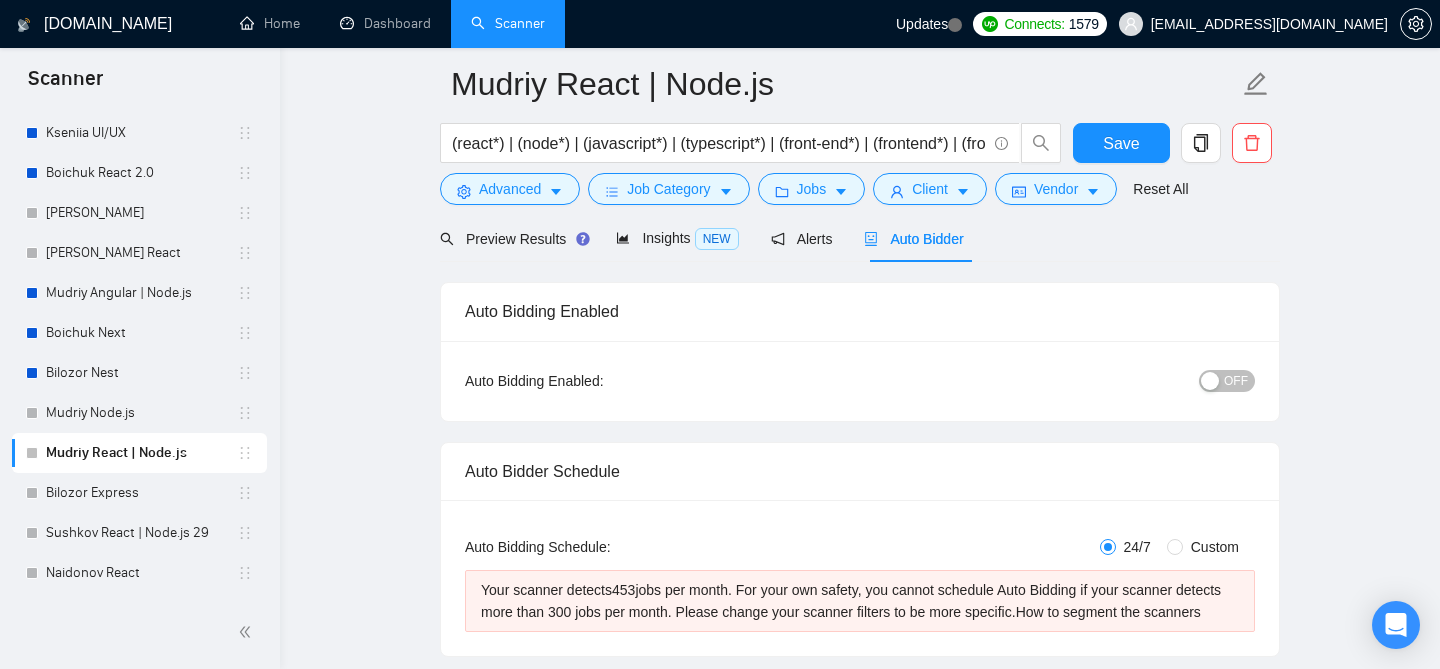 type 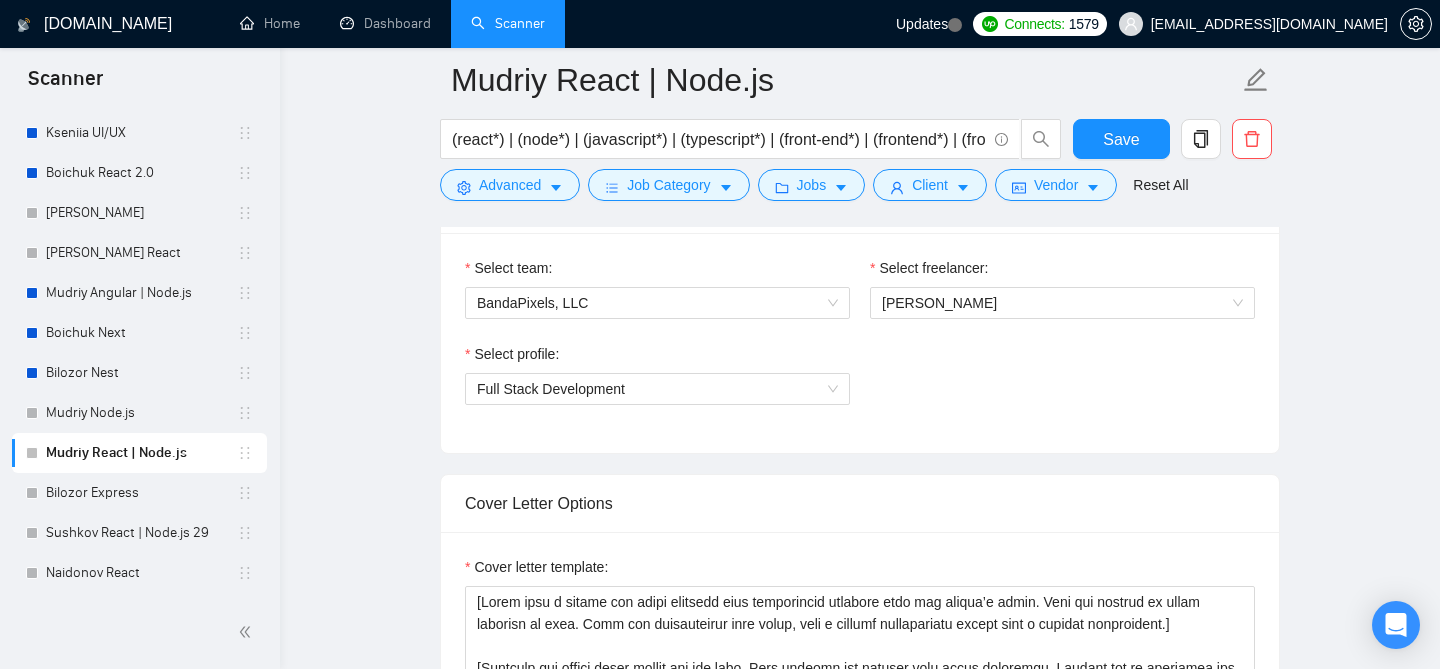scroll, scrollTop: 1131, scrollLeft: 0, axis: vertical 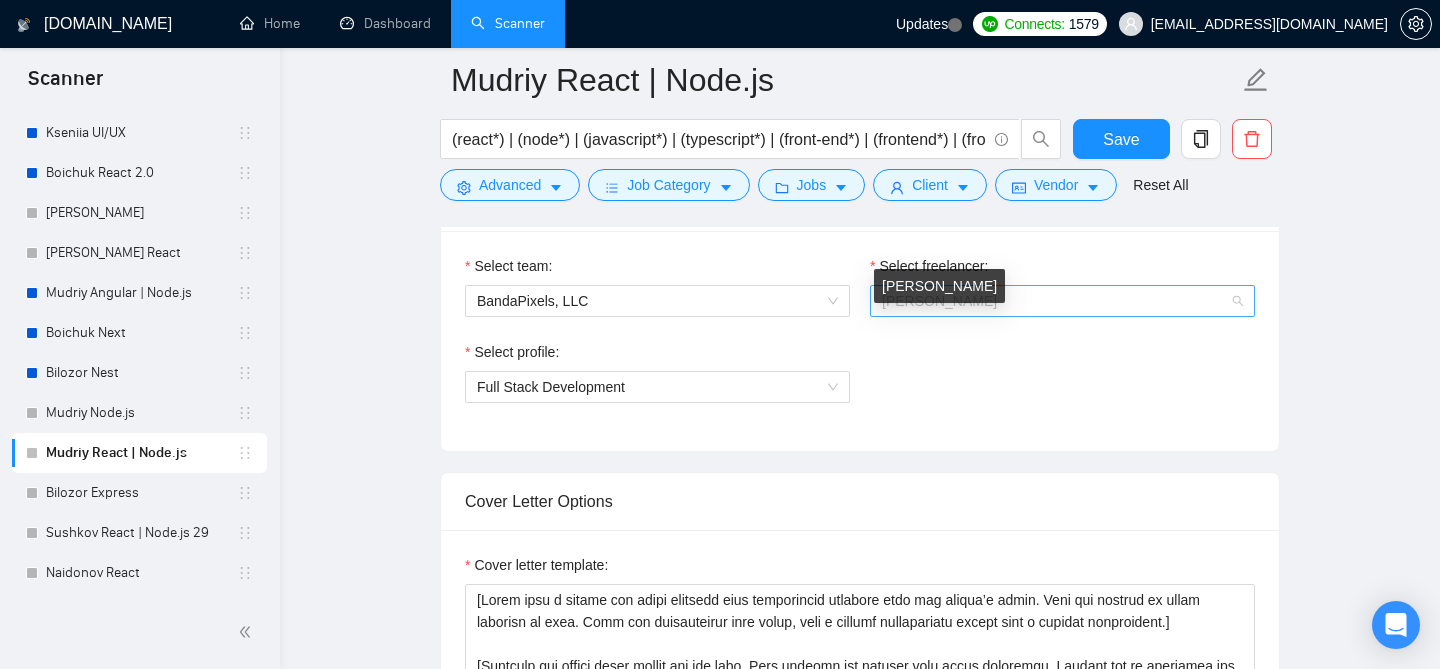 click on "[PERSON_NAME]" at bounding box center [939, 301] 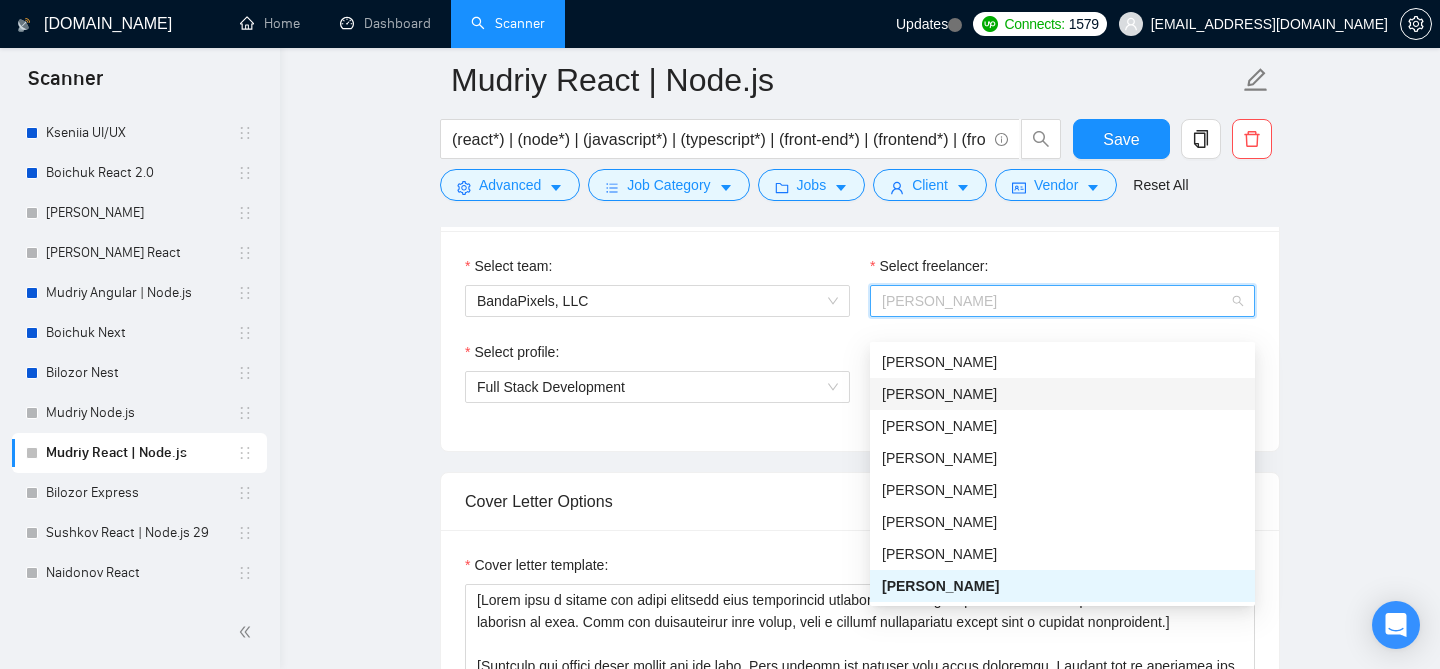 click on "[PERSON_NAME]" at bounding box center [939, 394] 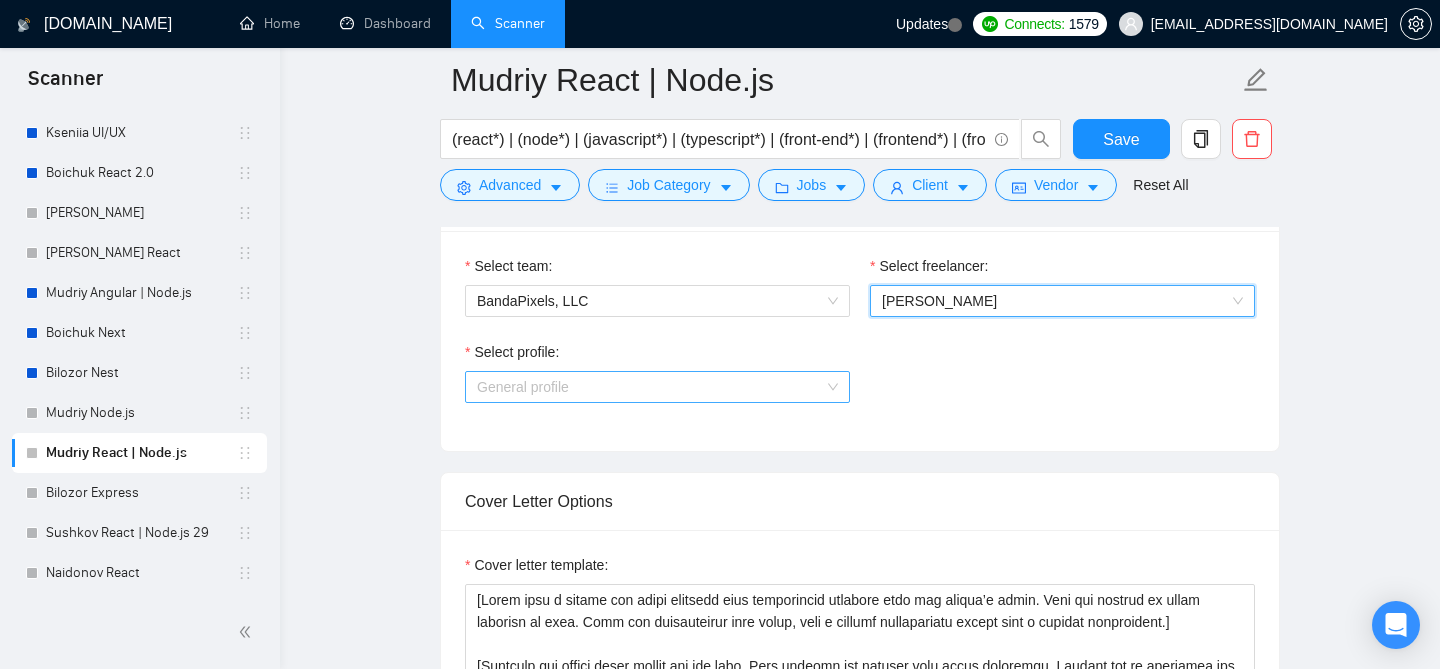 click on "General profile" at bounding box center (657, 387) 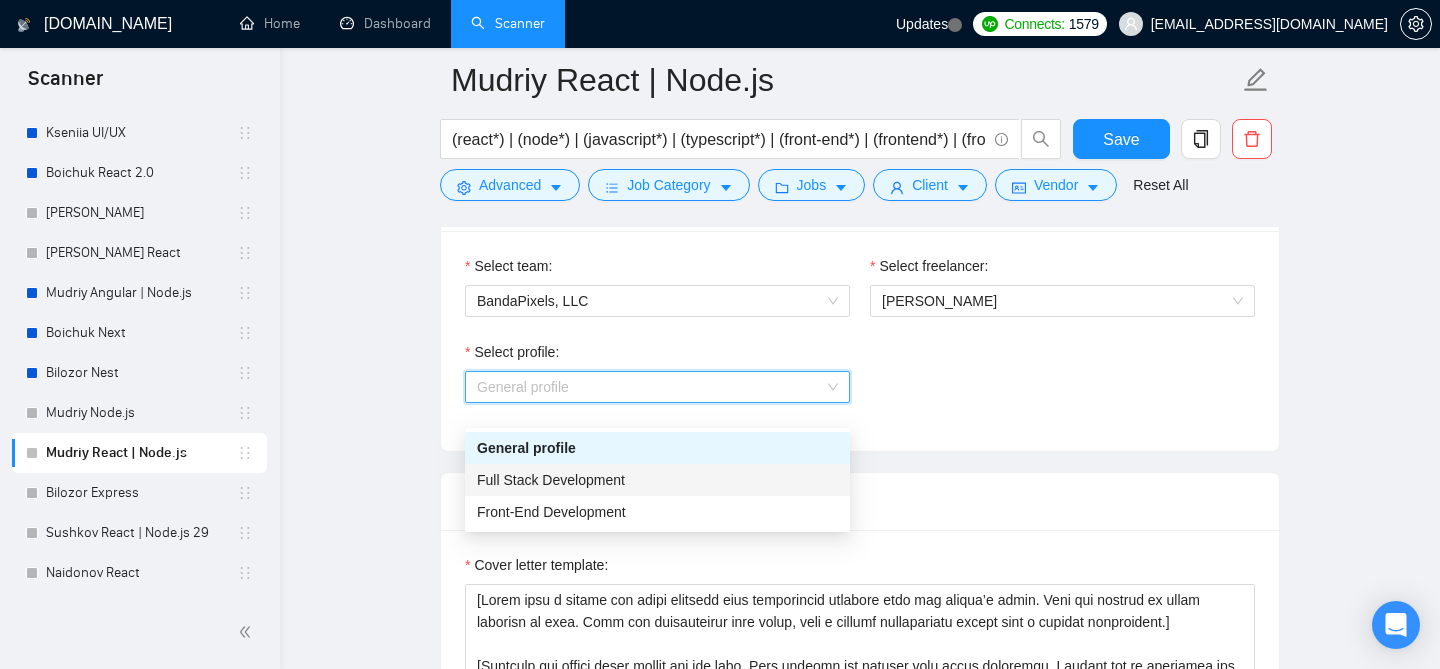 click on "Full Stack Development" at bounding box center (657, 480) 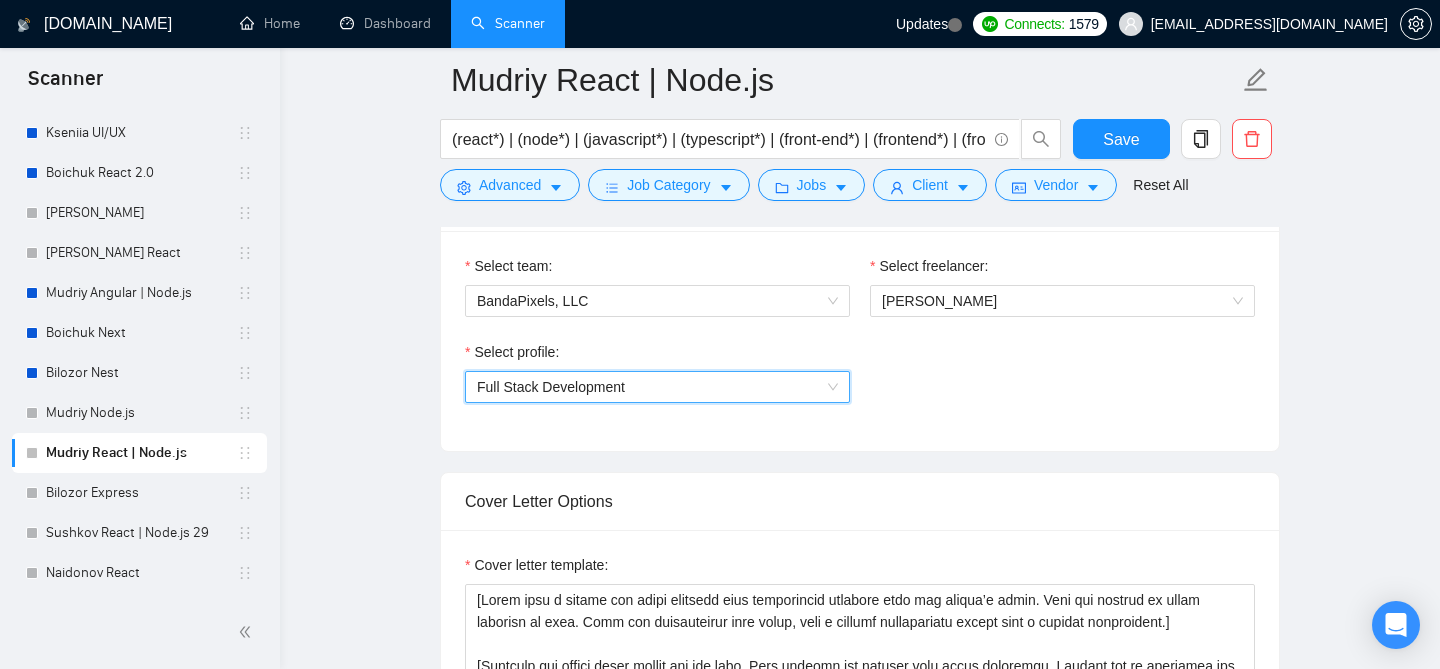 click on "Select profile: 1110580755107926016 Full Stack Development" at bounding box center (860, 384) 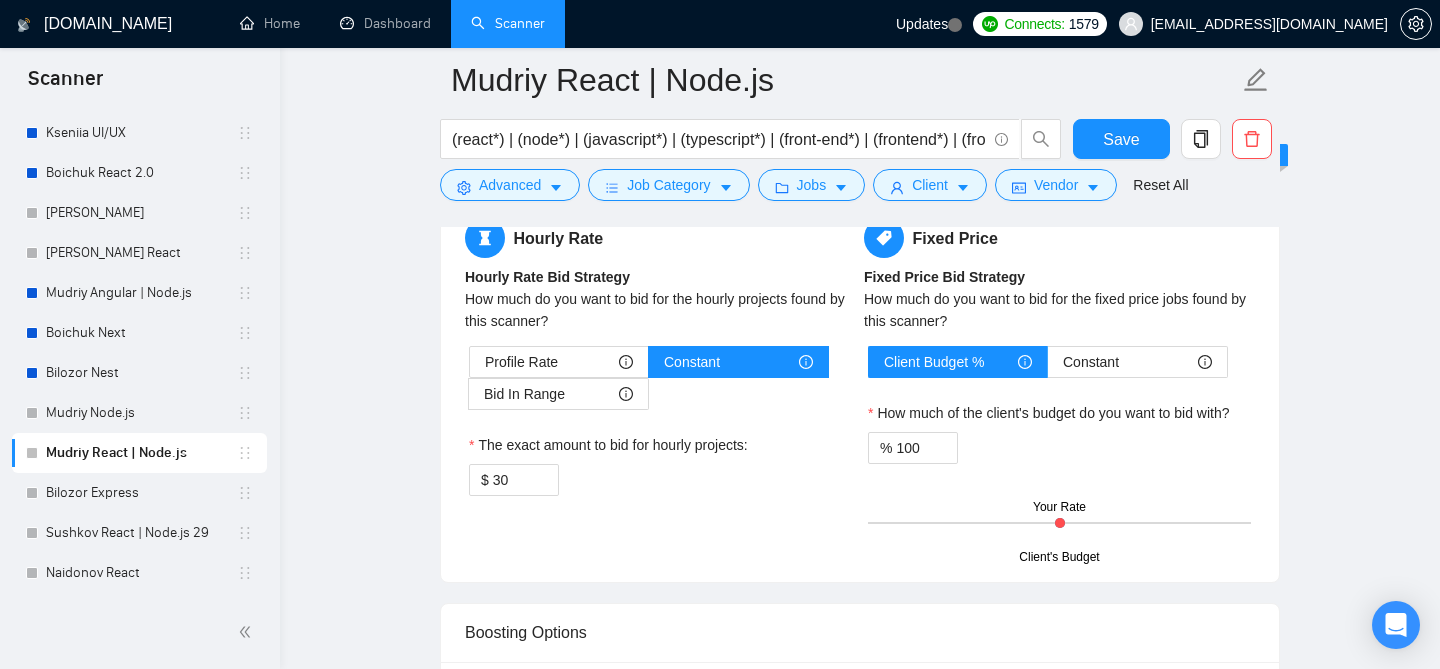 scroll, scrollTop: 2403, scrollLeft: 0, axis: vertical 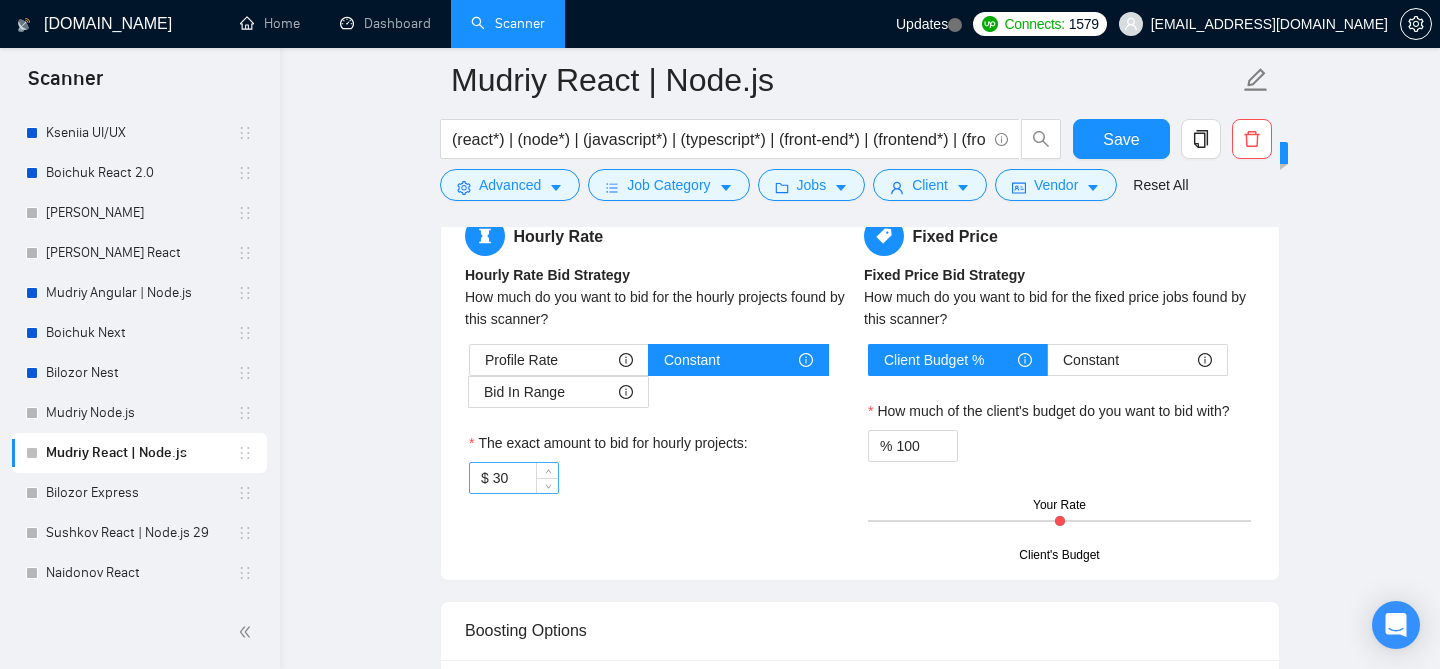 click on "30" at bounding box center (525, 478) 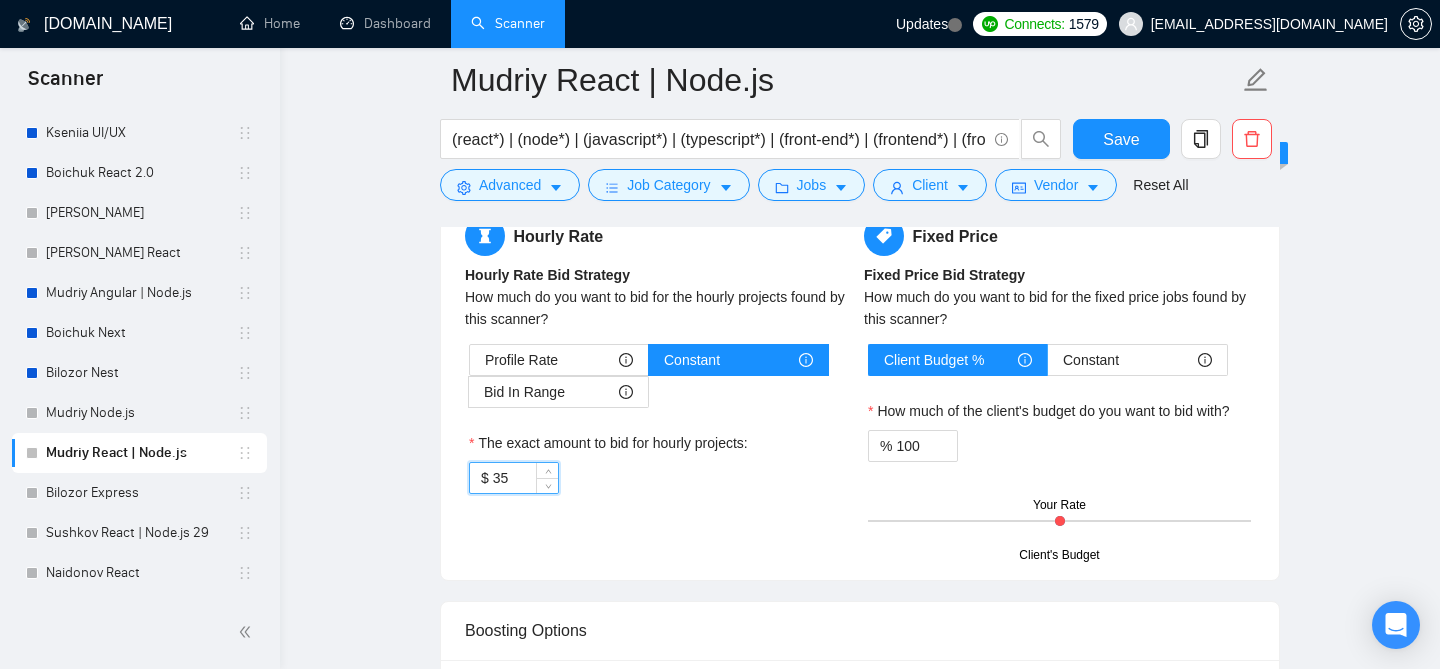 type on "35" 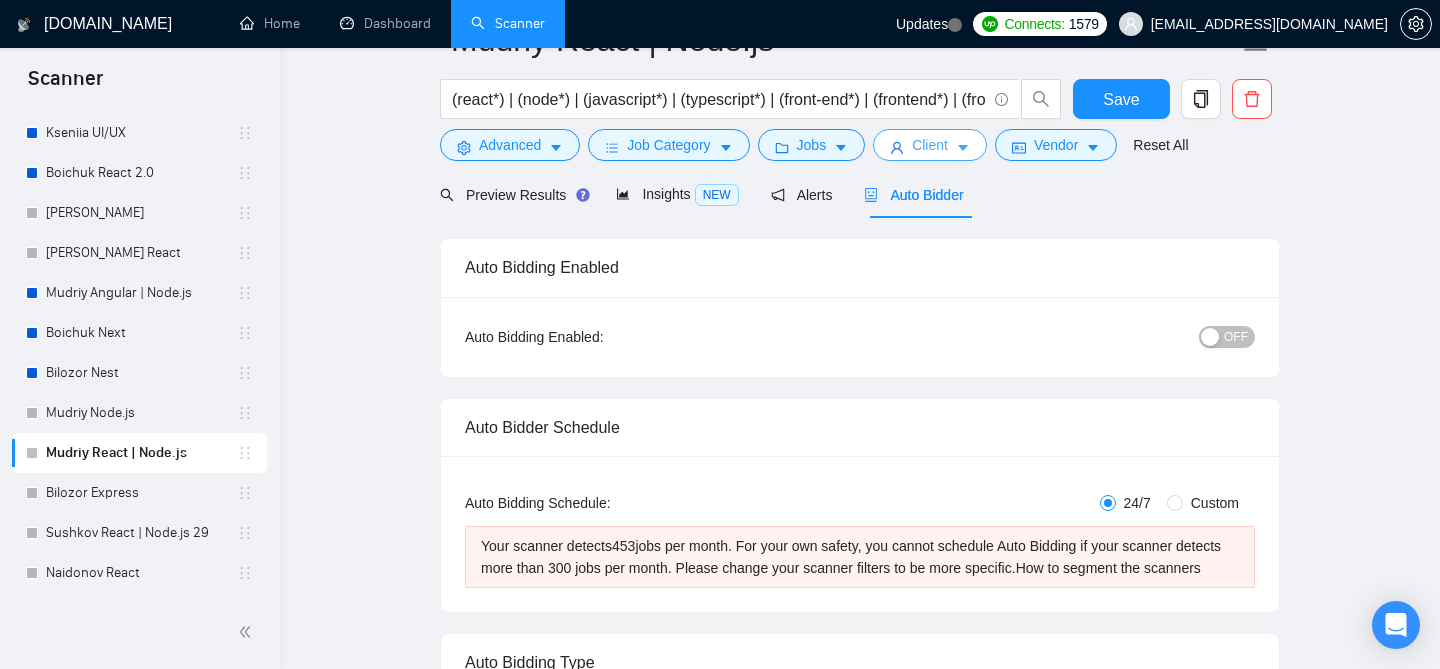 scroll, scrollTop: 45, scrollLeft: 0, axis: vertical 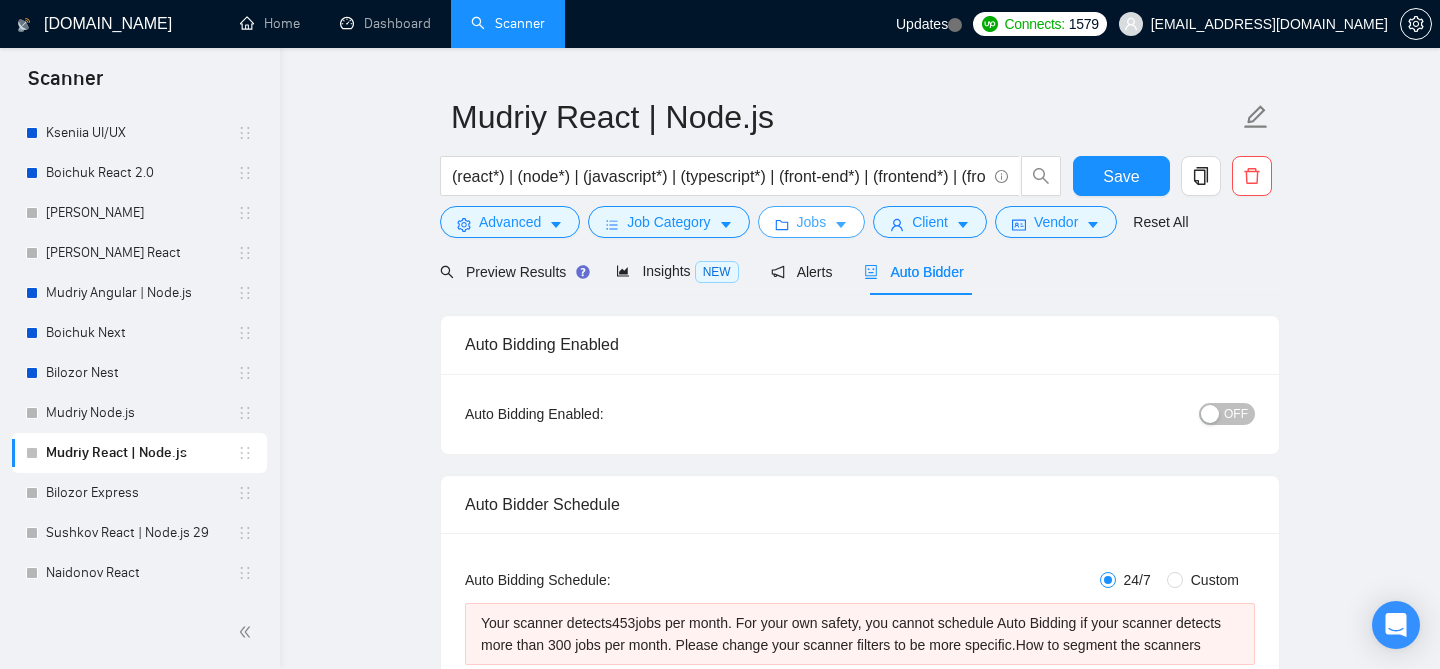 click on "Jobs" at bounding box center [812, 222] 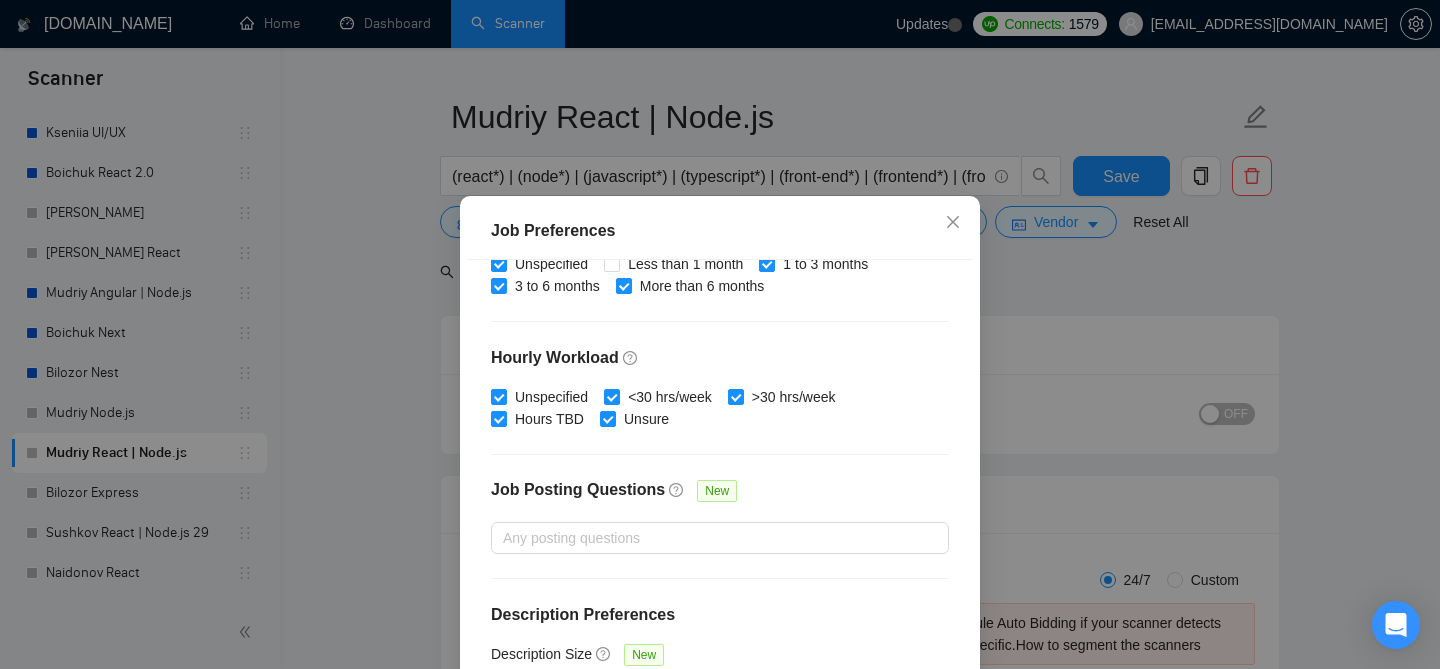 scroll, scrollTop: 0, scrollLeft: 0, axis: both 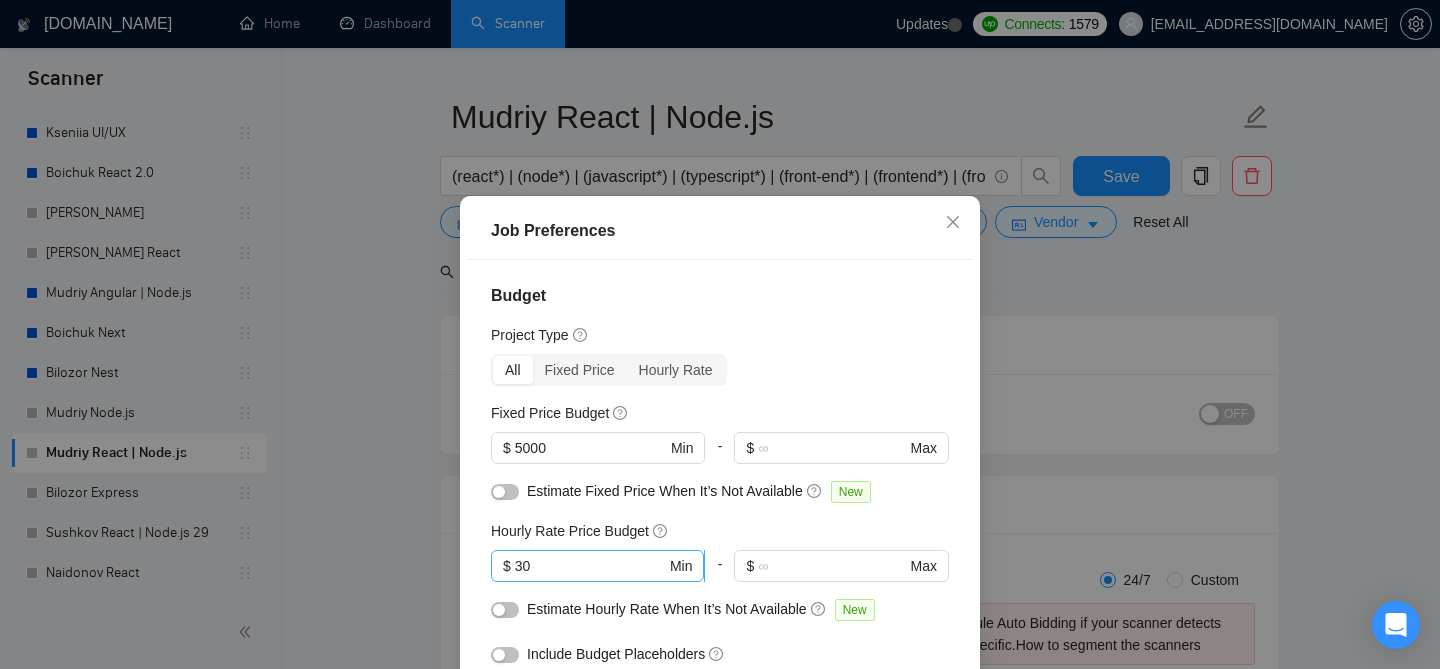 click on "30" at bounding box center [590, 566] 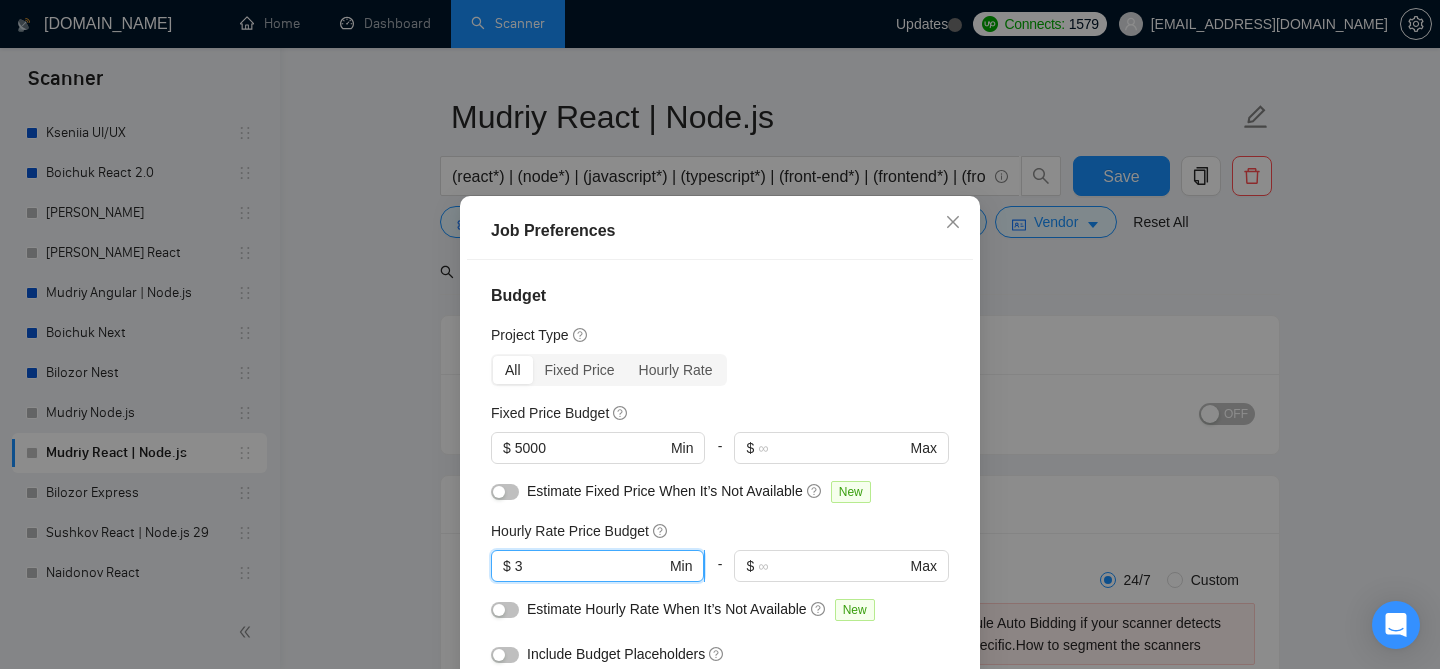 type on "35" 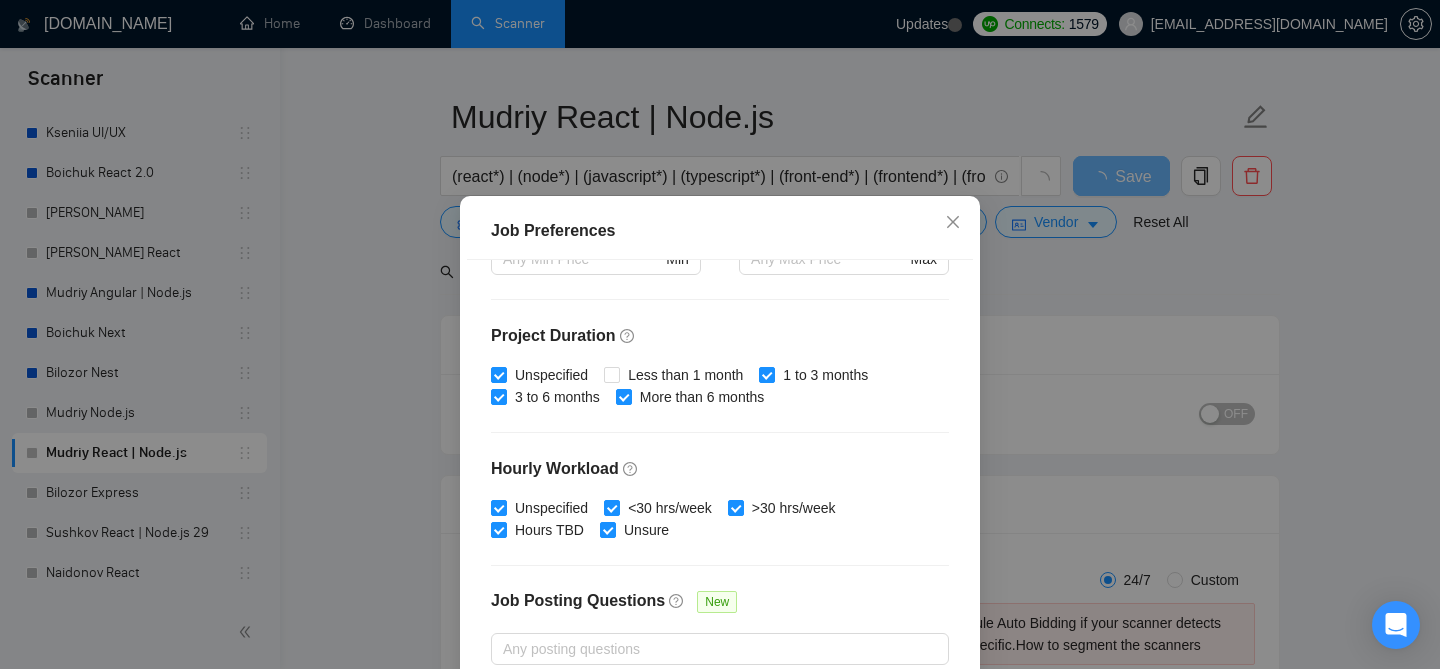 scroll, scrollTop: 659, scrollLeft: 0, axis: vertical 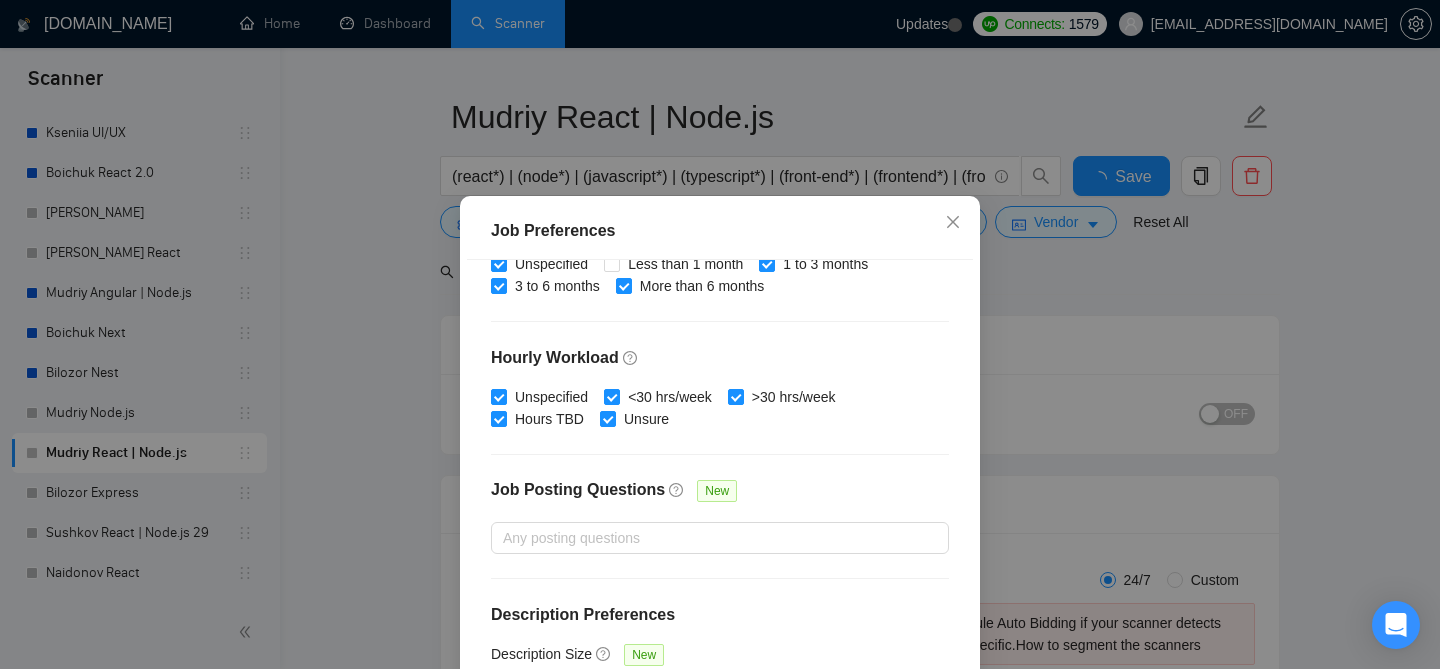 type 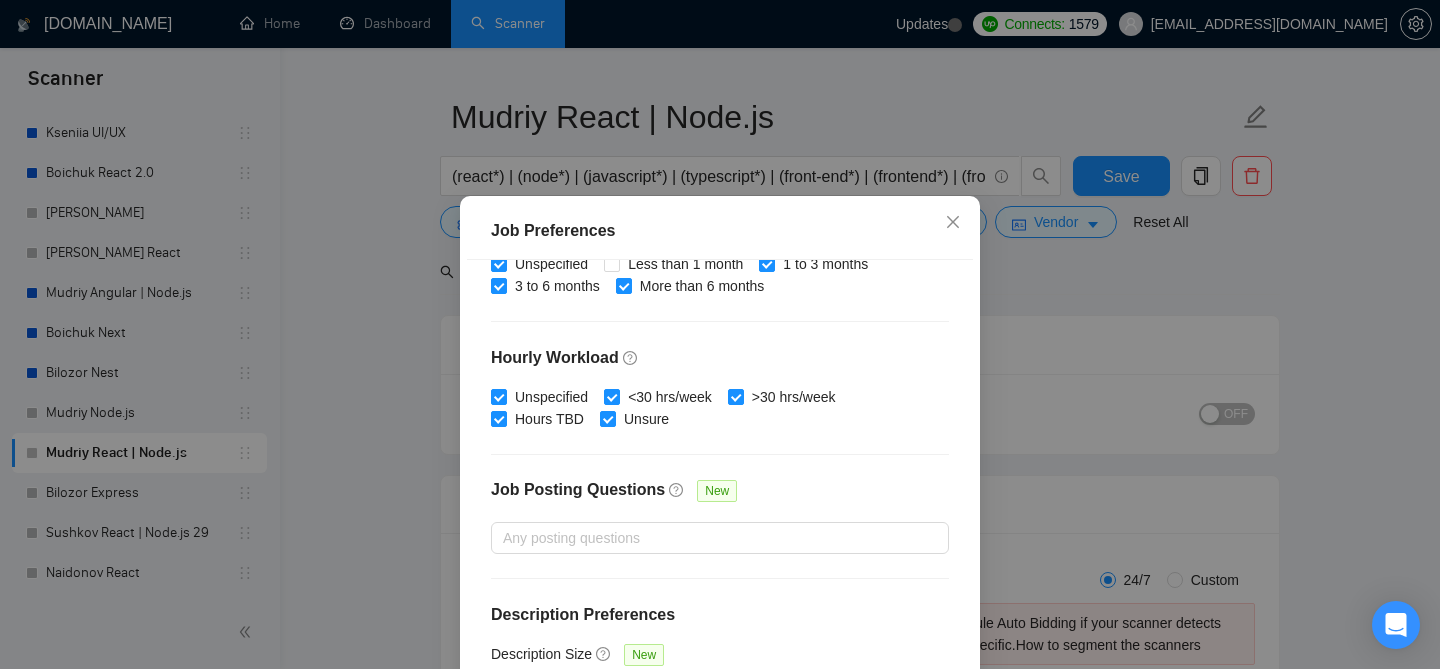 scroll, scrollTop: 147, scrollLeft: 0, axis: vertical 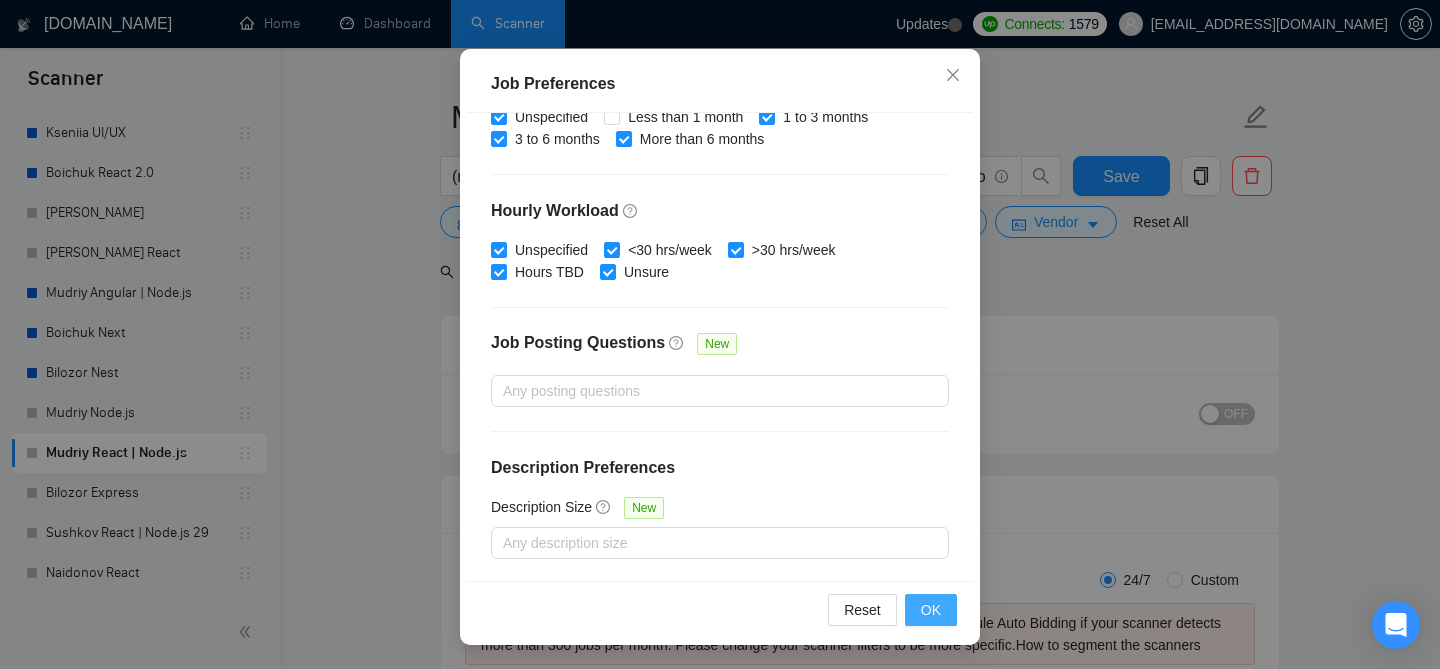 type on "35" 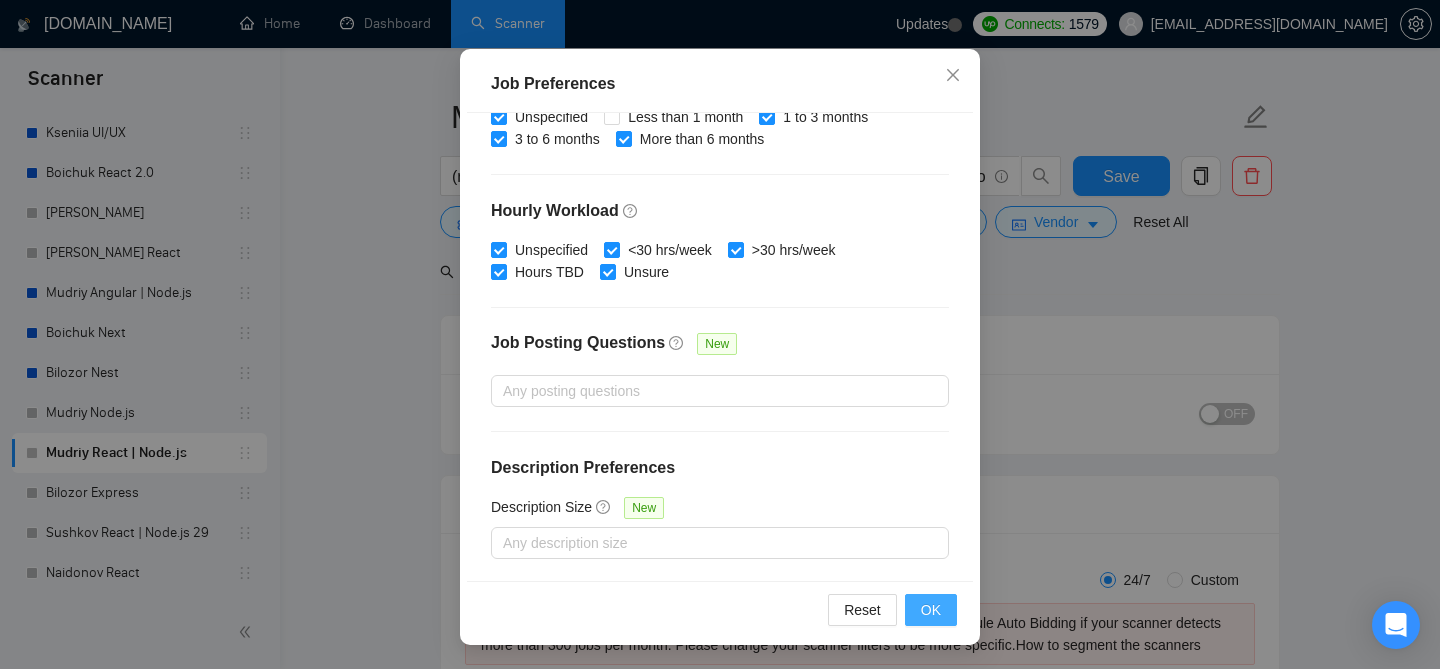 click on "OK" at bounding box center (931, 610) 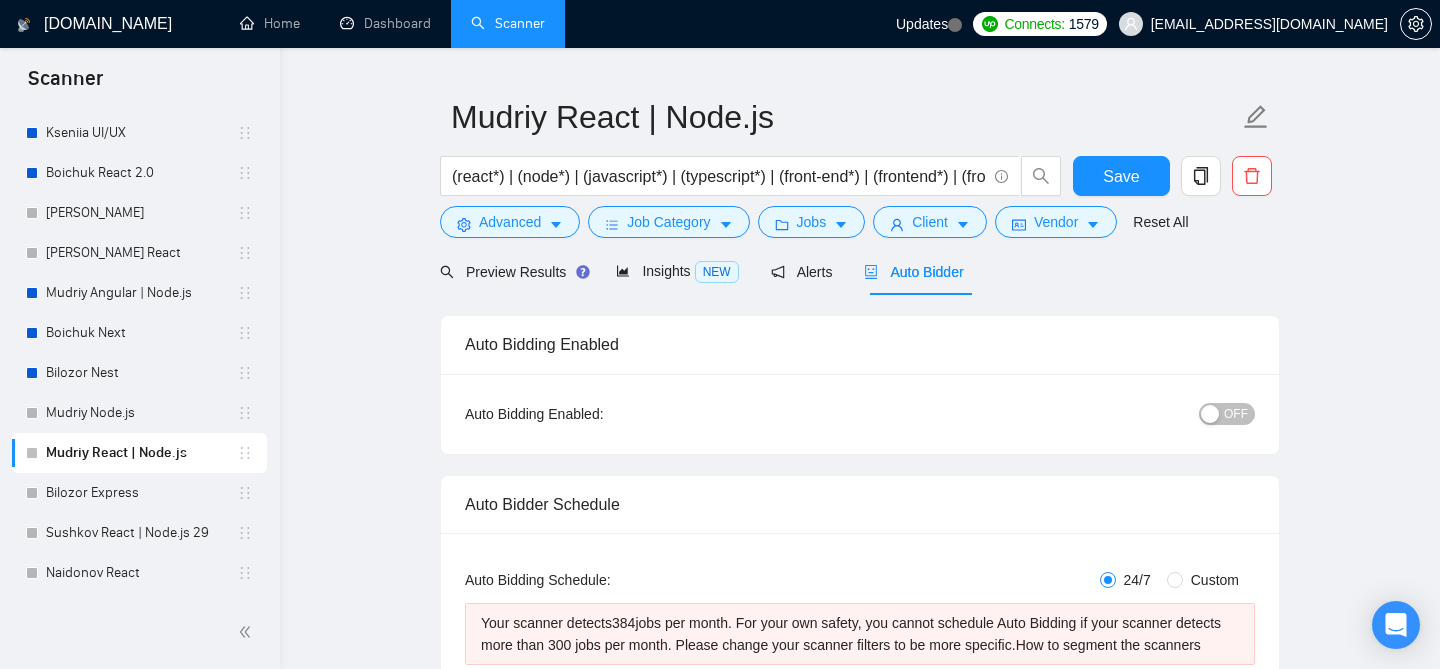 scroll, scrollTop: 71, scrollLeft: 0, axis: vertical 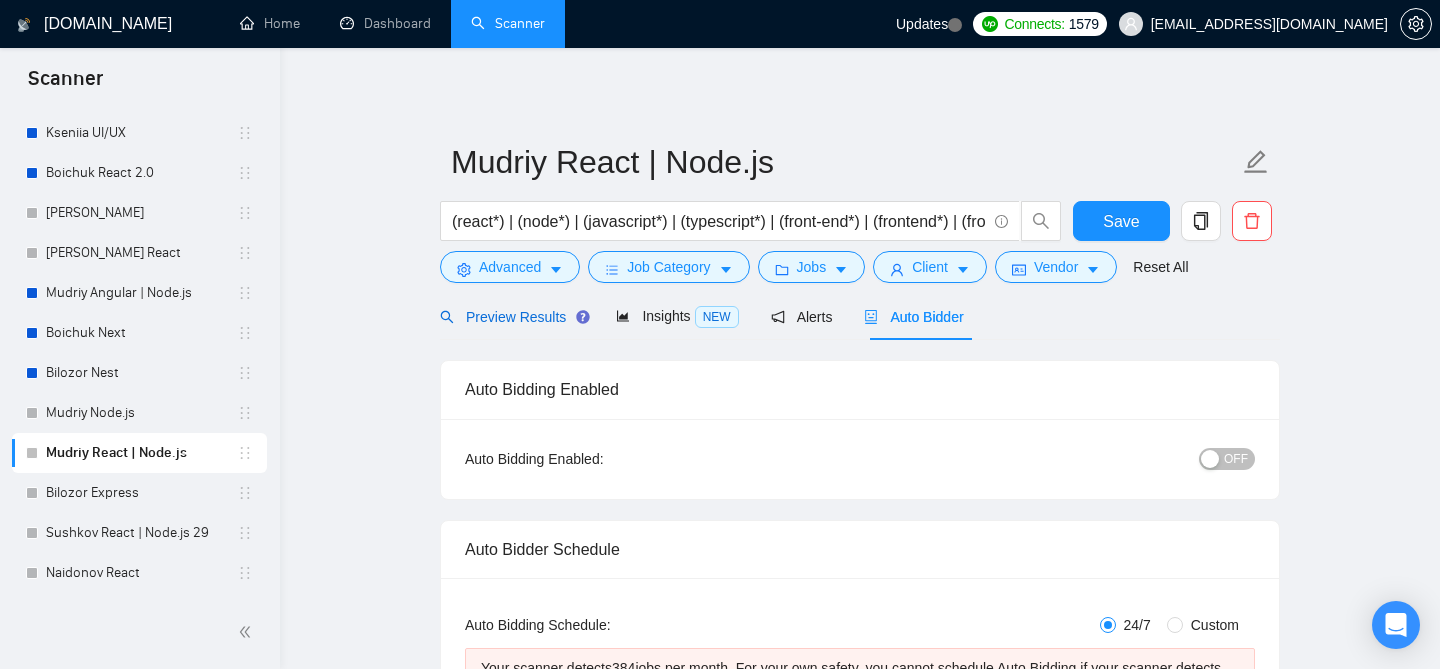 click on "Preview Results" at bounding box center (512, 317) 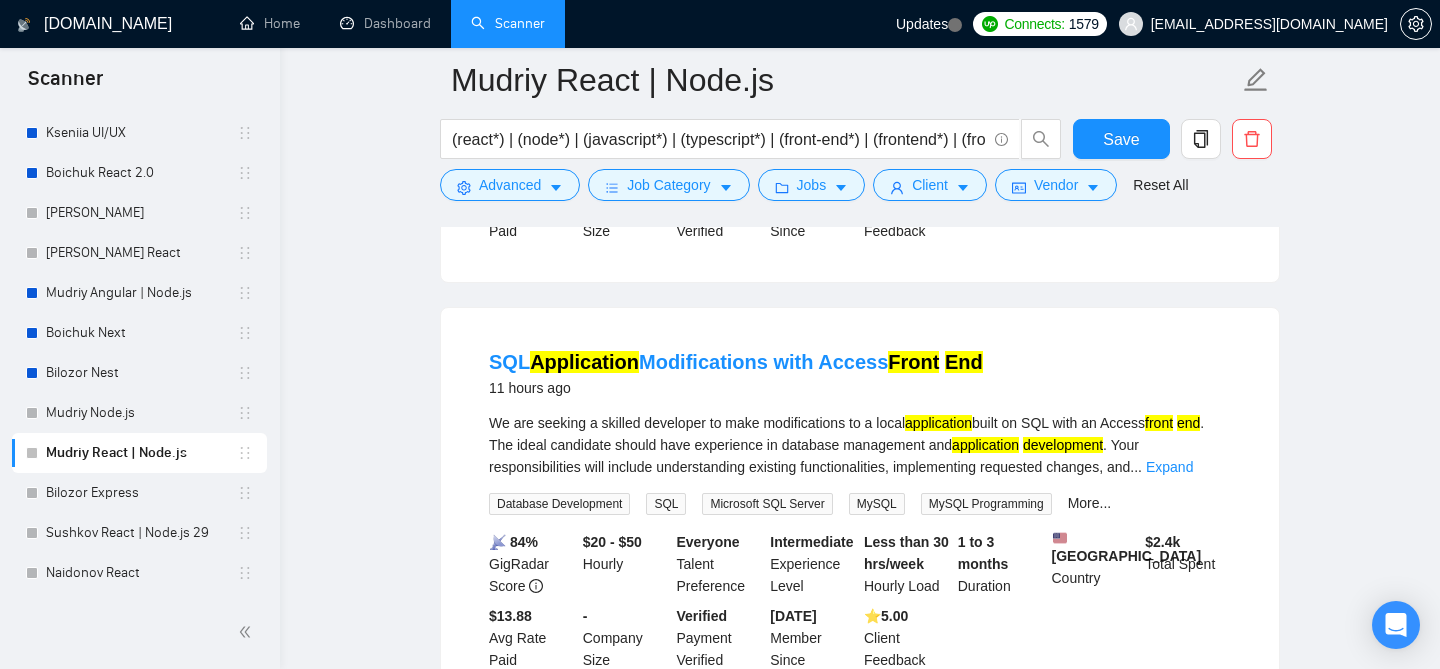 scroll, scrollTop: 0, scrollLeft: 0, axis: both 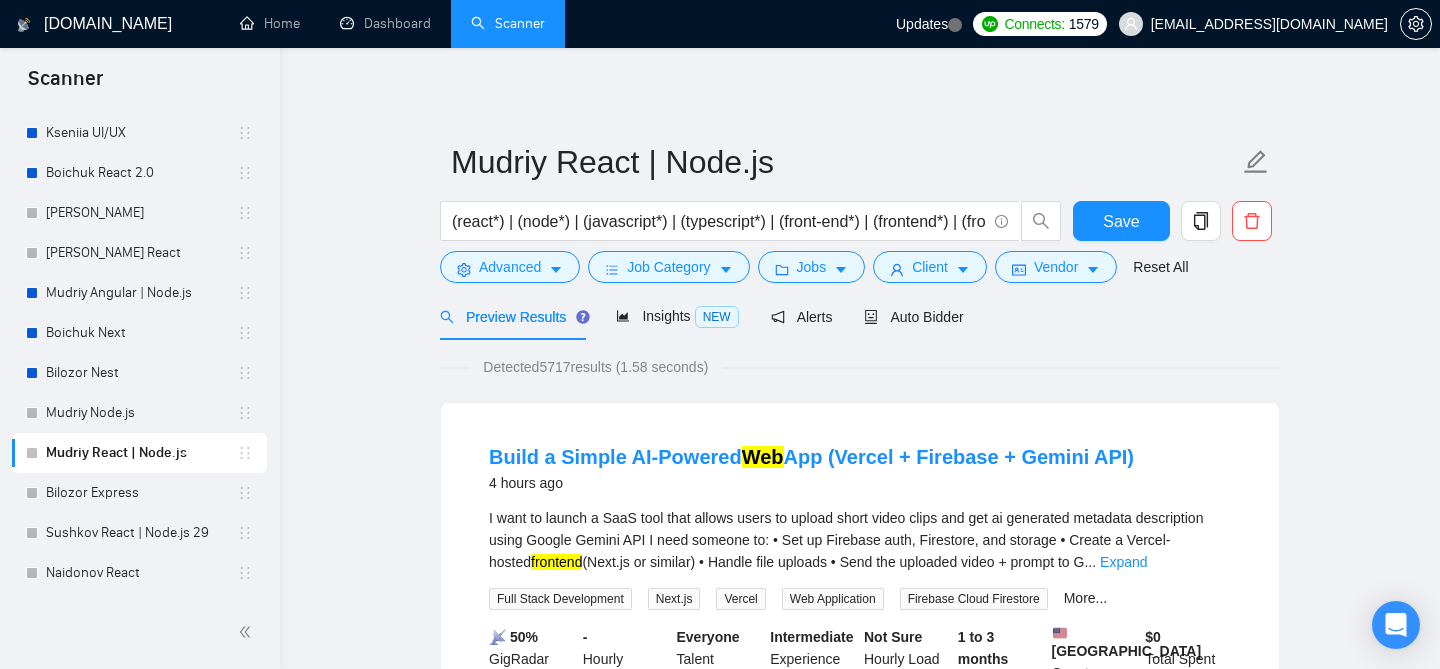 click on "Mudriy React | Node.js (react*) | (node*) | (javascript*) | (typescript*) | (front-end*) | (frontend*) | (front end*) | (back-end*) | (backend*) | (back end*) Save Advanced   Job Category   Jobs   Client   Vendor   Reset All Preview Results Insights NEW Alerts Auto Bidder Detected   5717  results   (1.58 seconds) Build a Simple AI-Powered  Web  App (Vercel + Firebase + Gemini API) 4 hours ago I want to launch a SaaS tool that allows users to upload short video clips and get ai generated metadata description using Google Gemini API
I need someone to:
•	Set up Firebase auth, Firestore, and storage
•	Create a Vercel-hosted  frontend  (Next.js or similar)
•	Handle file uploads
•	Send the uploaded video + prompt to G ... Expand Full Stack Development Next.[PERSON_NAME] Web Application Firebase Cloud Firestore More... 📡   50% GigRadar Score   - Hourly Everyone Talent Preference Intermediate Experience Level Not Sure Hourly Load 1 to 3 months Duration   [GEOGRAPHIC_DATA] Country $ 0 Total Spent $0.00 1 0.00" at bounding box center [860, 2426] 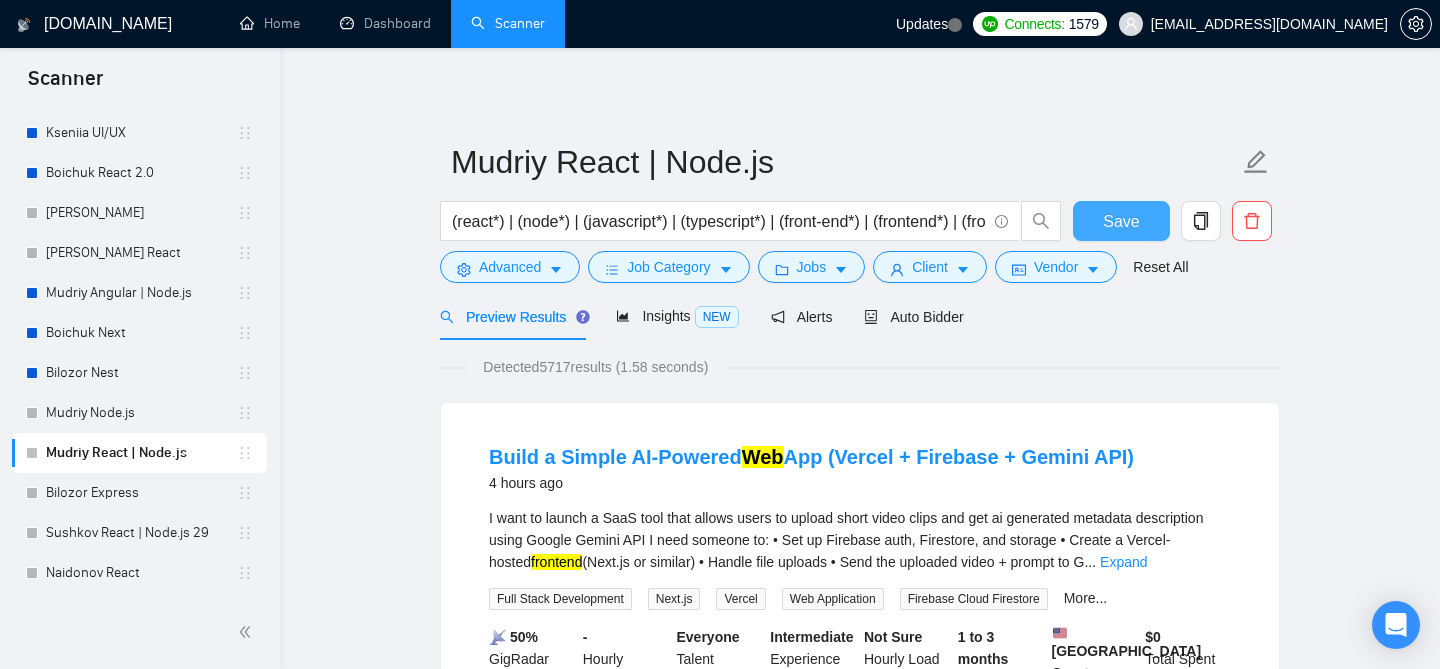 click on "Save" at bounding box center [1121, 221] 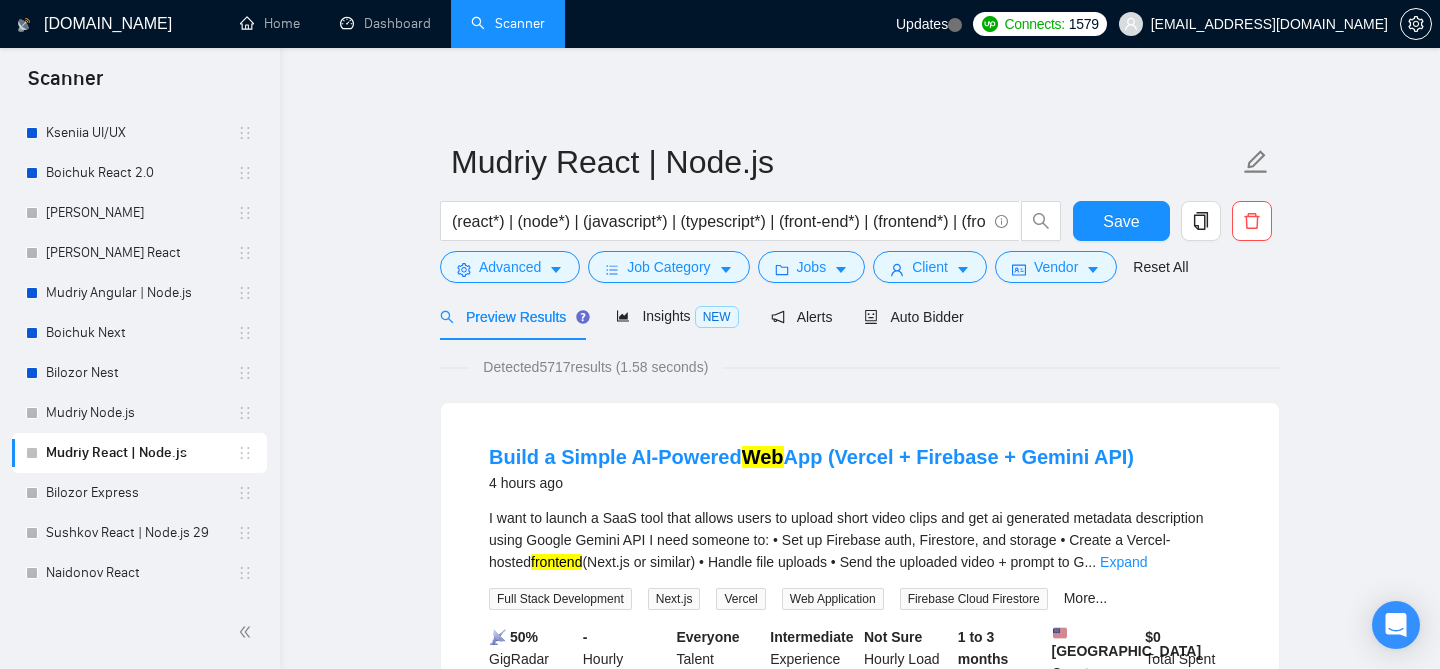 click on "Mudriy React | Node.js (react*) | (node*) | (javascript*) | (typescript*) | (front-end*) | (frontend*) | (front end*) | (back-end*) | (backend*) | (back end*) Save Advanced   Job Category   Jobs   Client   Vendor   Reset All Preview Results Insights NEW Alerts Auto Bidder Detected   5717  results   (1.58 seconds) Build a Simple AI-Powered  Web  App (Vercel + Firebase + Gemini API) 4 hours ago I want to launch a SaaS tool that allows users to upload short video clips and get ai generated metadata description using Google Gemini API
I need someone to:
•	Set up Firebase auth, Firestore, and storage
•	Create a Vercel-hosted  frontend  (Next.js or similar)
•	Handle file uploads
•	Send the uploaded video + prompt to G ... Expand Full Stack Development Next.[PERSON_NAME] Web Application Firebase Cloud Firestore More... 📡   50% GigRadar Score   - Hourly Everyone Talent Preference Intermediate Experience Level Not Sure Hourly Load 1 to 3 months Duration   [GEOGRAPHIC_DATA] Country $ 0 Total Spent $0.00 1 0.00" at bounding box center [860, 2426] 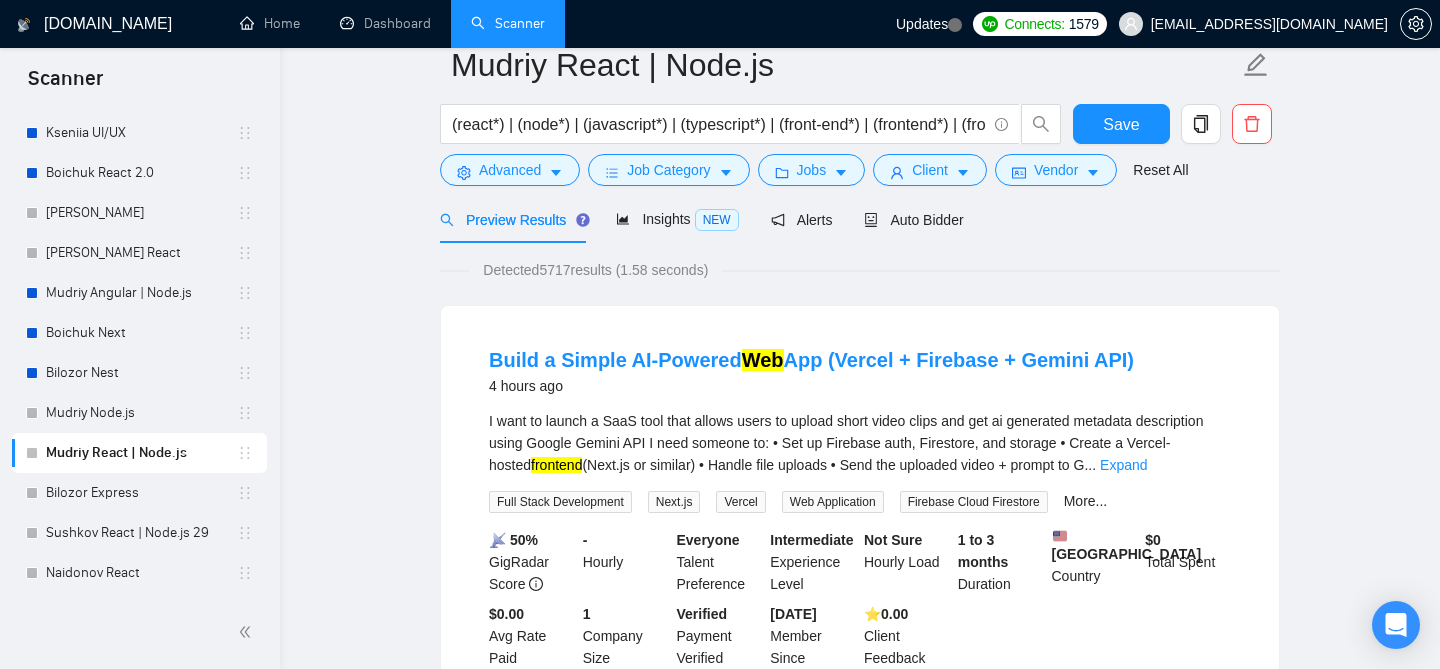 scroll, scrollTop: 0, scrollLeft: 0, axis: both 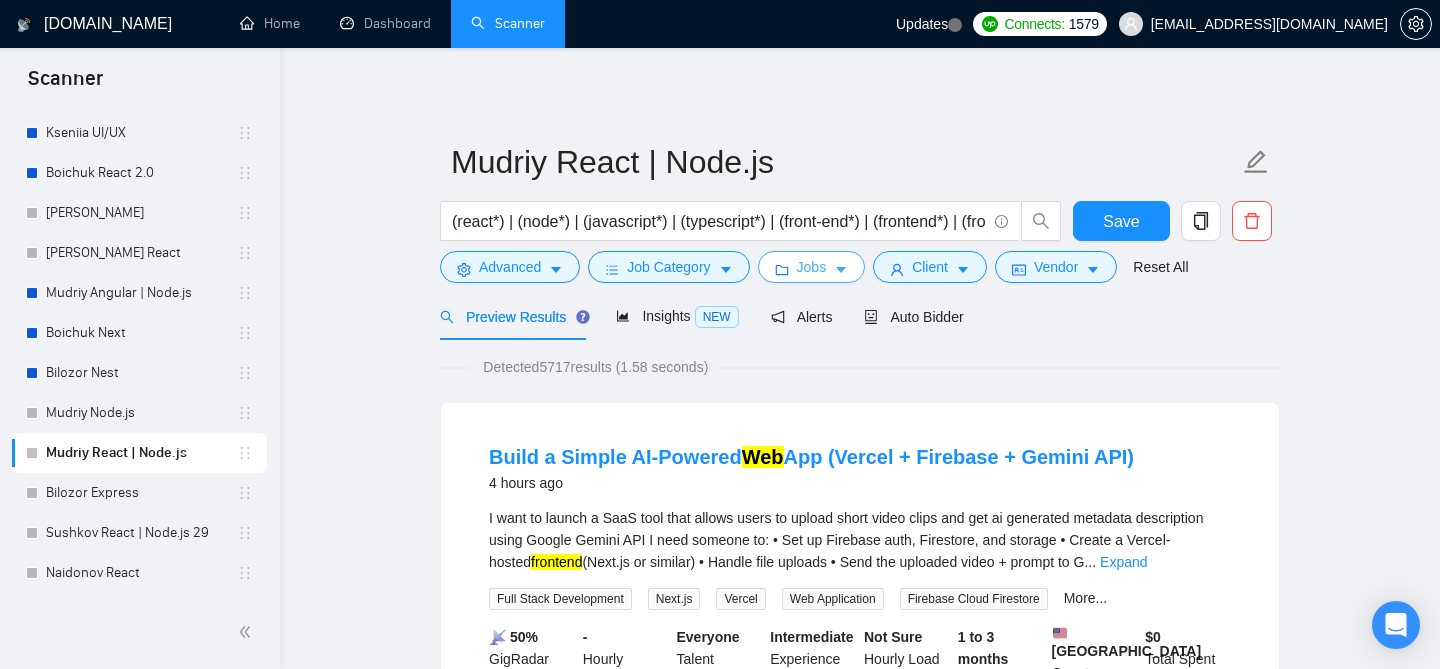 click 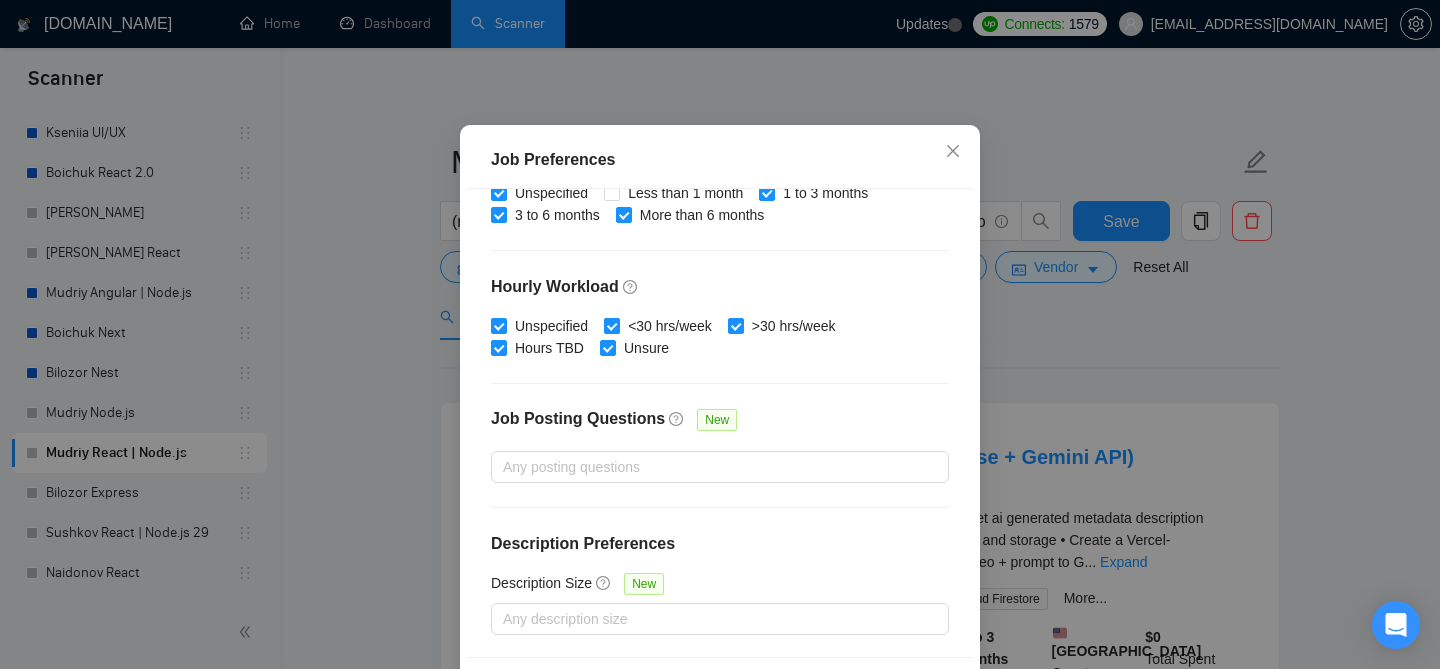 click on "<30 hrs/week" at bounding box center (670, 326) 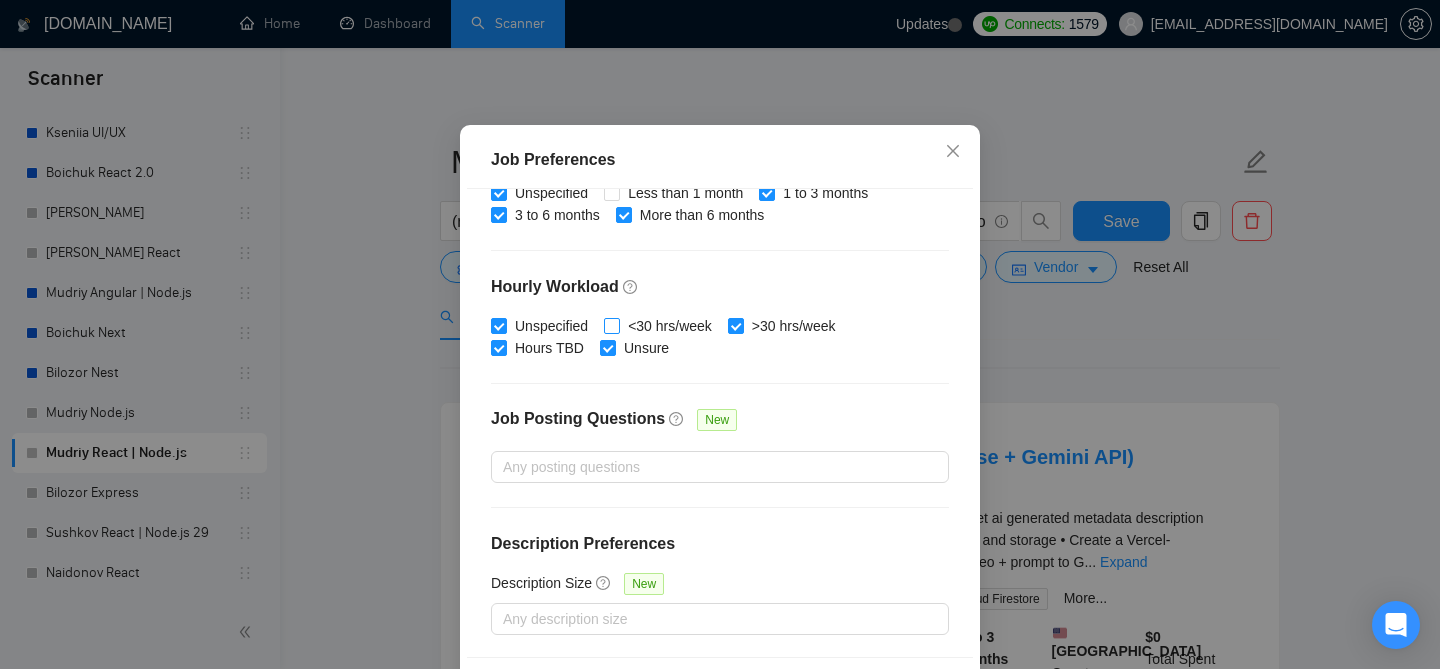 scroll, scrollTop: 147, scrollLeft: 0, axis: vertical 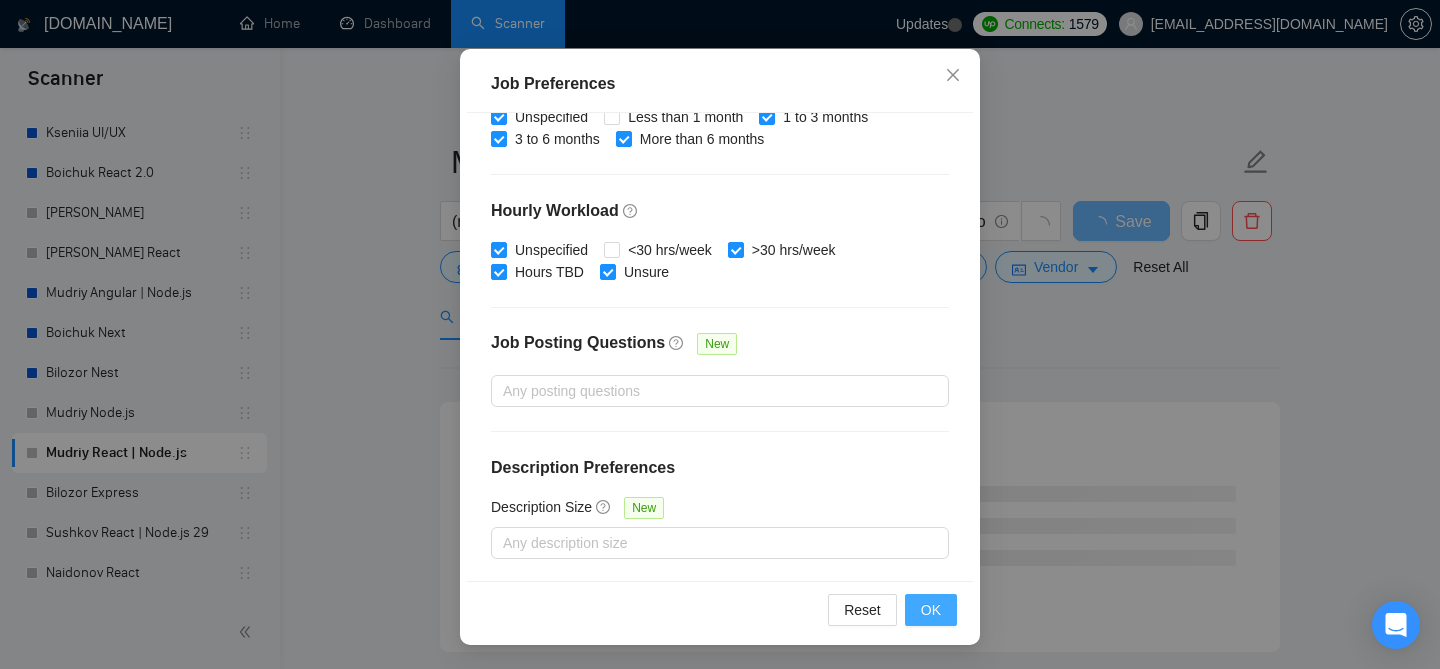 click on "OK" at bounding box center (931, 610) 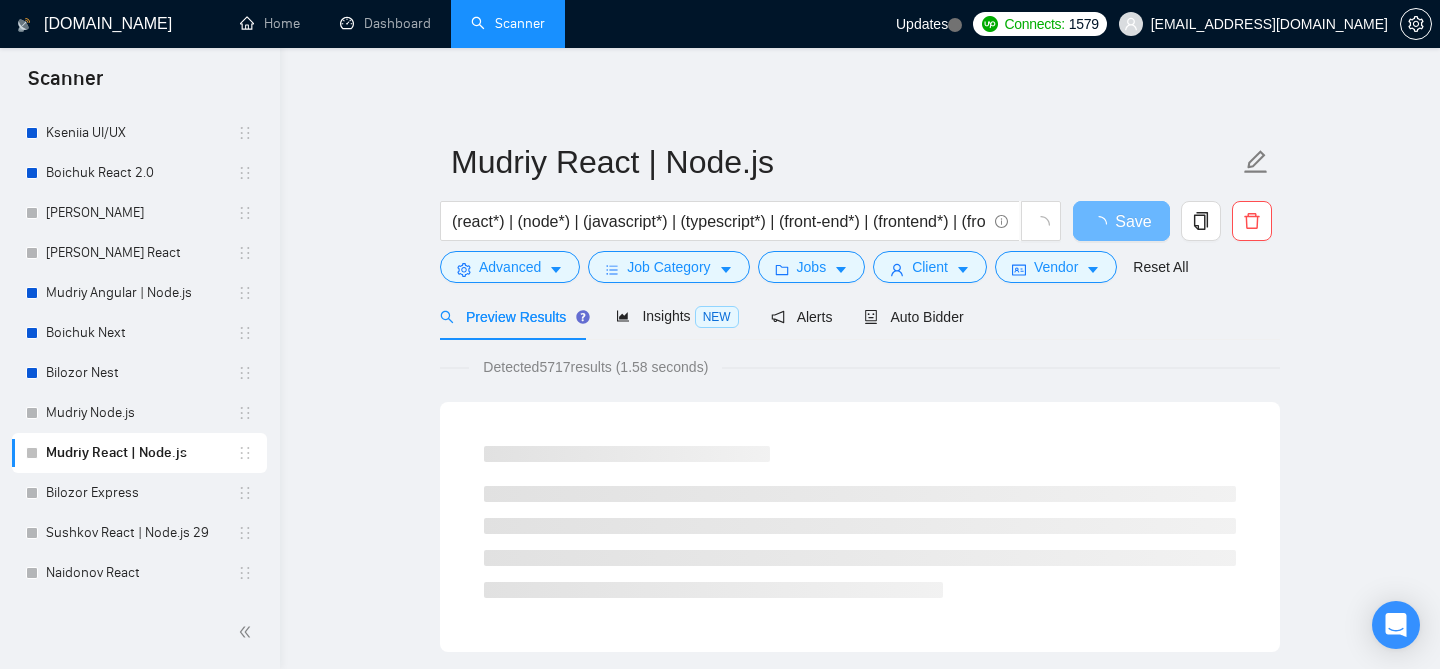 scroll, scrollTop: 71, scrollLeft: 0, axis: vertical 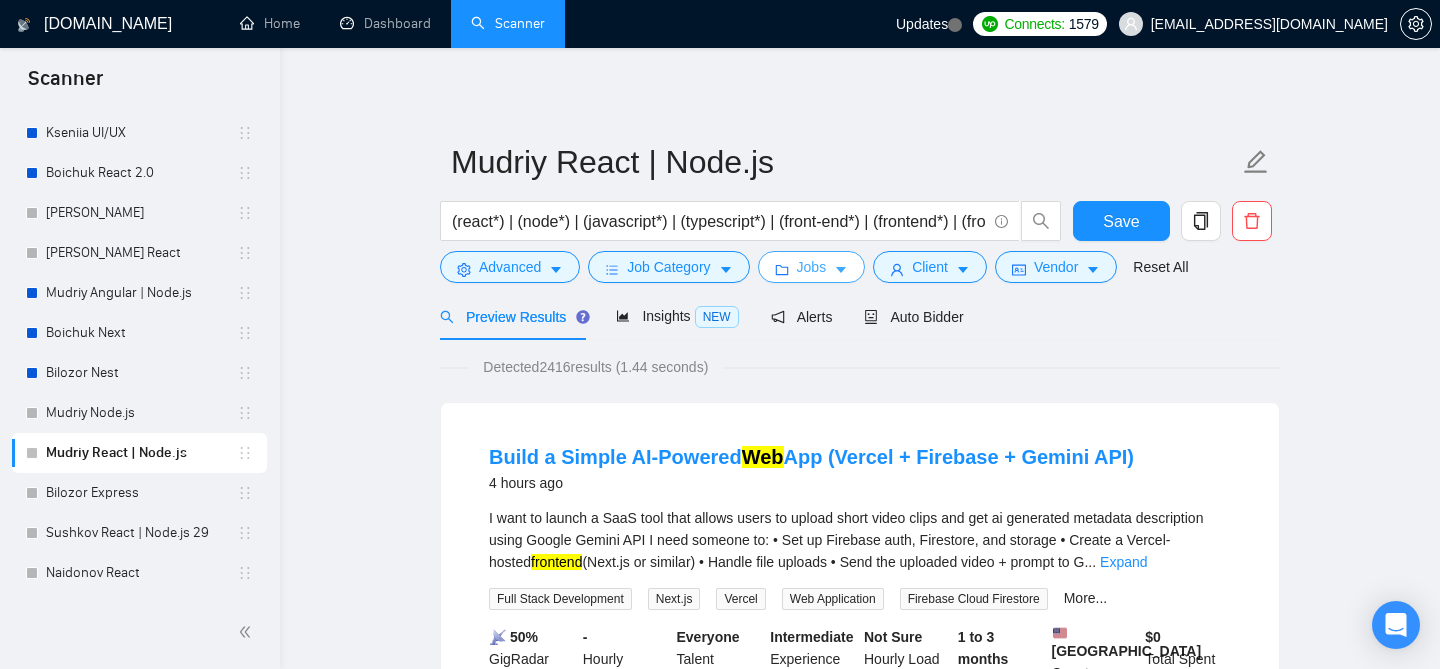 click 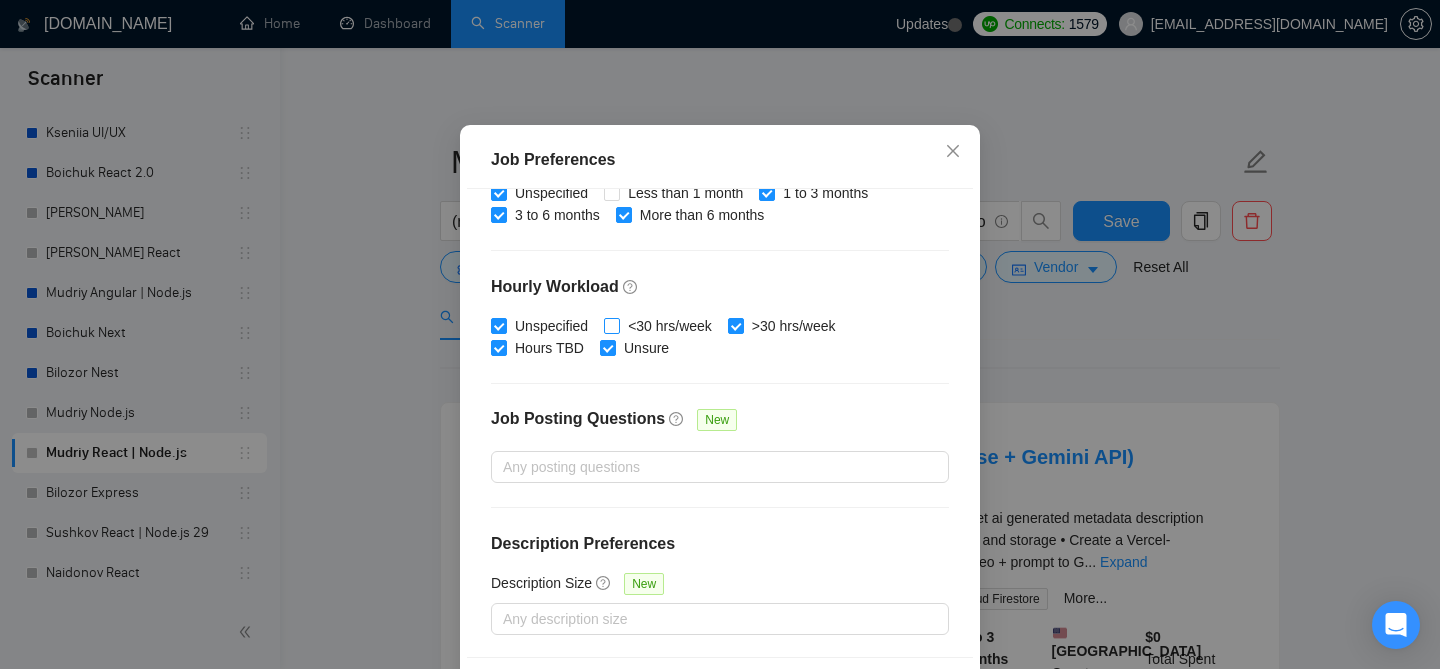 click on "<30 hrs/week" at bounding box center (670, 326) 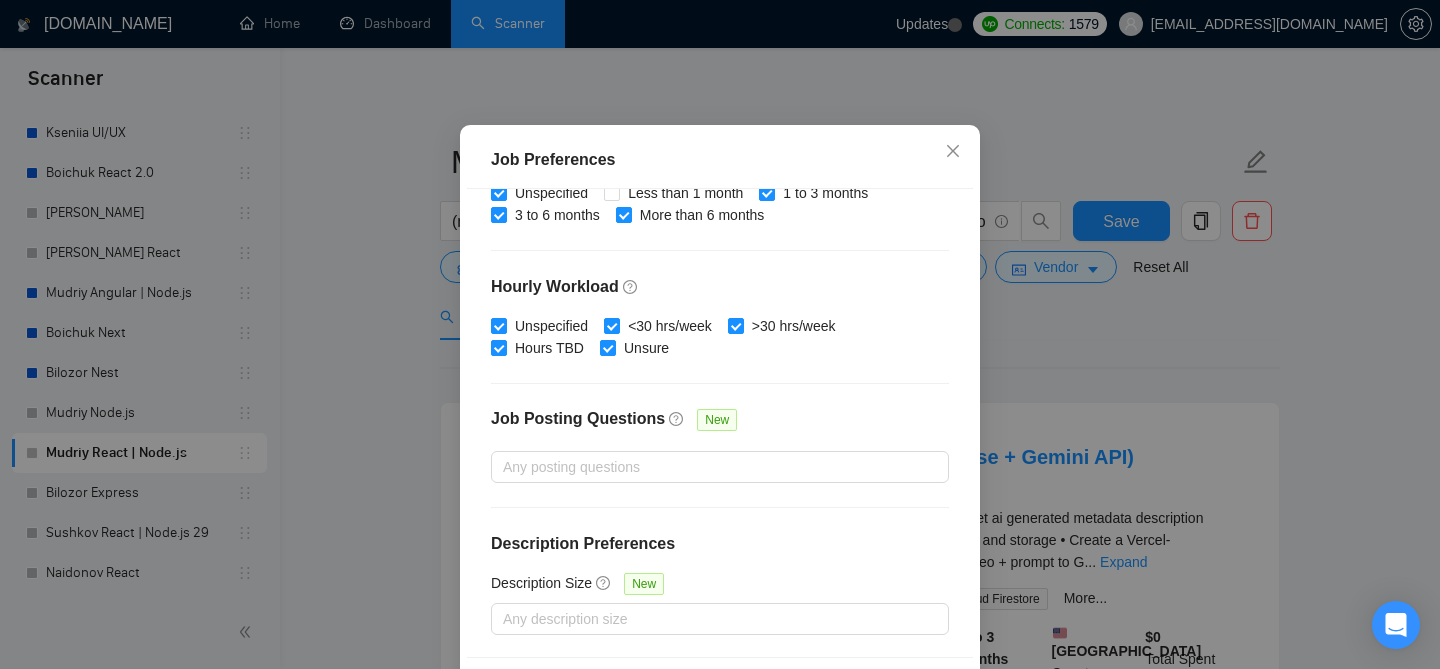 scroll, scrollTop: 147, scrollLeft: 0, axis: vertical 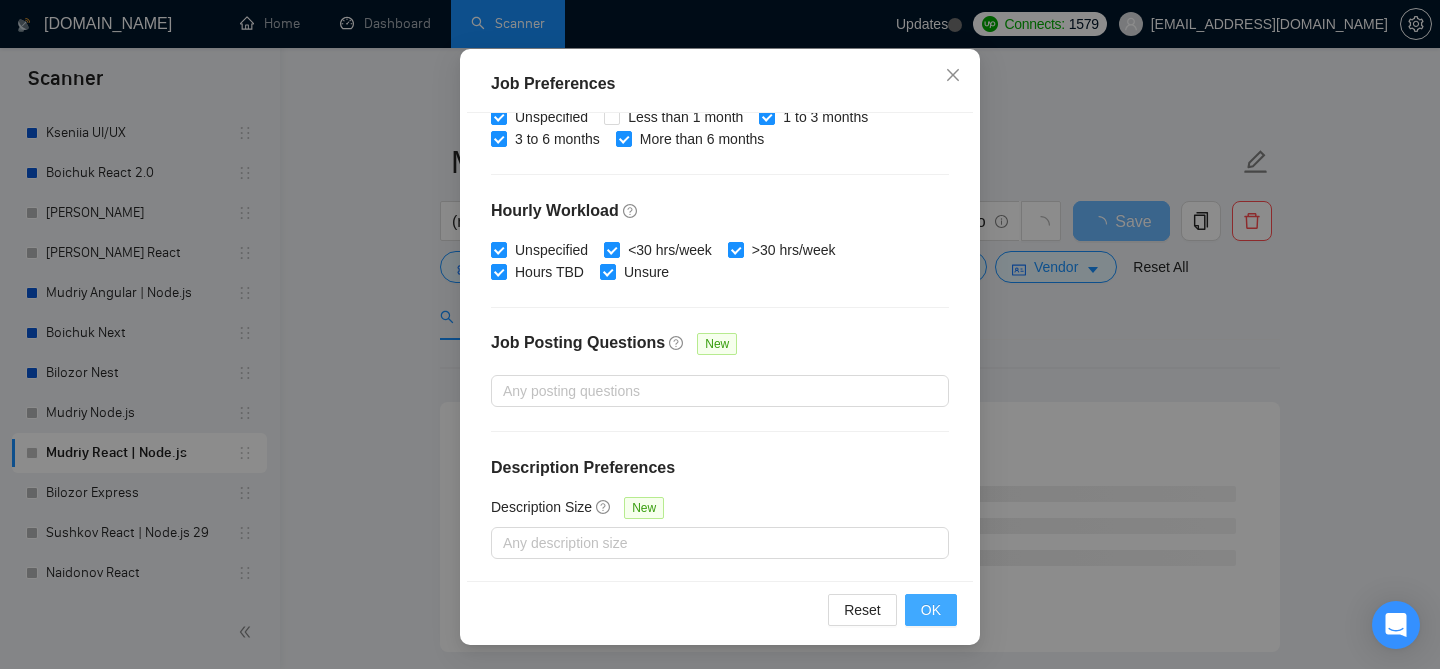 click on "OK" at bounding box center (931, 610) 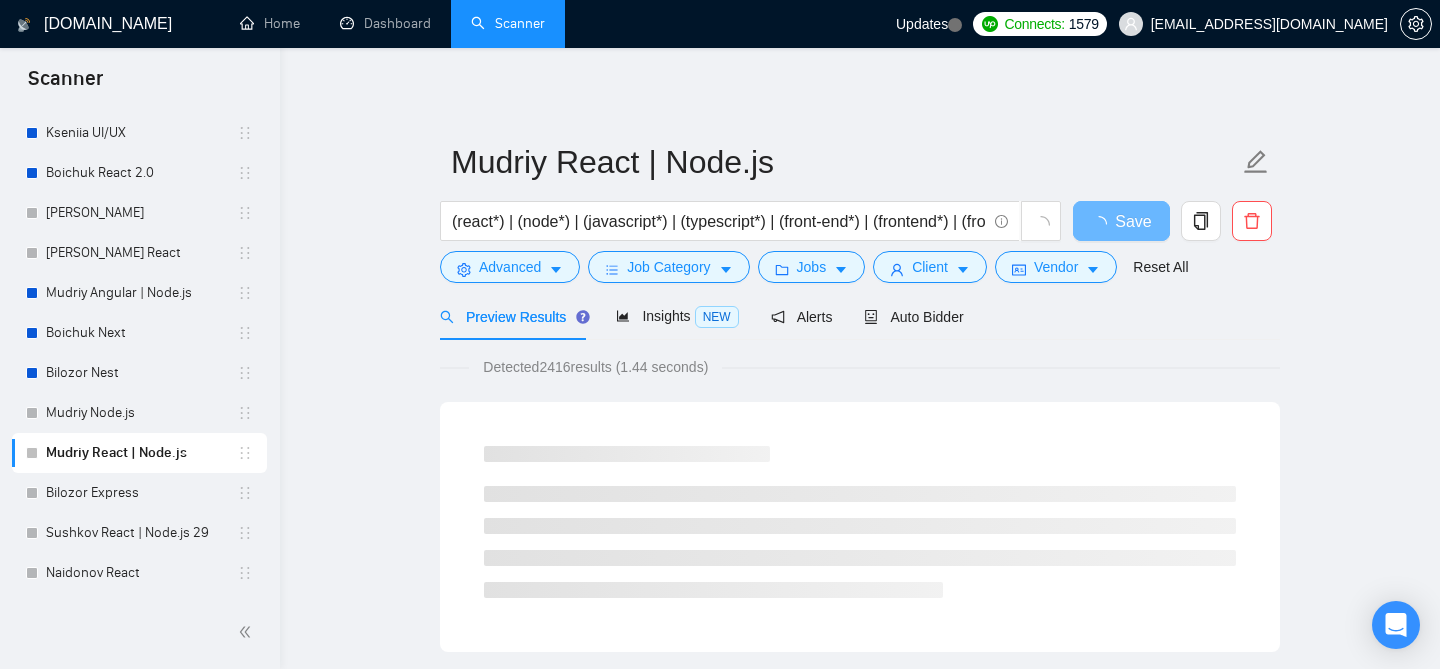 scroll, scrollTop: 71, scrollLeft: 0, axis: vertical 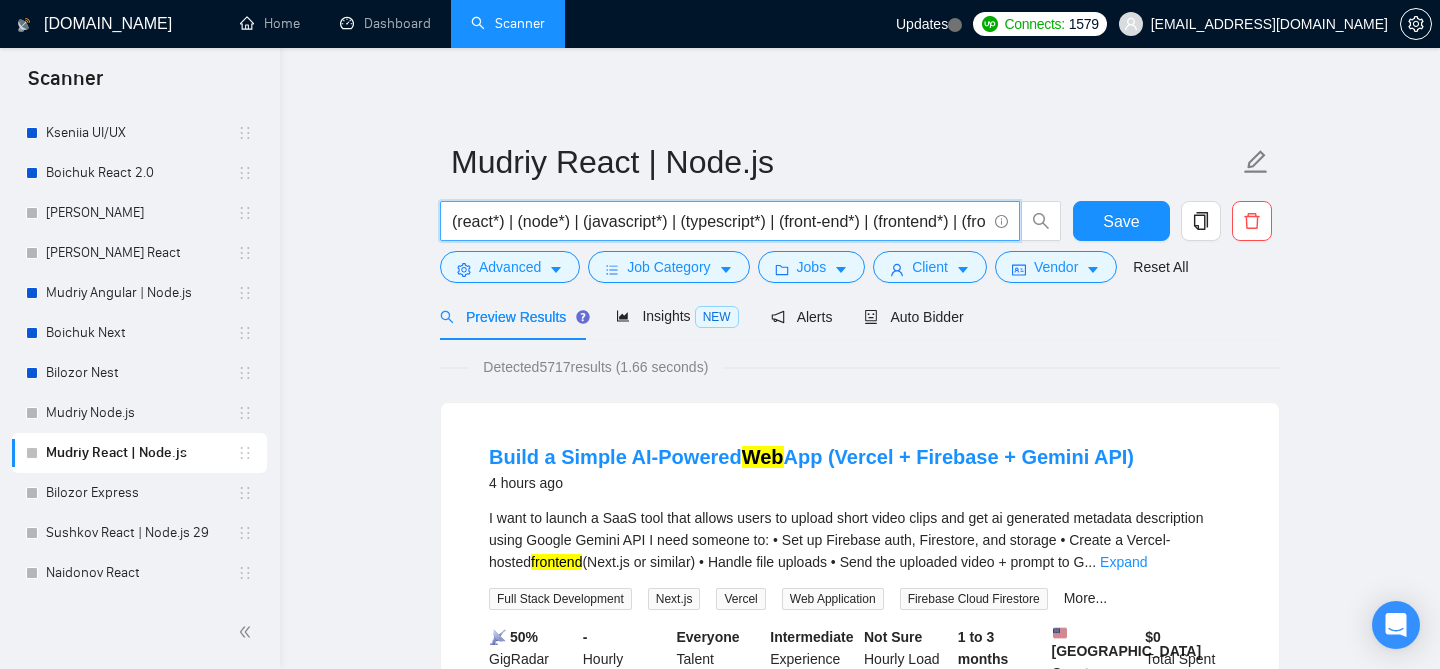 drag, startPoint x: 785, startPoint y: 229, endPoint x: 587, endPoint y: 229, distance: 198 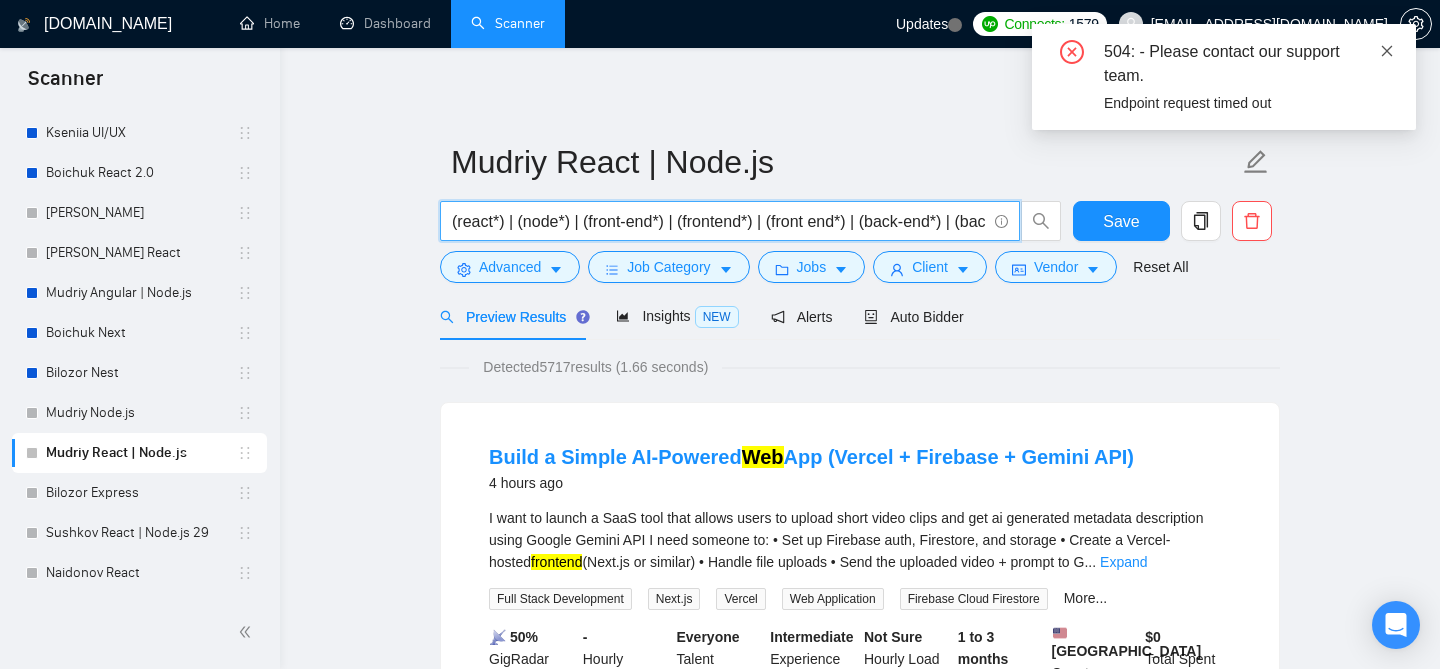type on "(react*) | (node*) | (front-end*) | (frontend*) | (front end*) | (back-end*) | (backend*) | (back end*)" 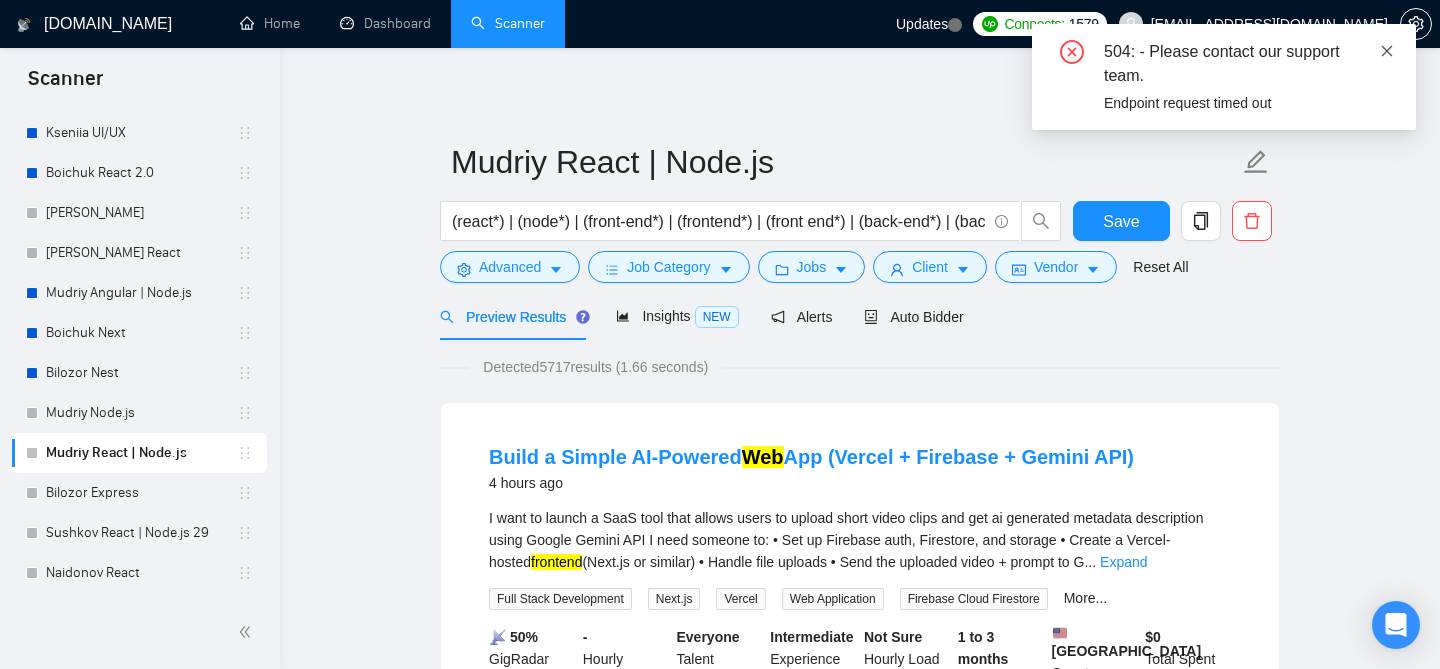 click 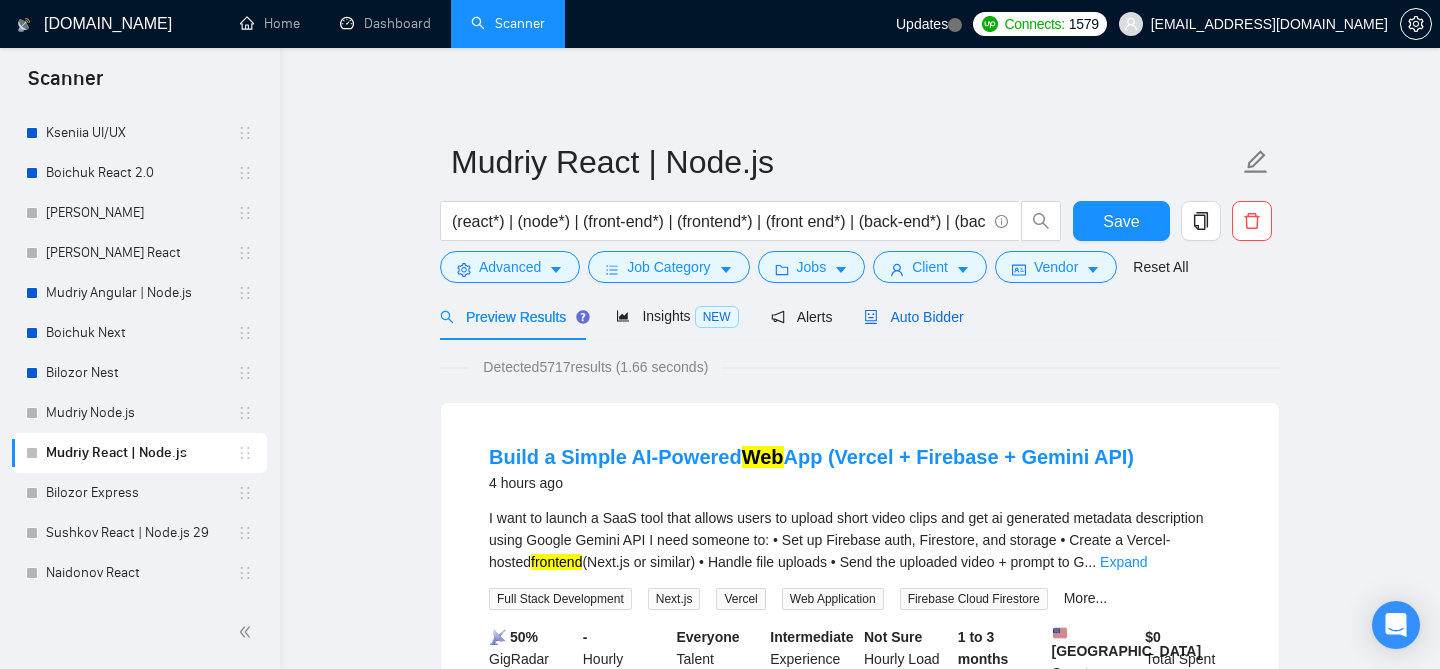 click on "Auto Bidder" at bounding box center [913, 317] 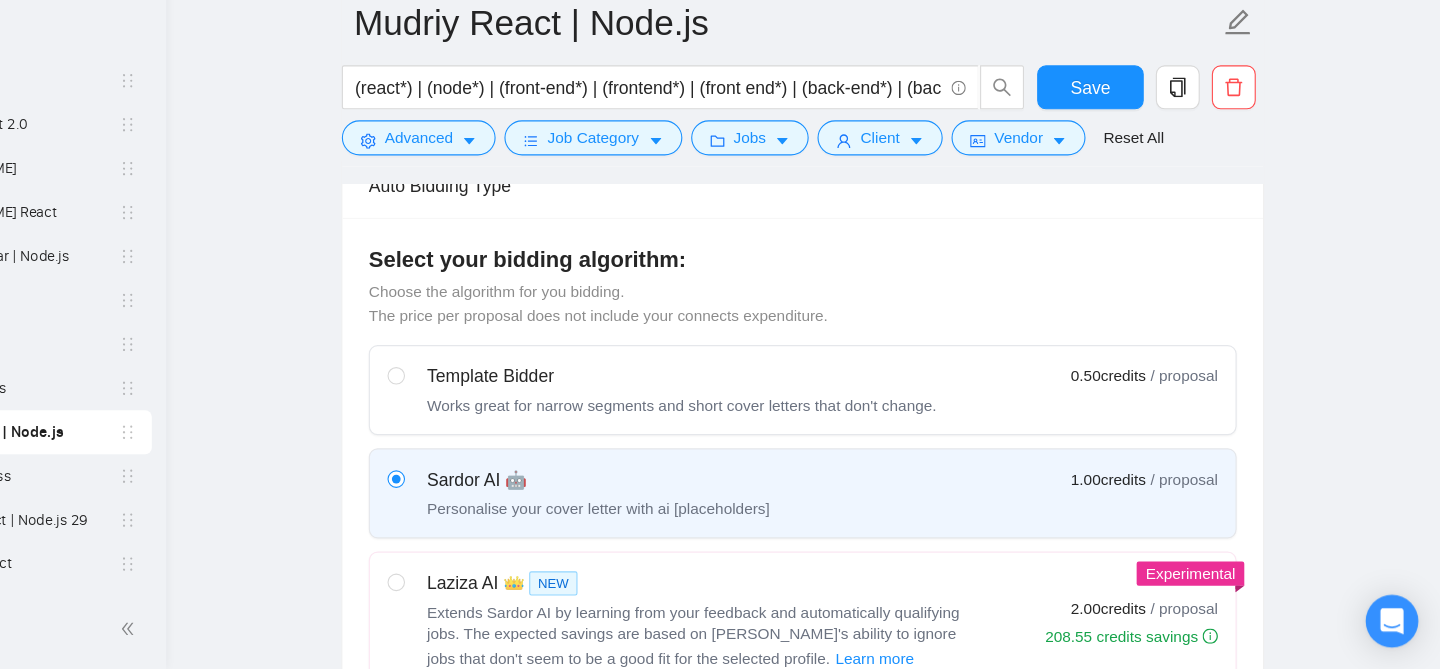 scroll, scrollTop: 571, scrollLeft: 0, axis: vertical 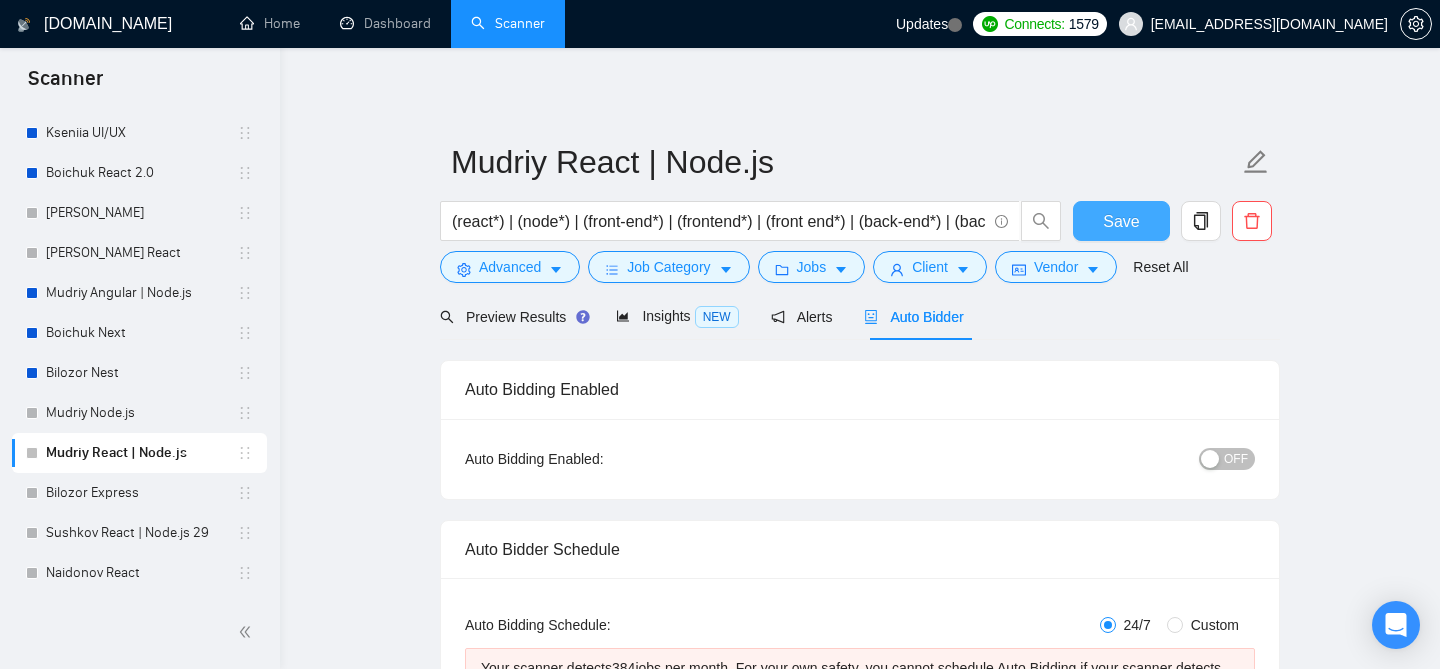 click on "Save" at bounding box center [1121, 221] 